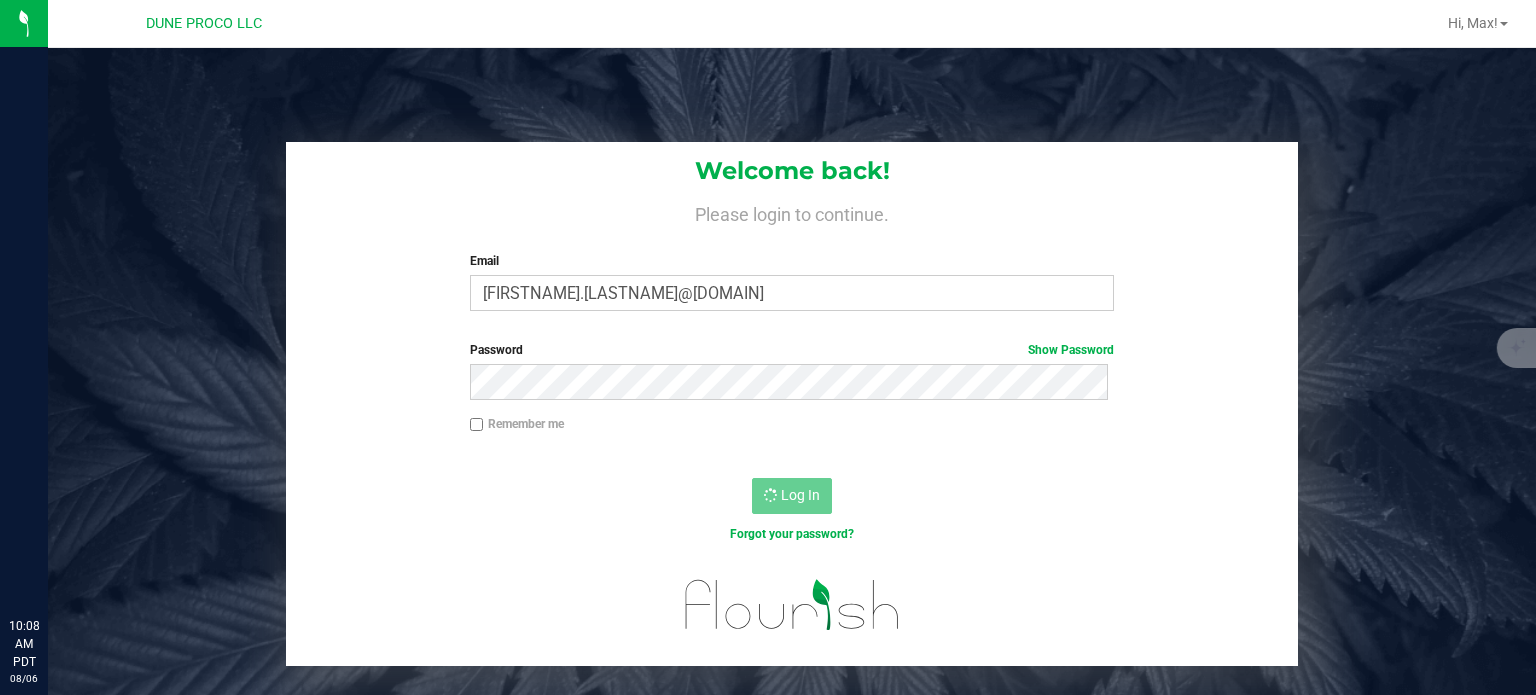 scroll, scrollTop: 0, scrollLeft: 0, axis: both 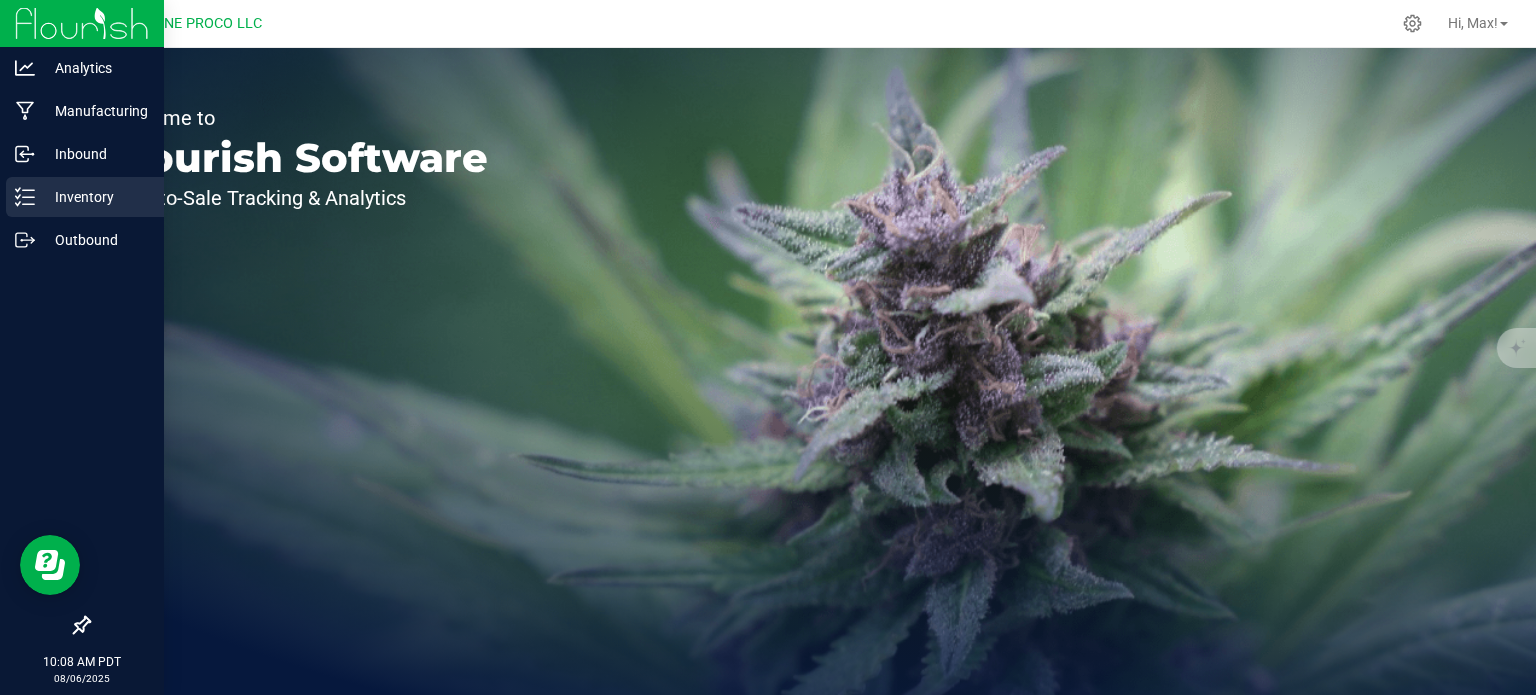 click on "Inventory" at bounding box center (95, 197) 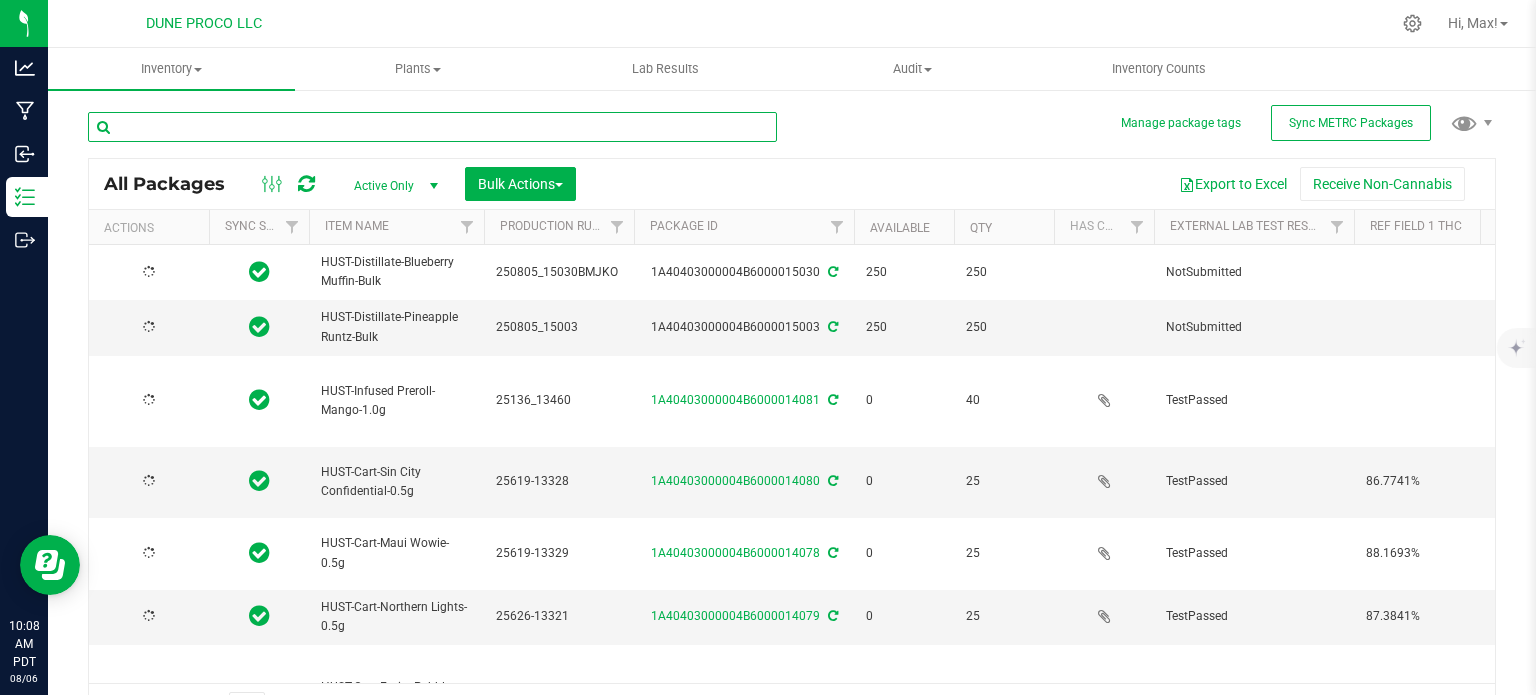 click at bounding box center [432, 127] 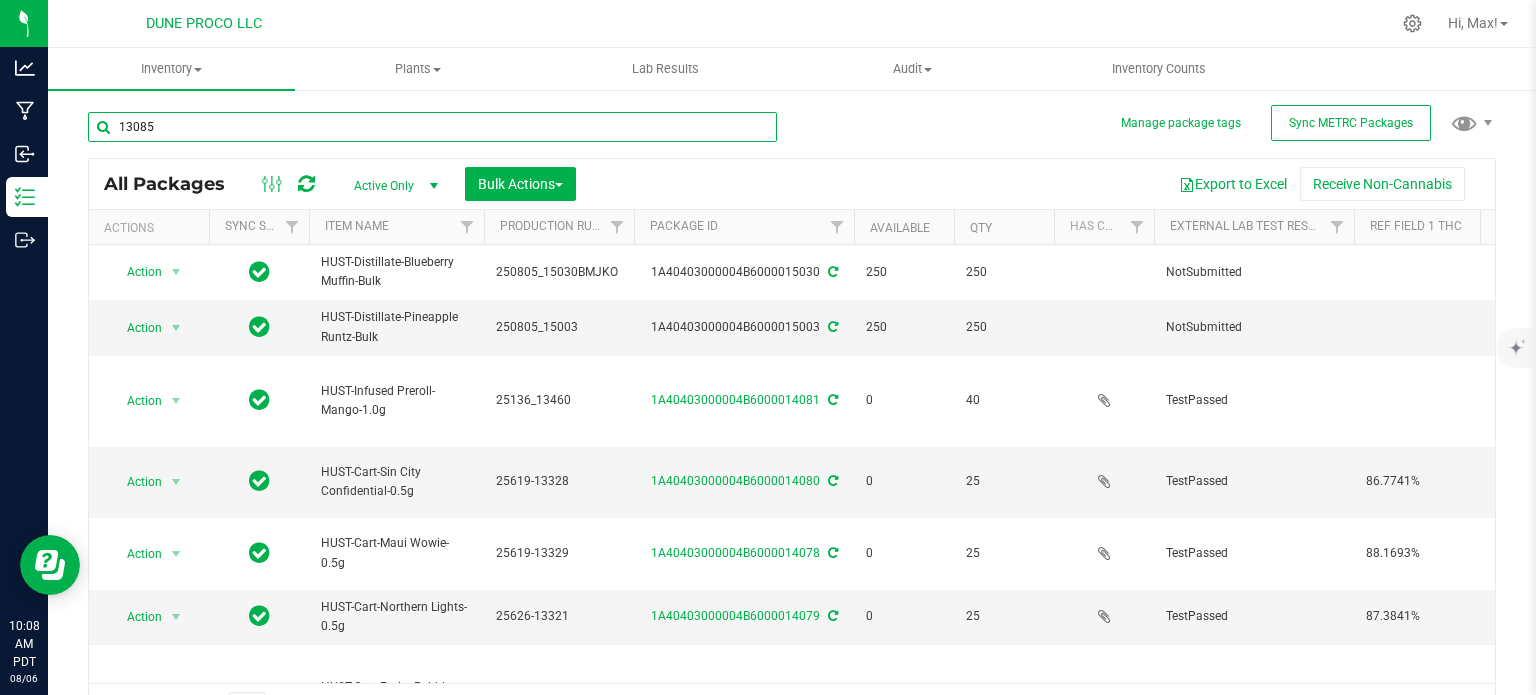 type on "13085" 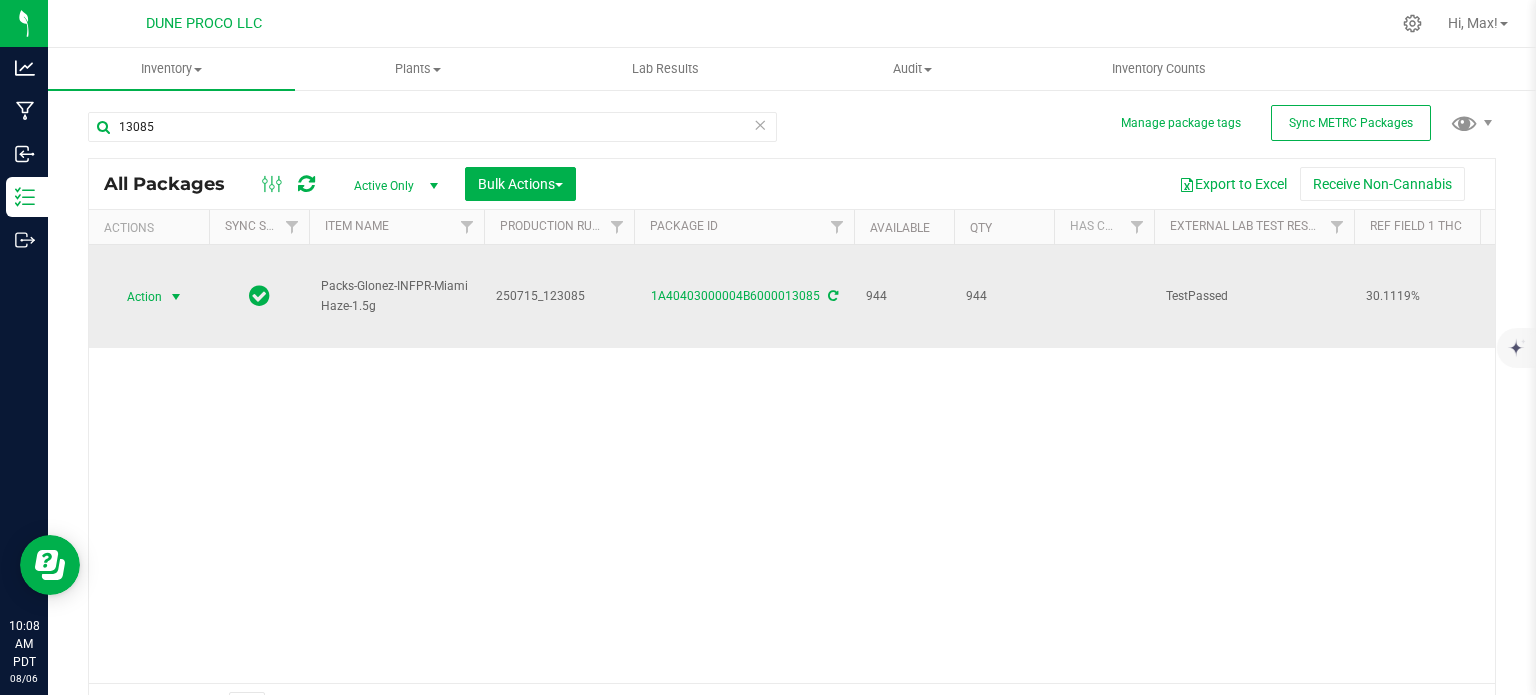 click on "Action" at bounding box center [136, 297] 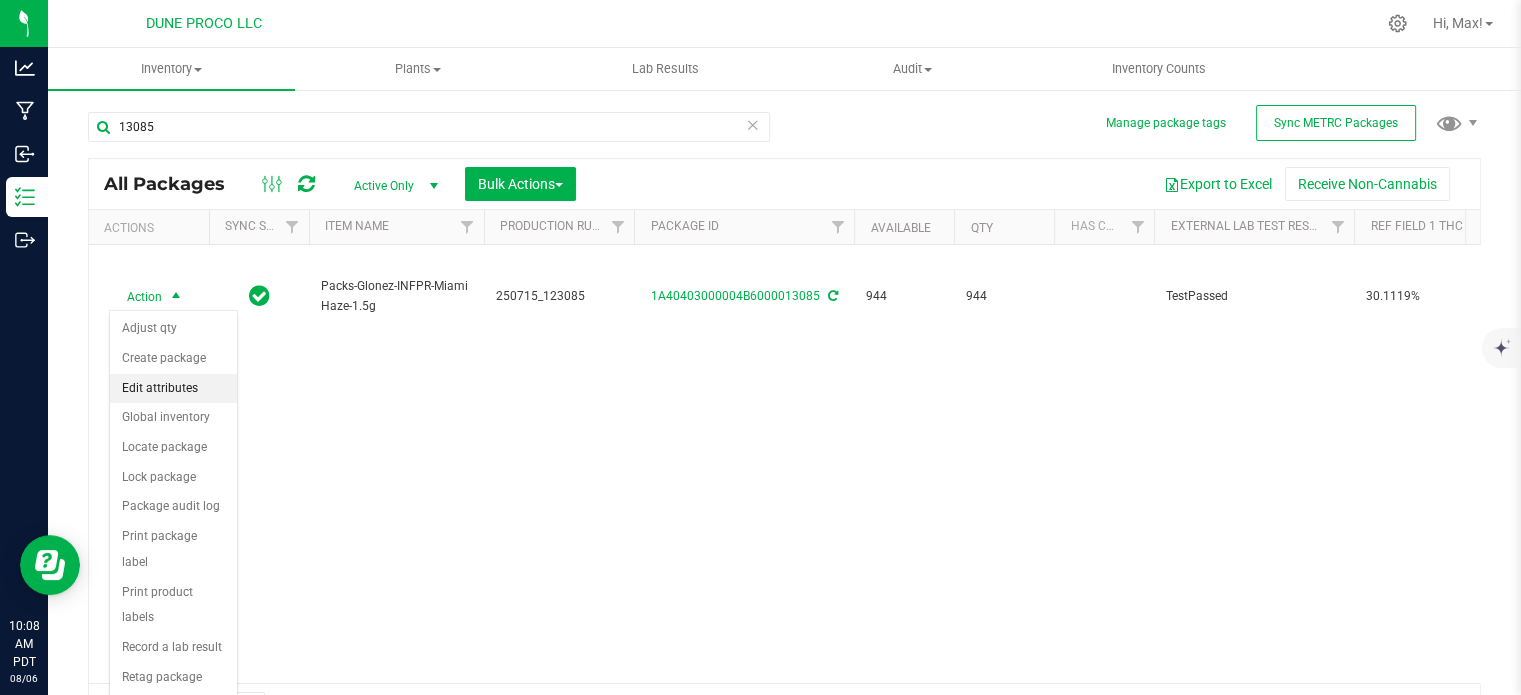 click on "Edit attributes" at bounding box center (173, 389) 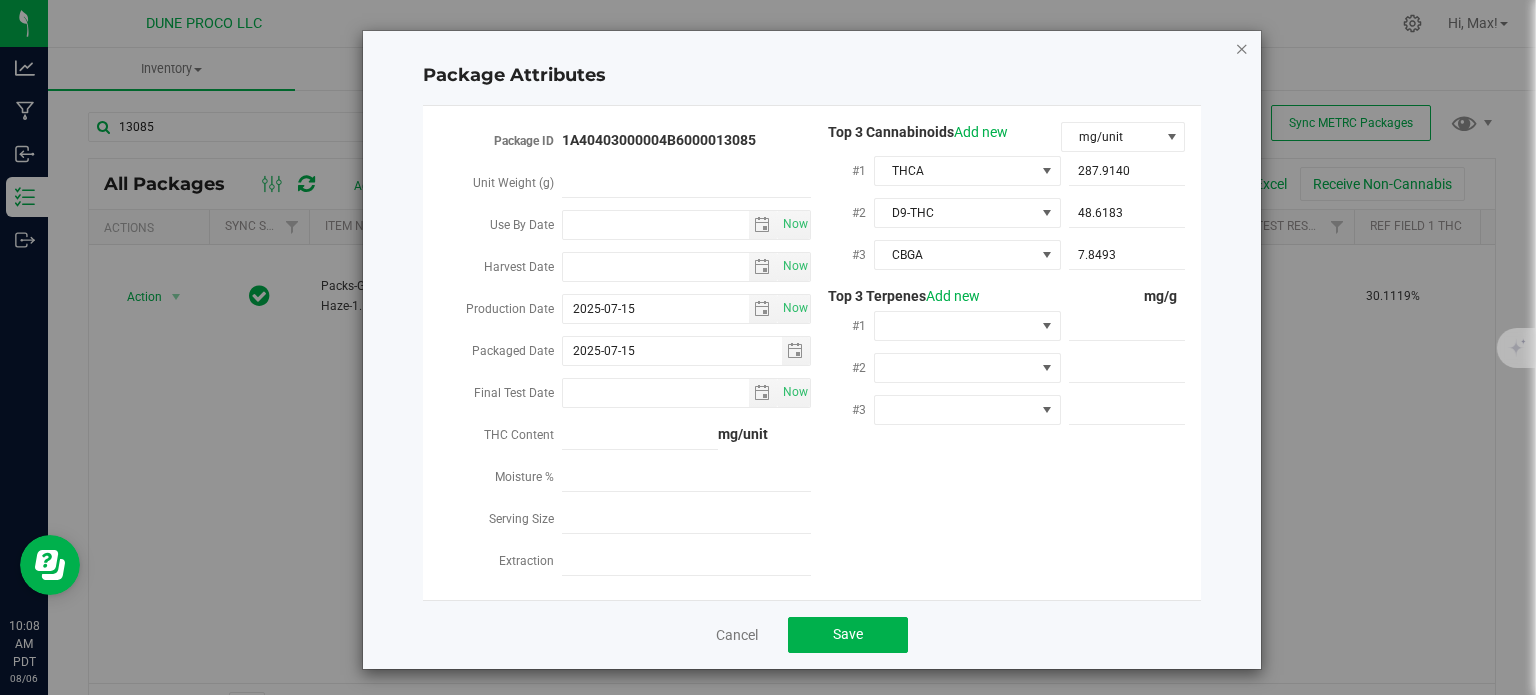 click at bounding box center [1242, 48] 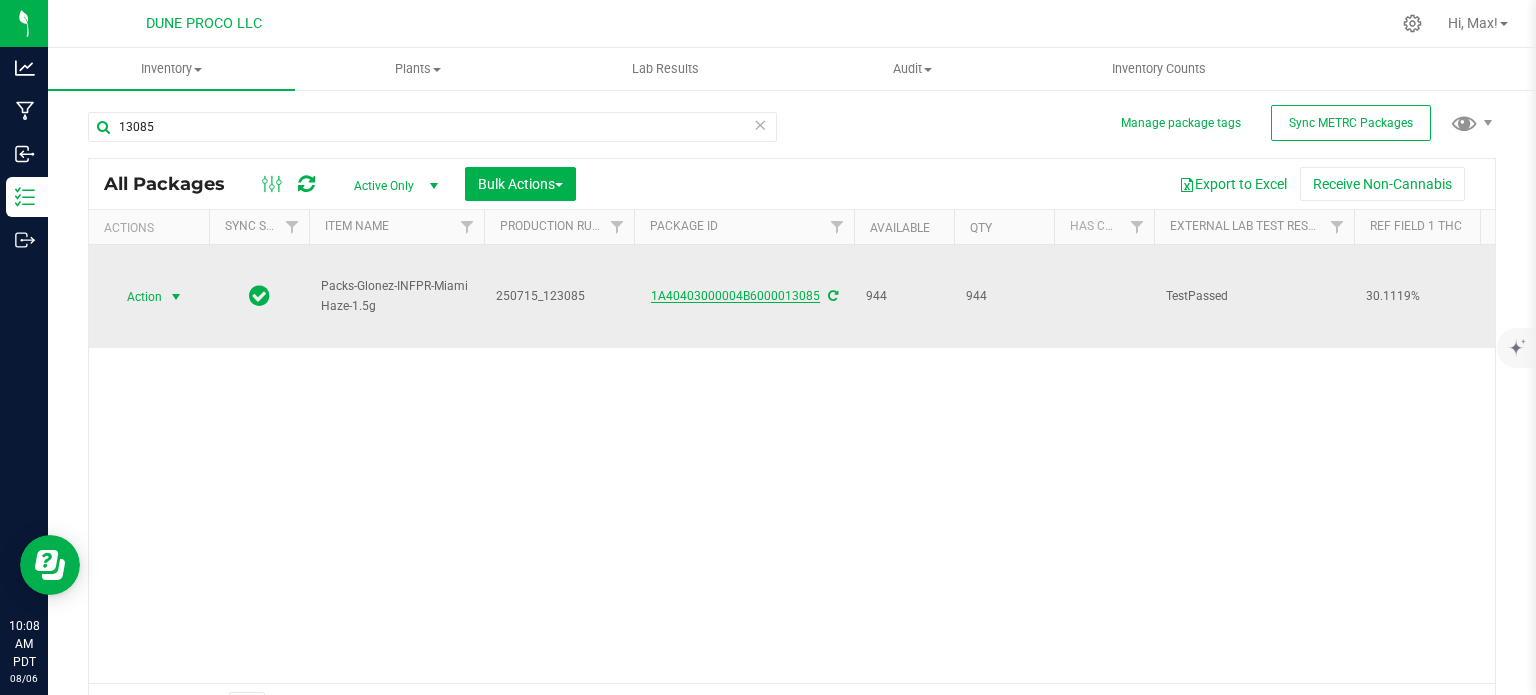 click on "1A40403000004B6000013085" at bounding box center (735, 296) 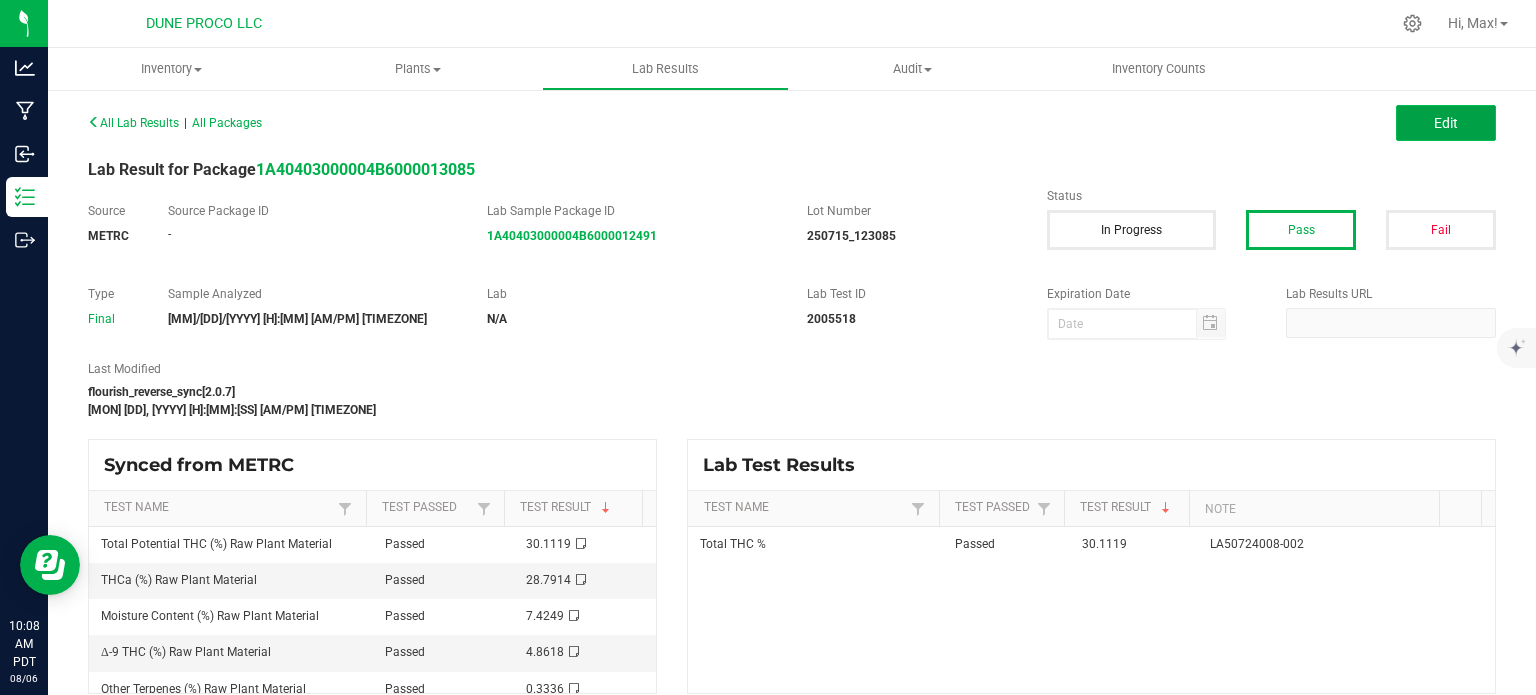 click on "Edit" at bounding box center [1446, 123] 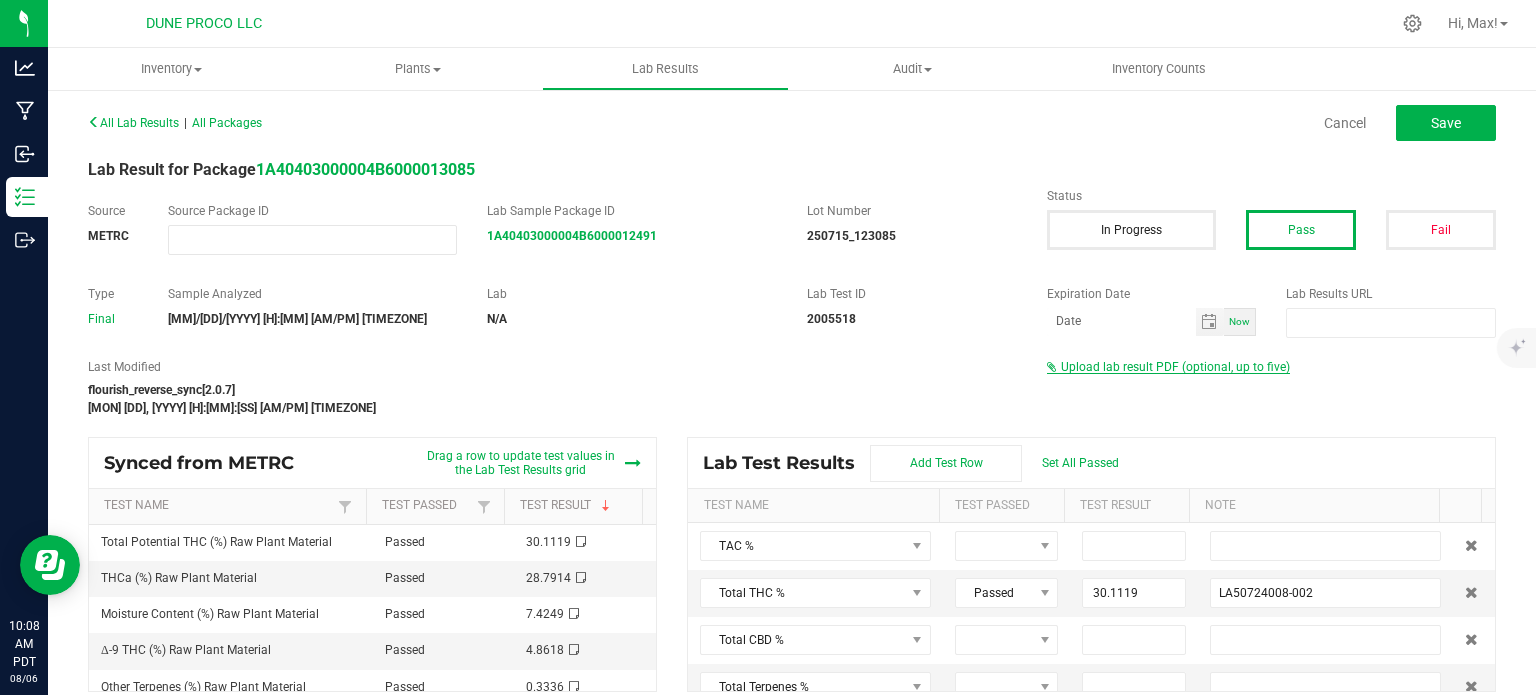 click on "Upload lab result PDF (optional, up to five)" at bounding box center (1175, 367) 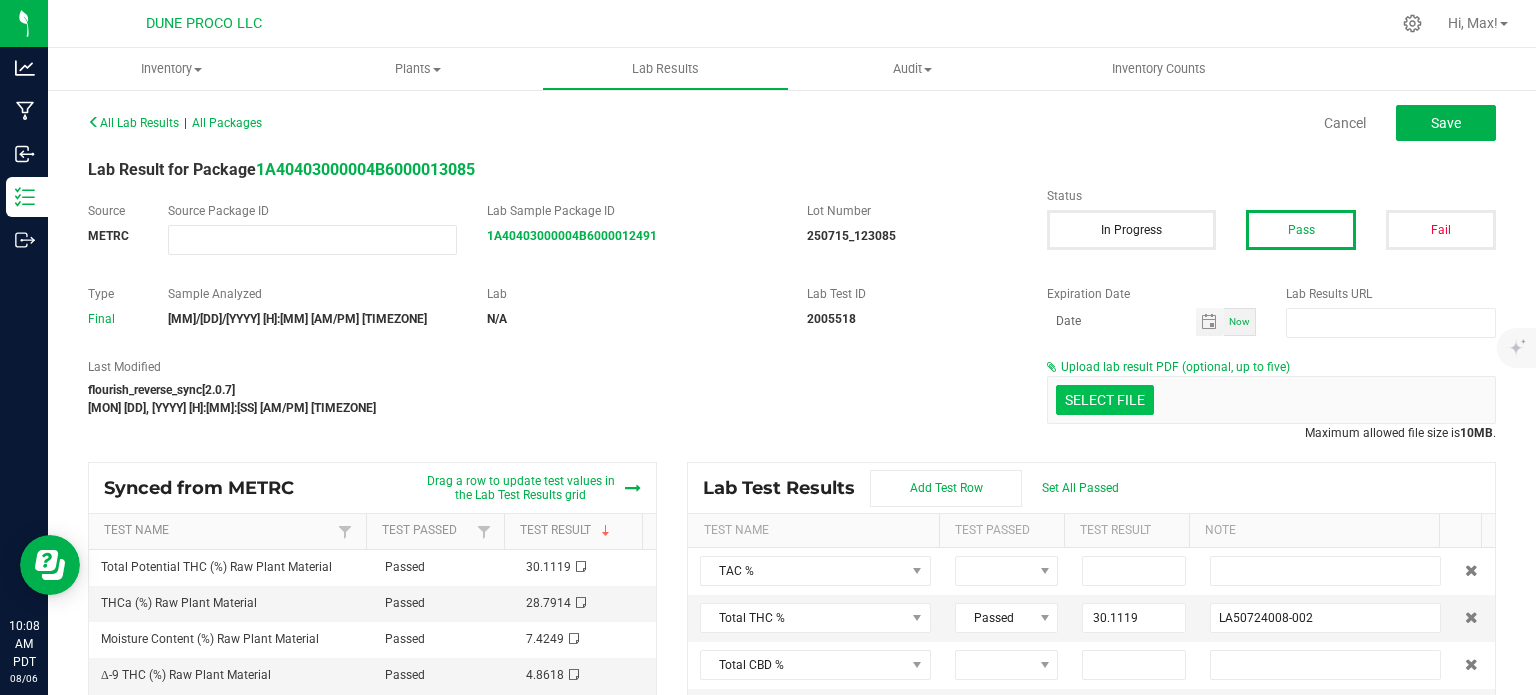 click at bounding box center [-292, 296] 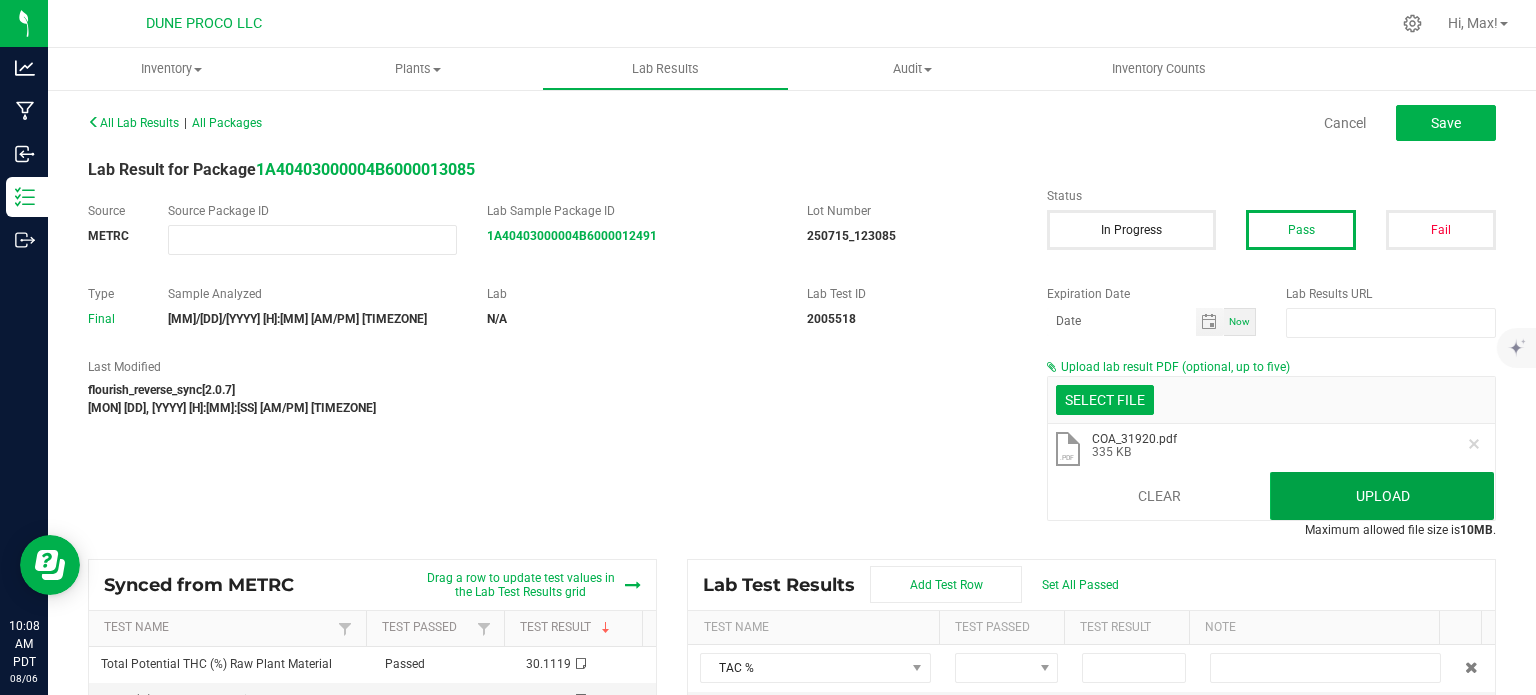 click on "Upload" at bounding box center [1382, 496] 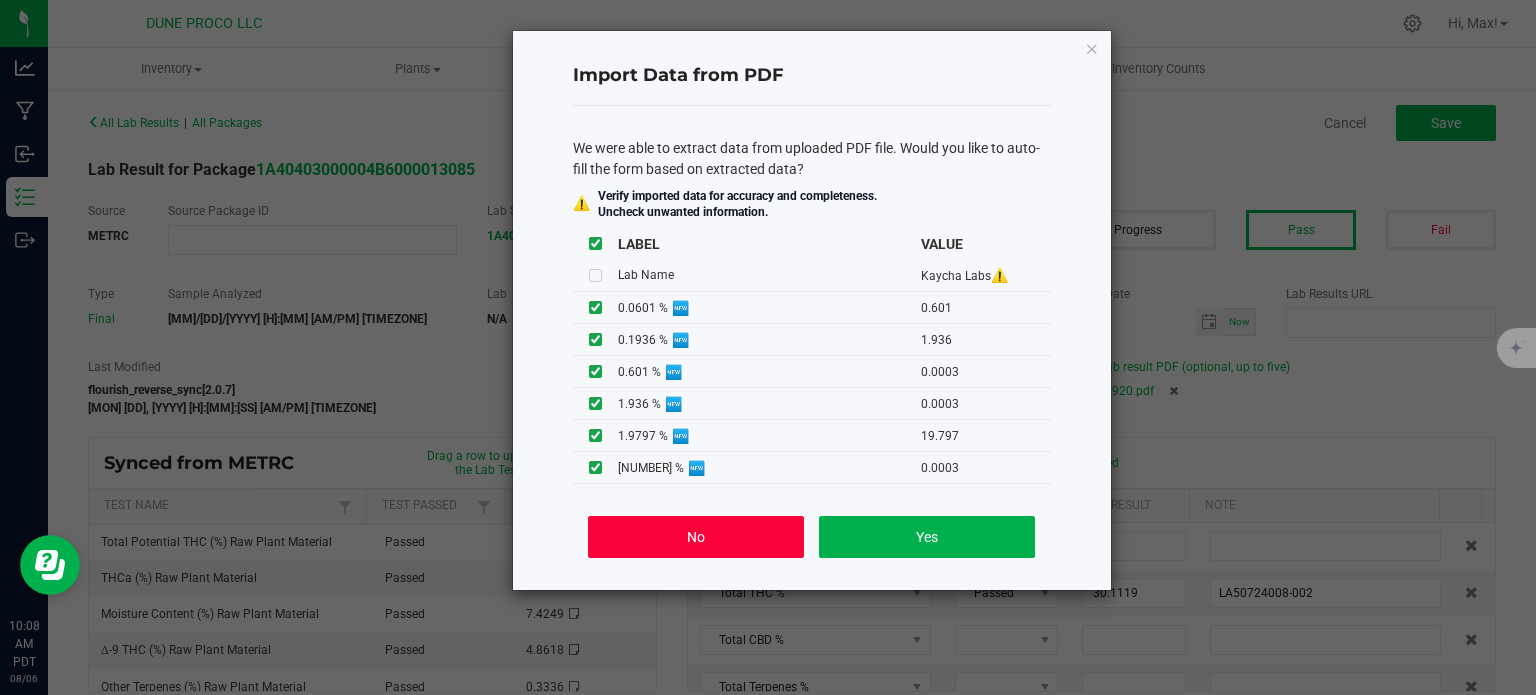 click on "No" 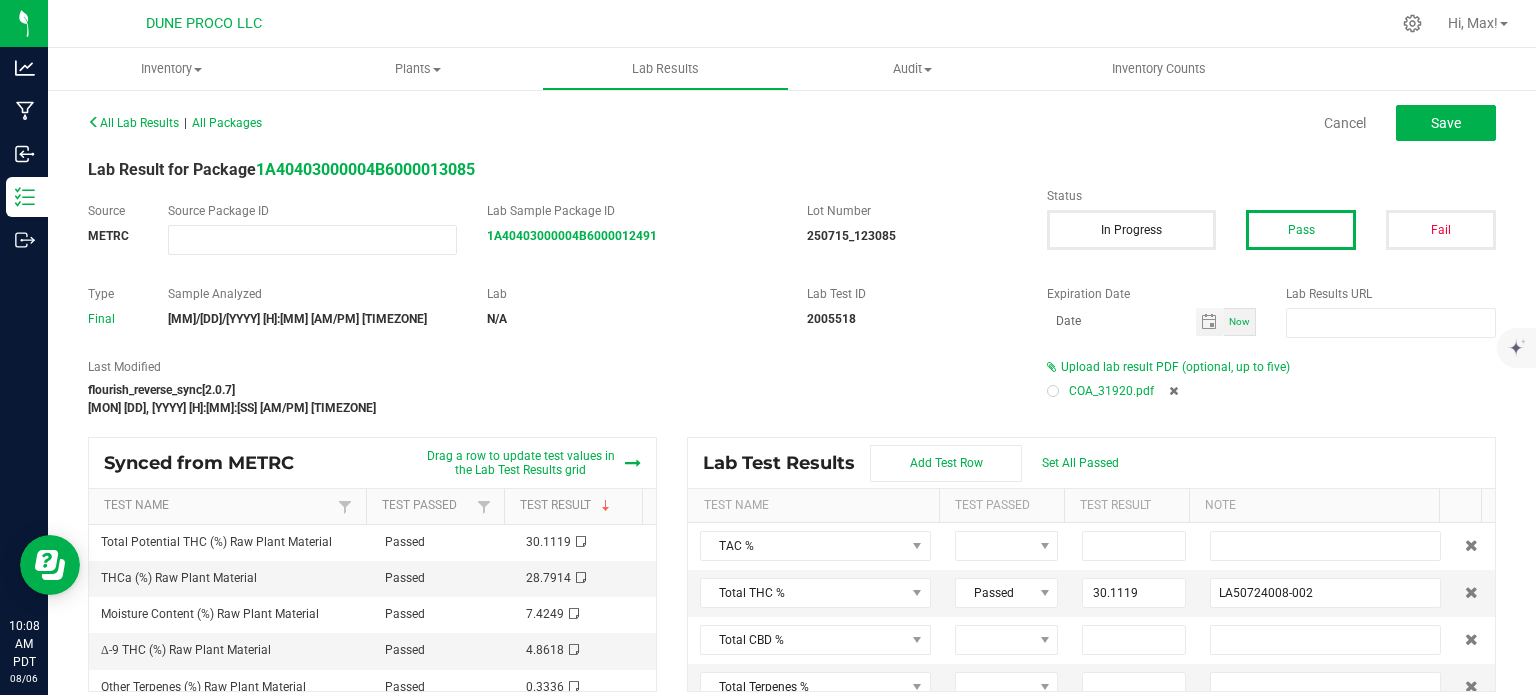 click at bounding box center [1173, 391] 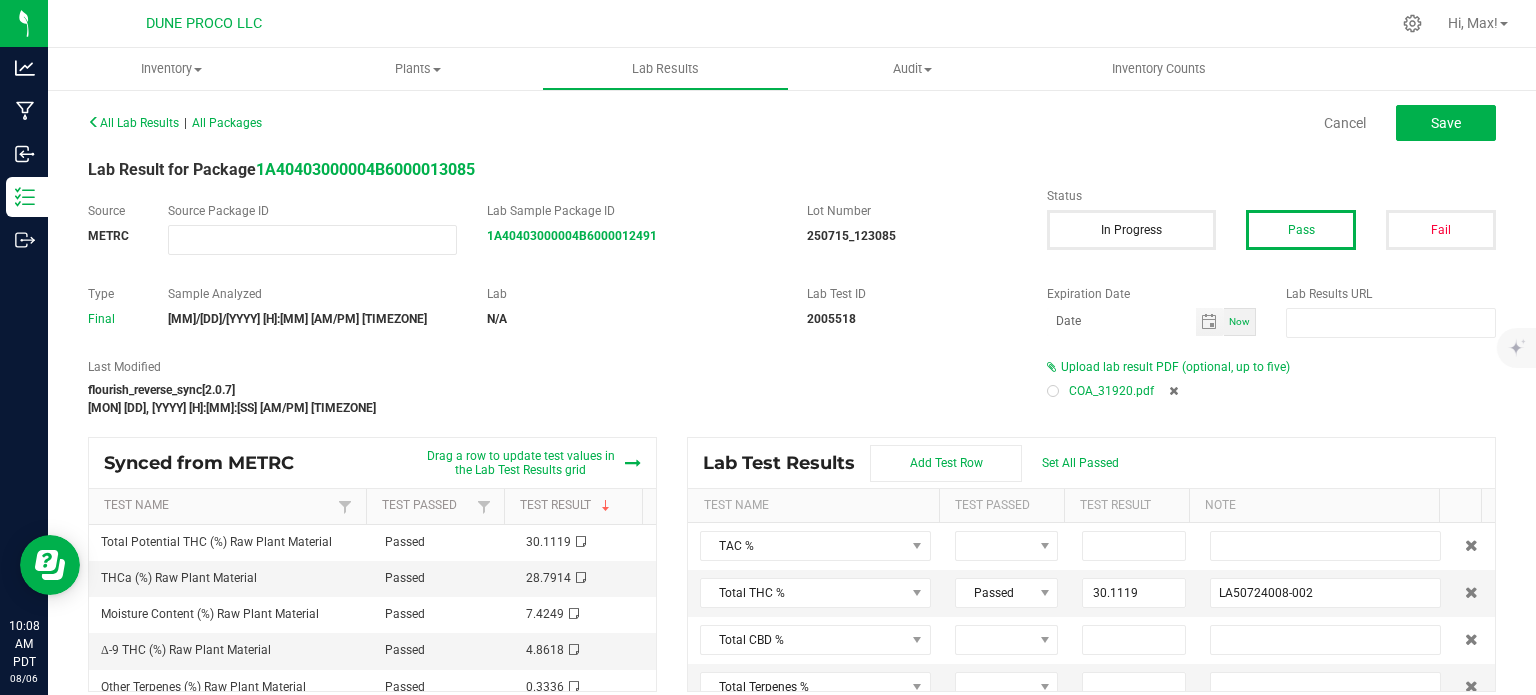 type on "30.1119" 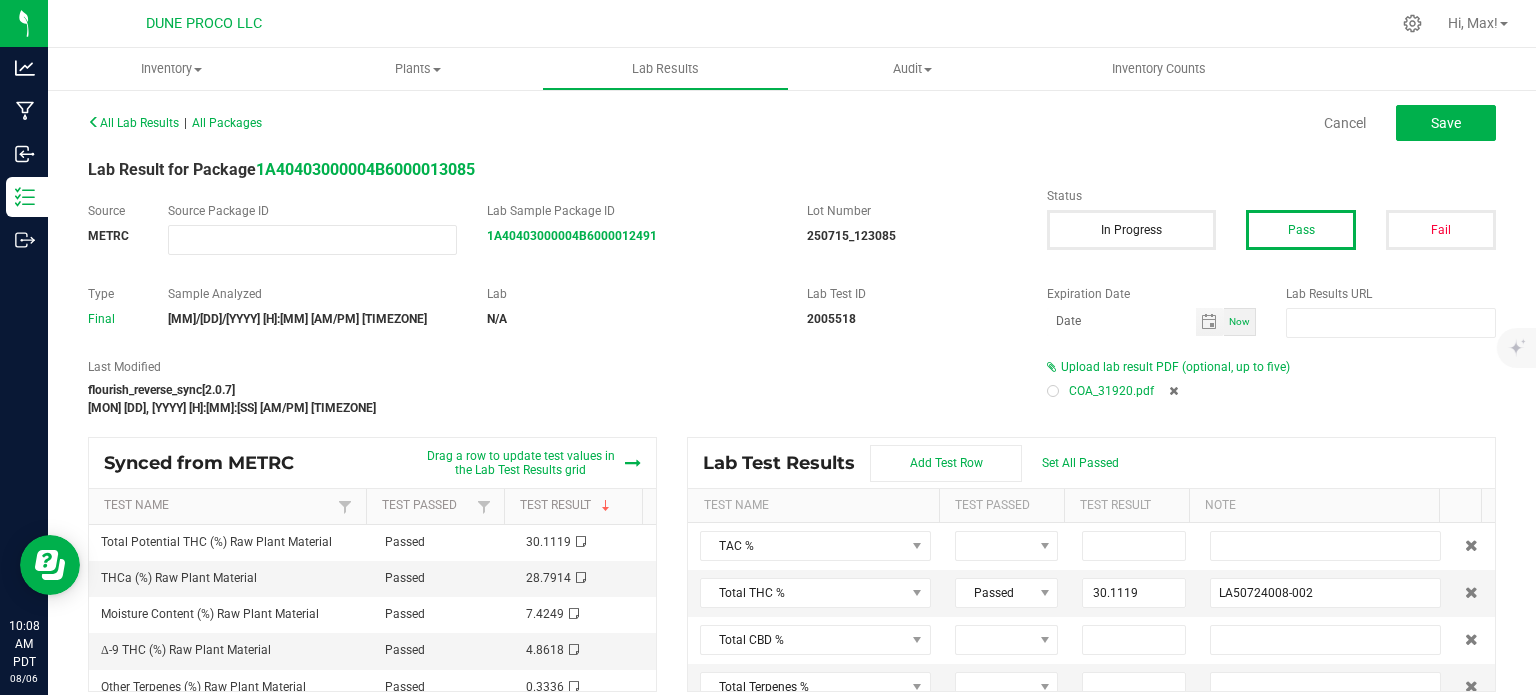 type on "LA50724008-002" 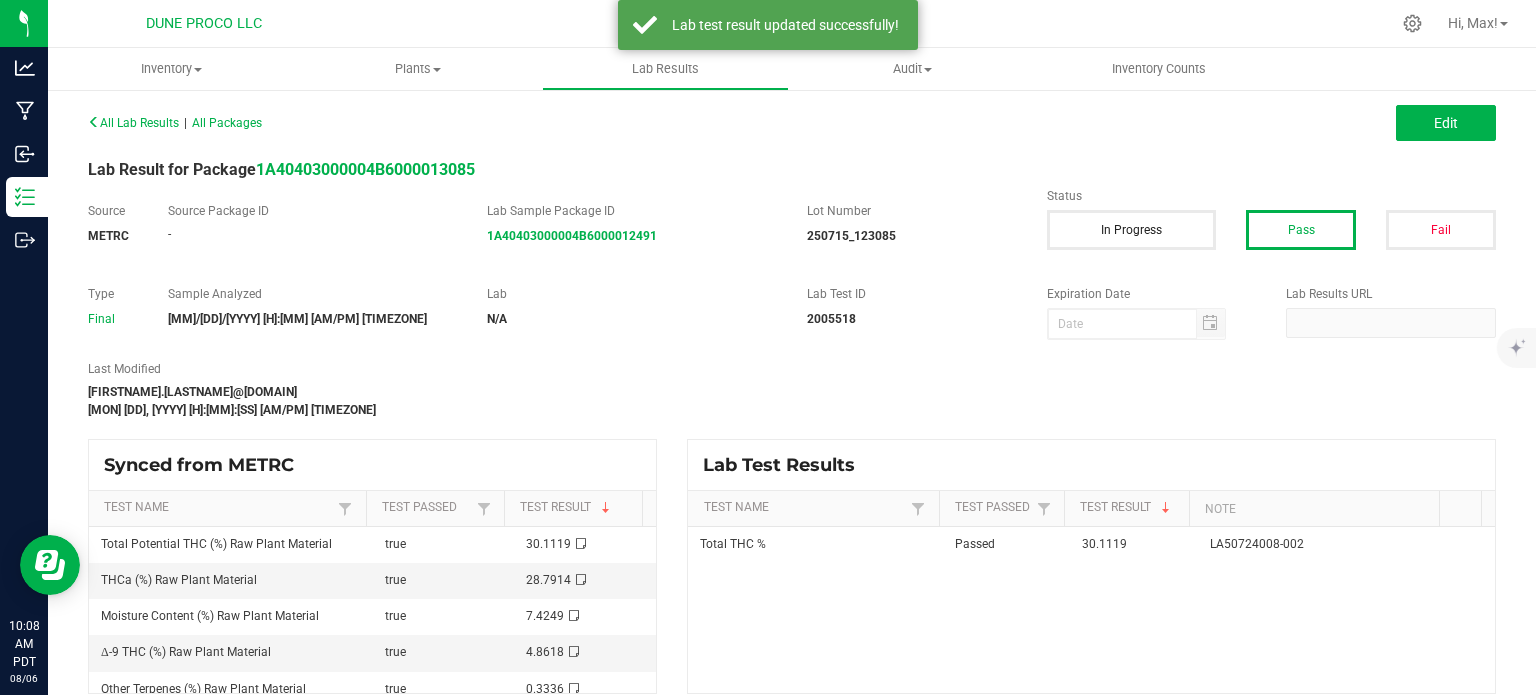 click on "All Lab Results  |  All Packages   Edit" at bounding box center (792, 123) 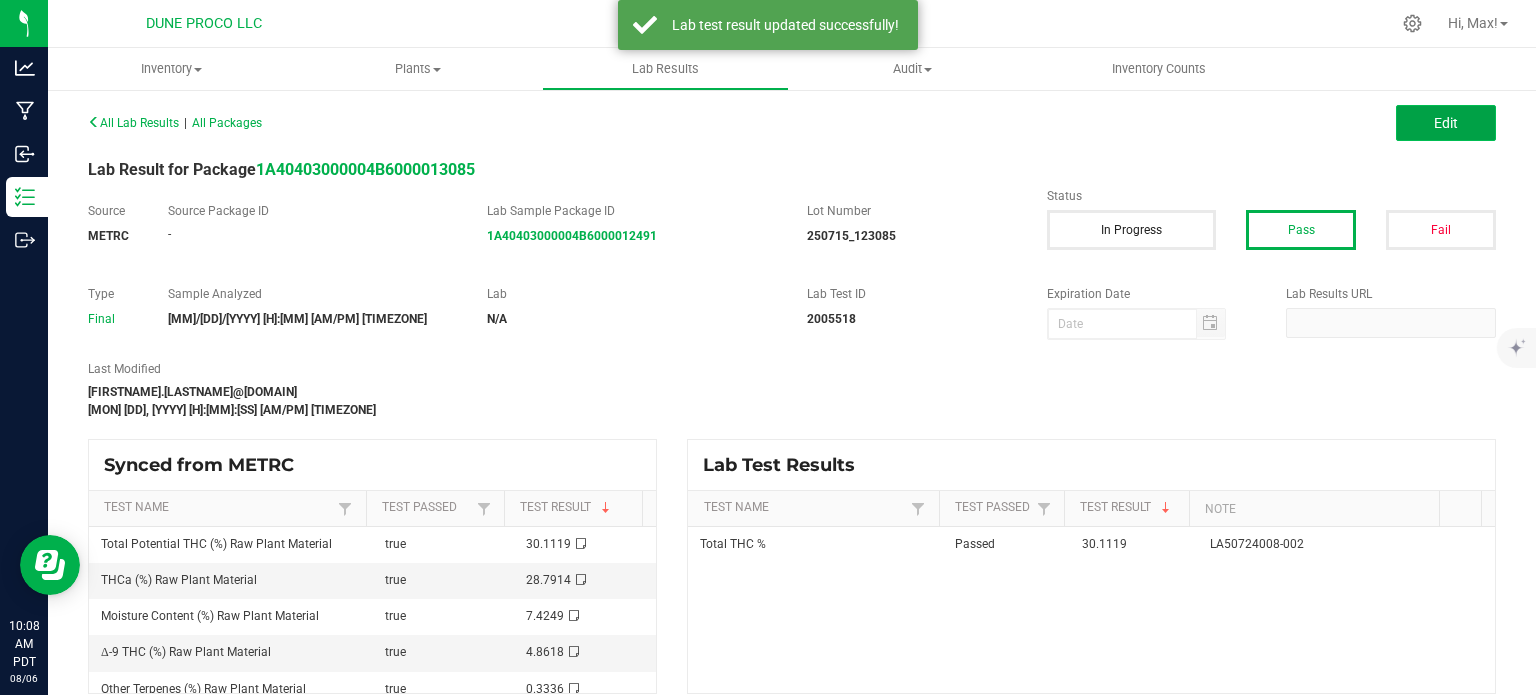 click on "Edit" at bounding box center (1446, 123) 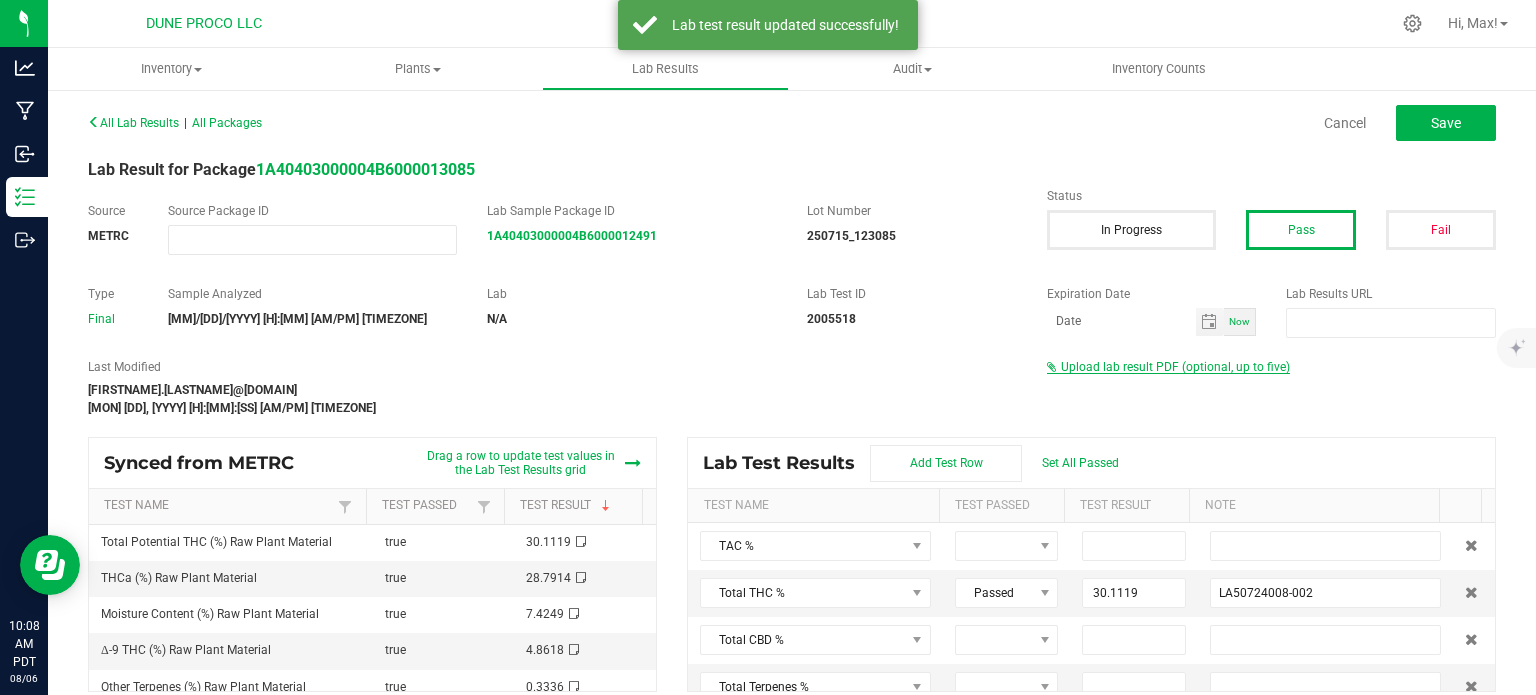 click on "Upload lab result PDF (optional, up to five)" at bounding box center (1175, 367) 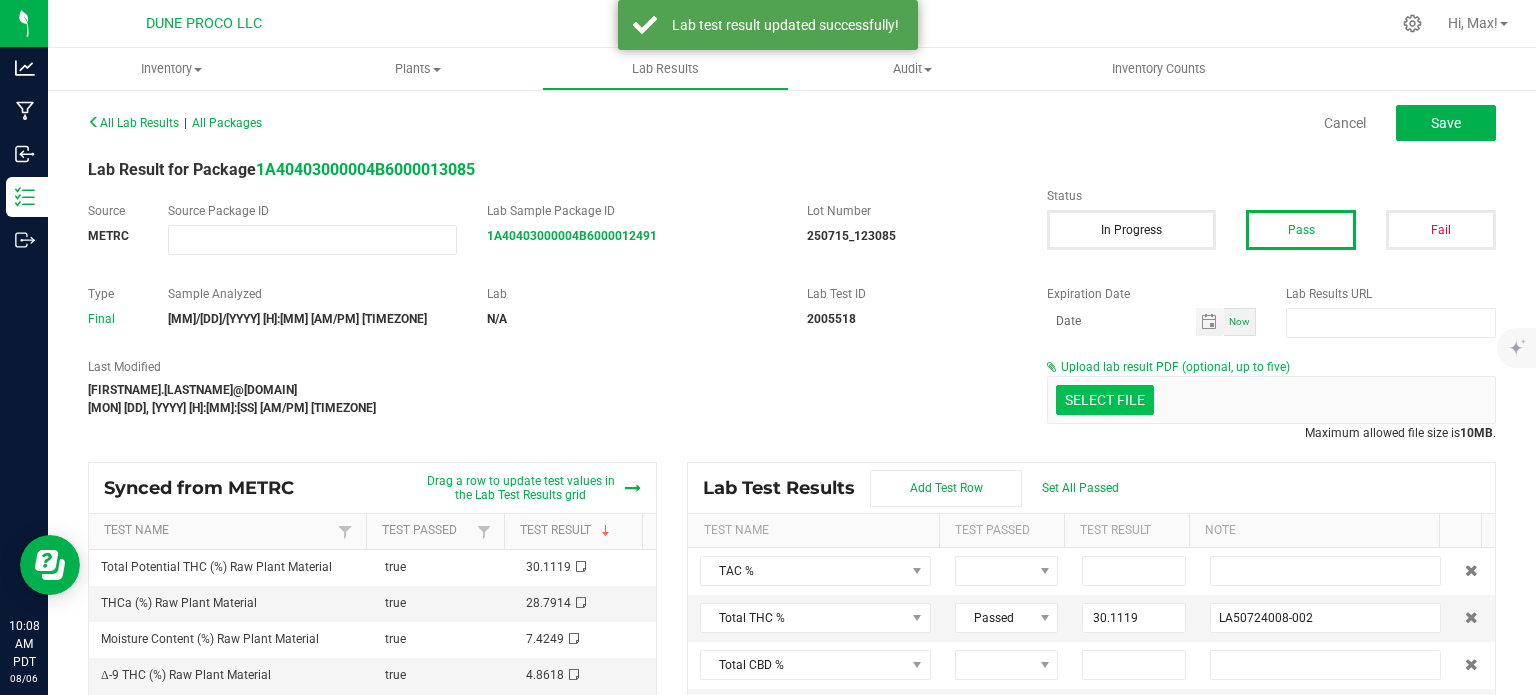 click at bounding box center [-292, 296] 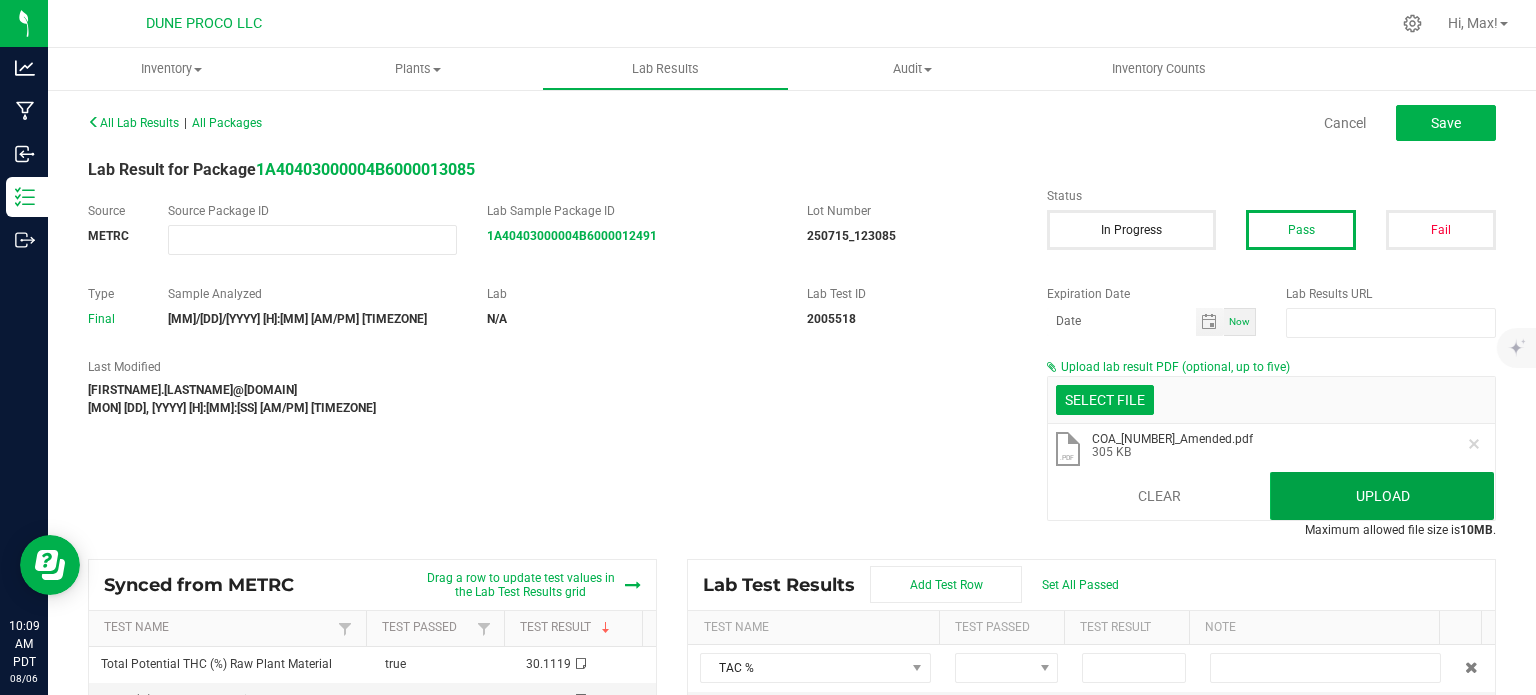 click on "Upload" at bounding box center (1382, 496) 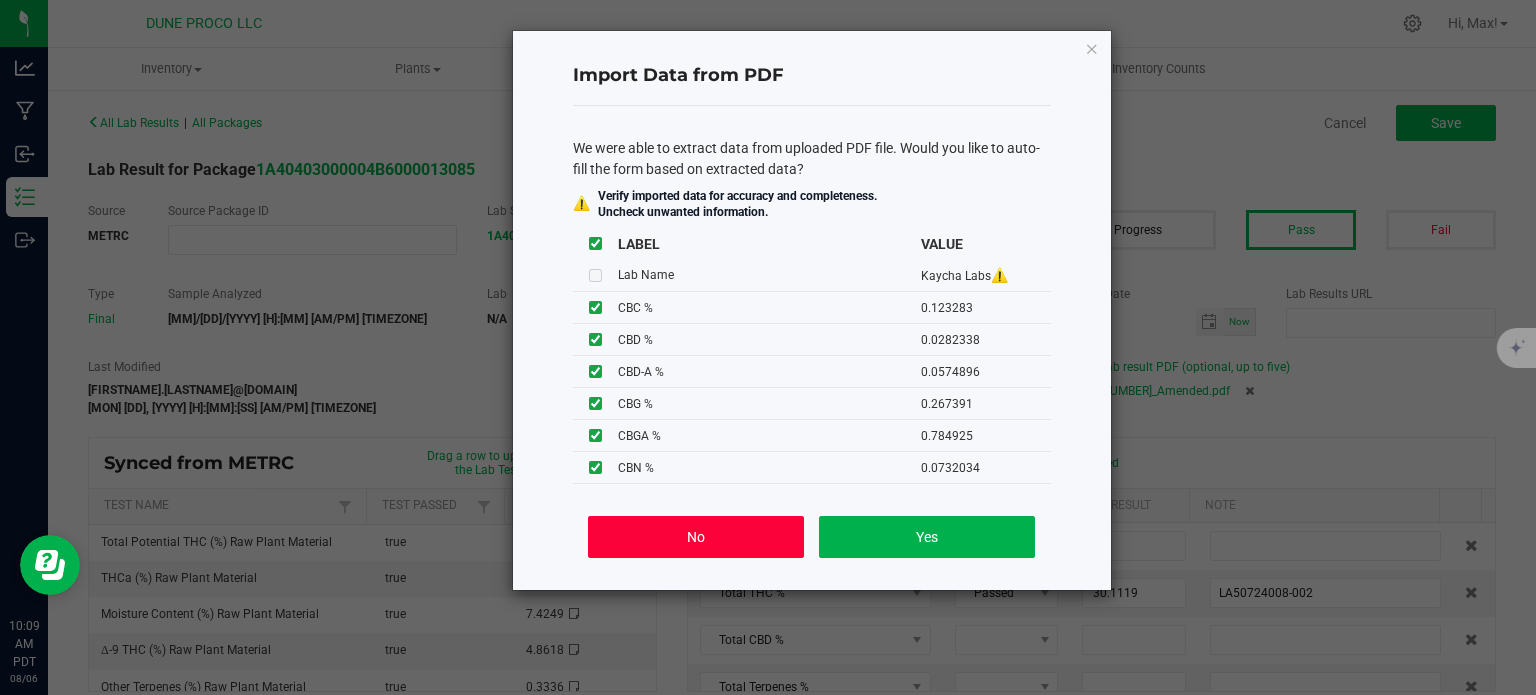 click on "No" 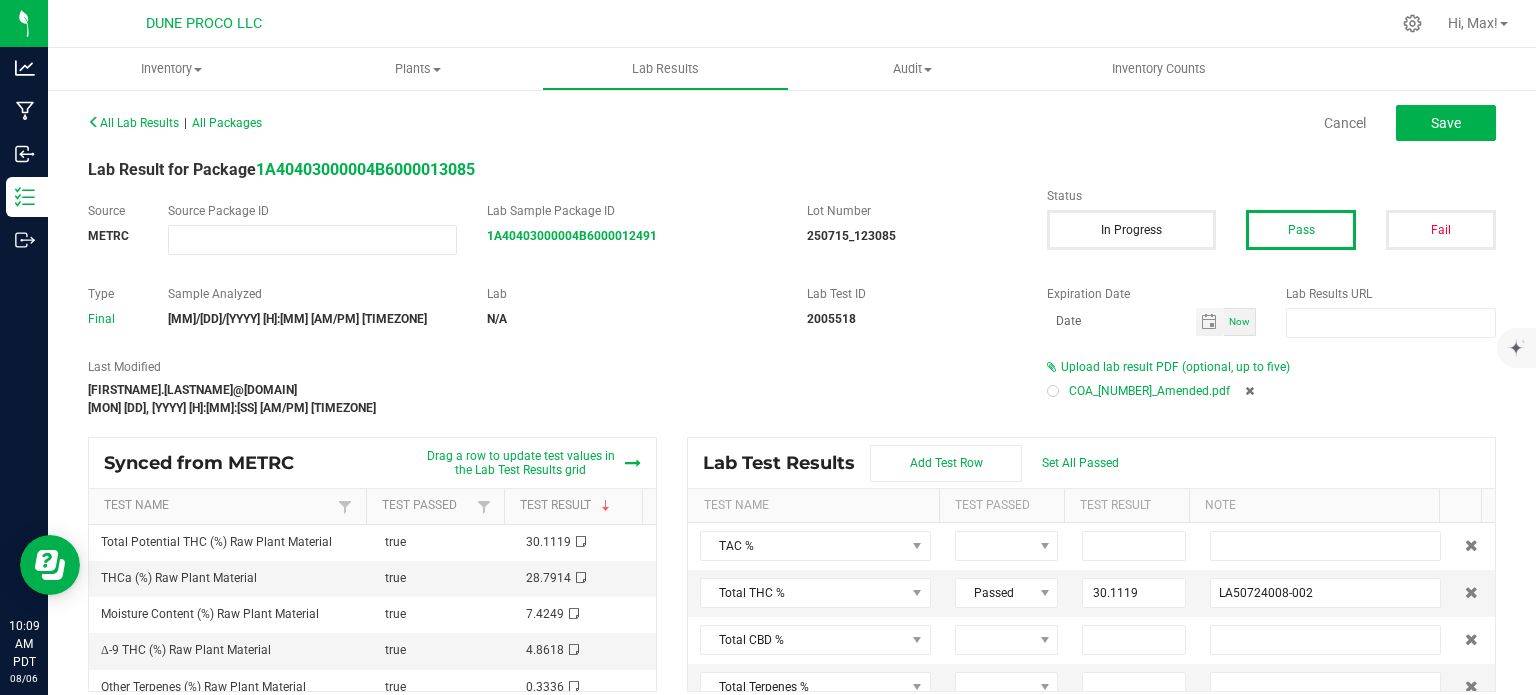 click at bounding box center (1058, 391) 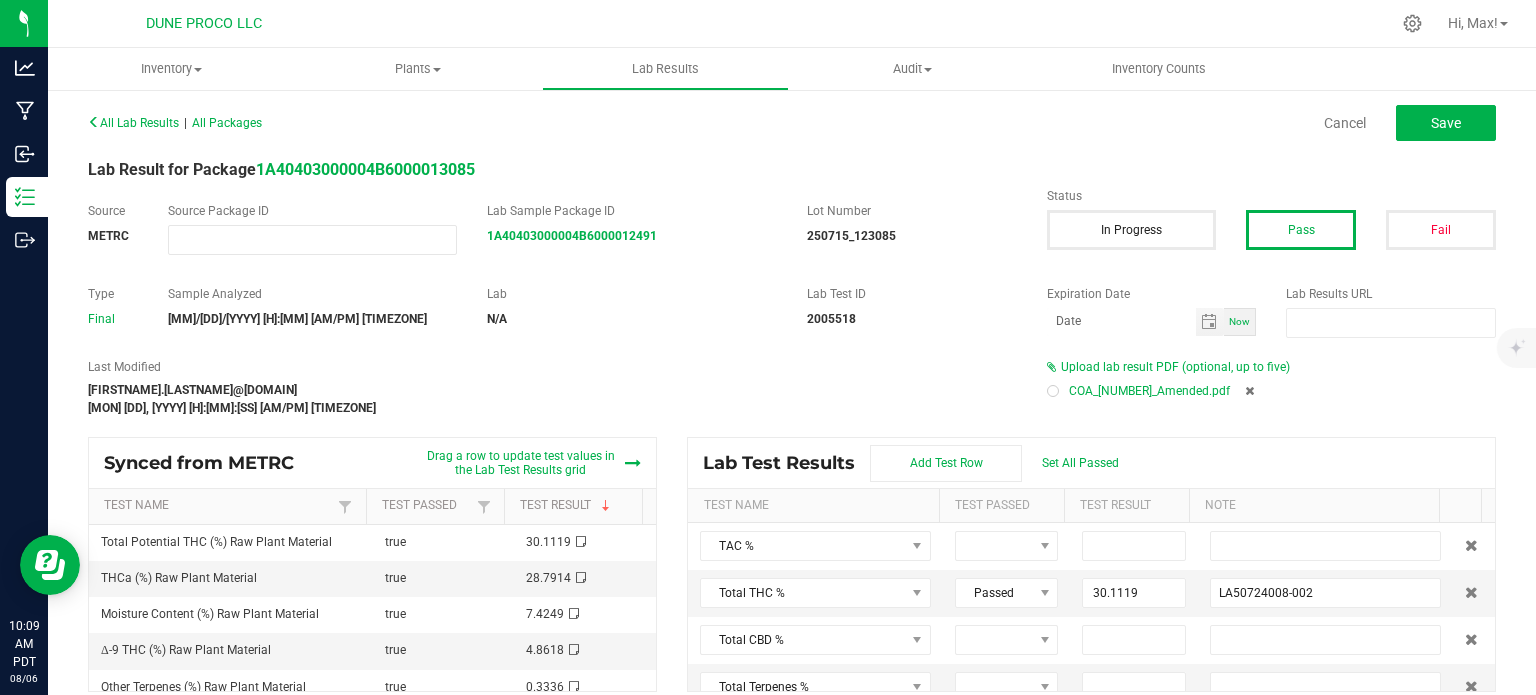 click at bounding box center (1053, 391) 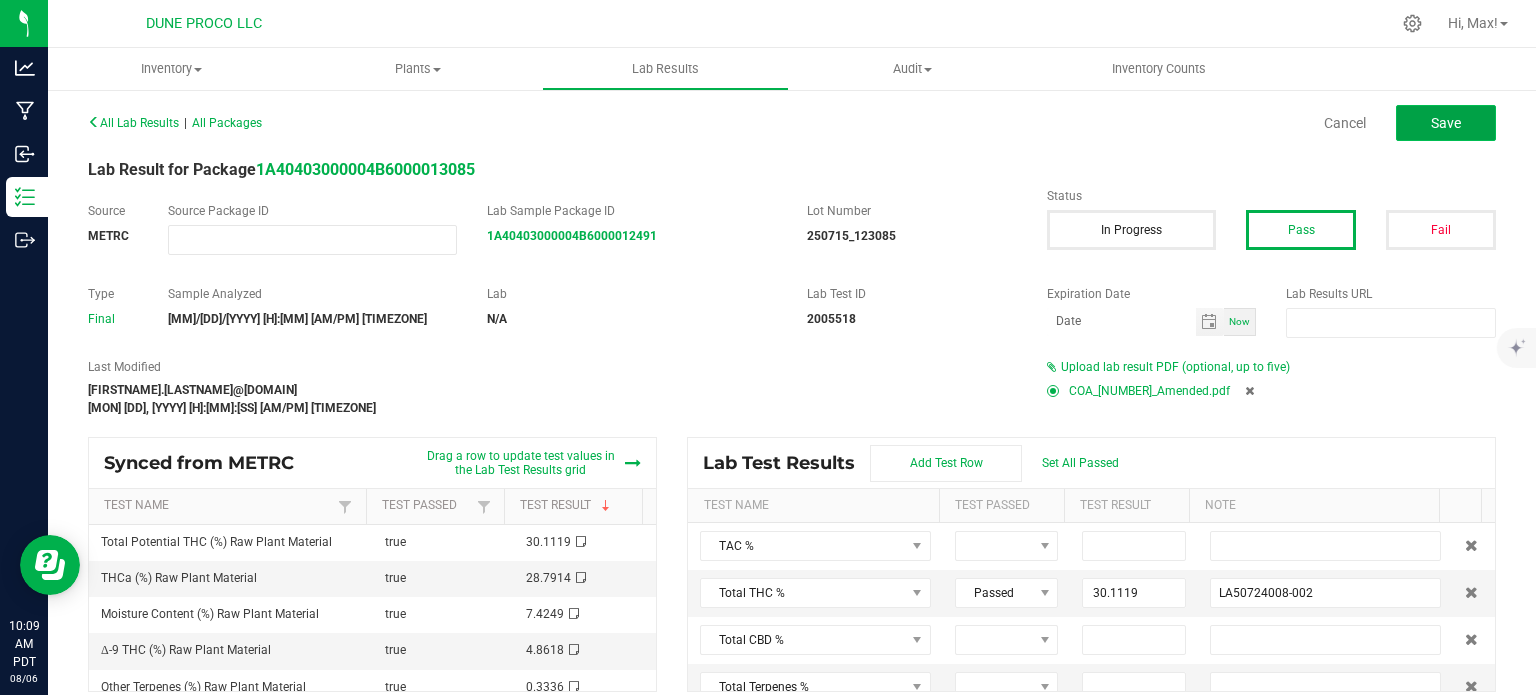 click on "Save" 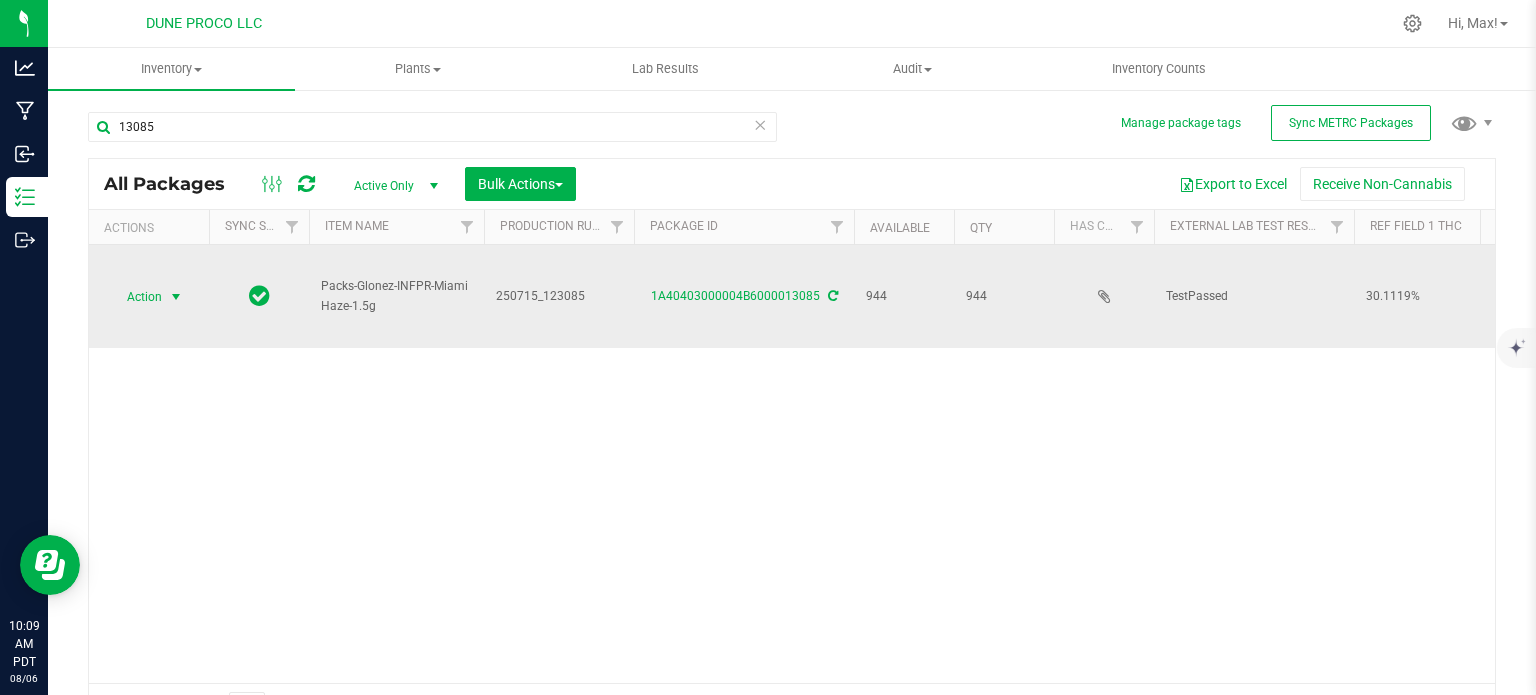click at bounding box center [176, 297] 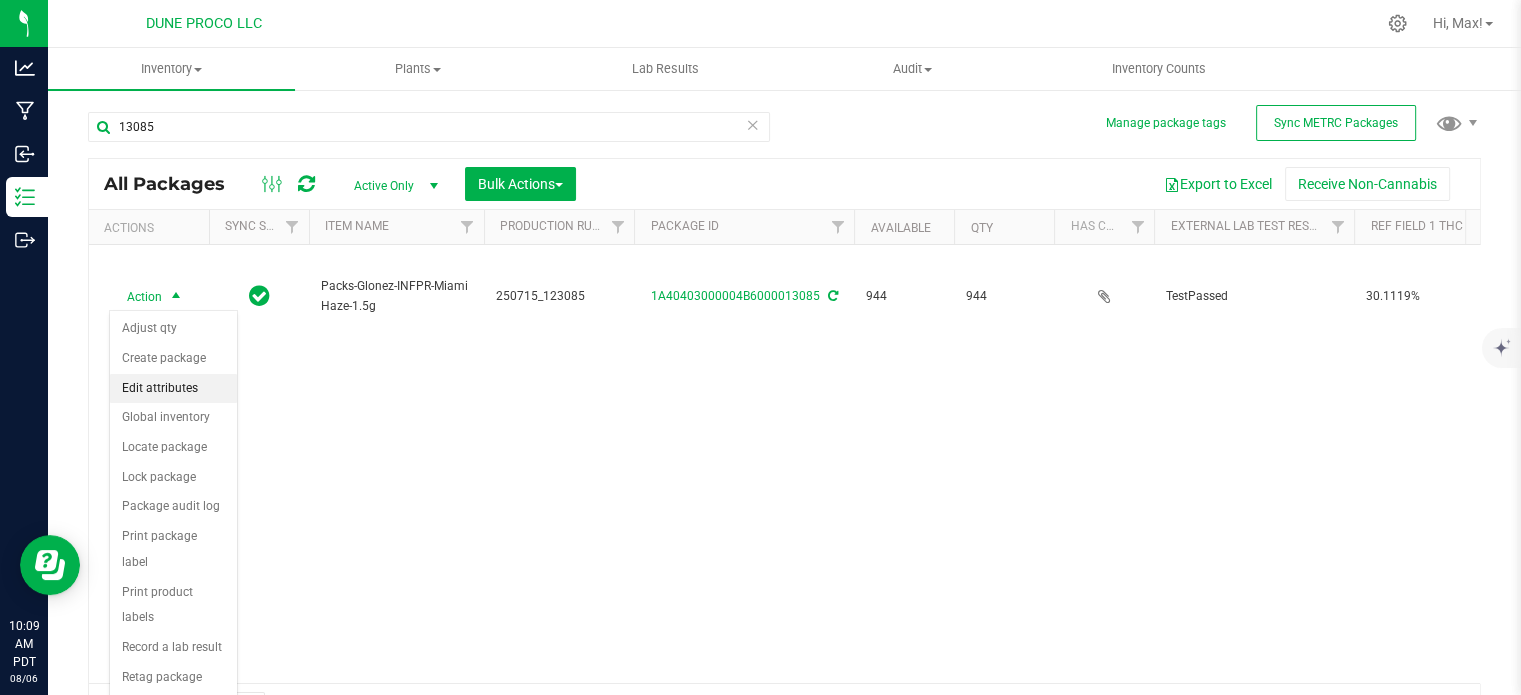 click on "Edit attributes" at bounding box center [173, 389] 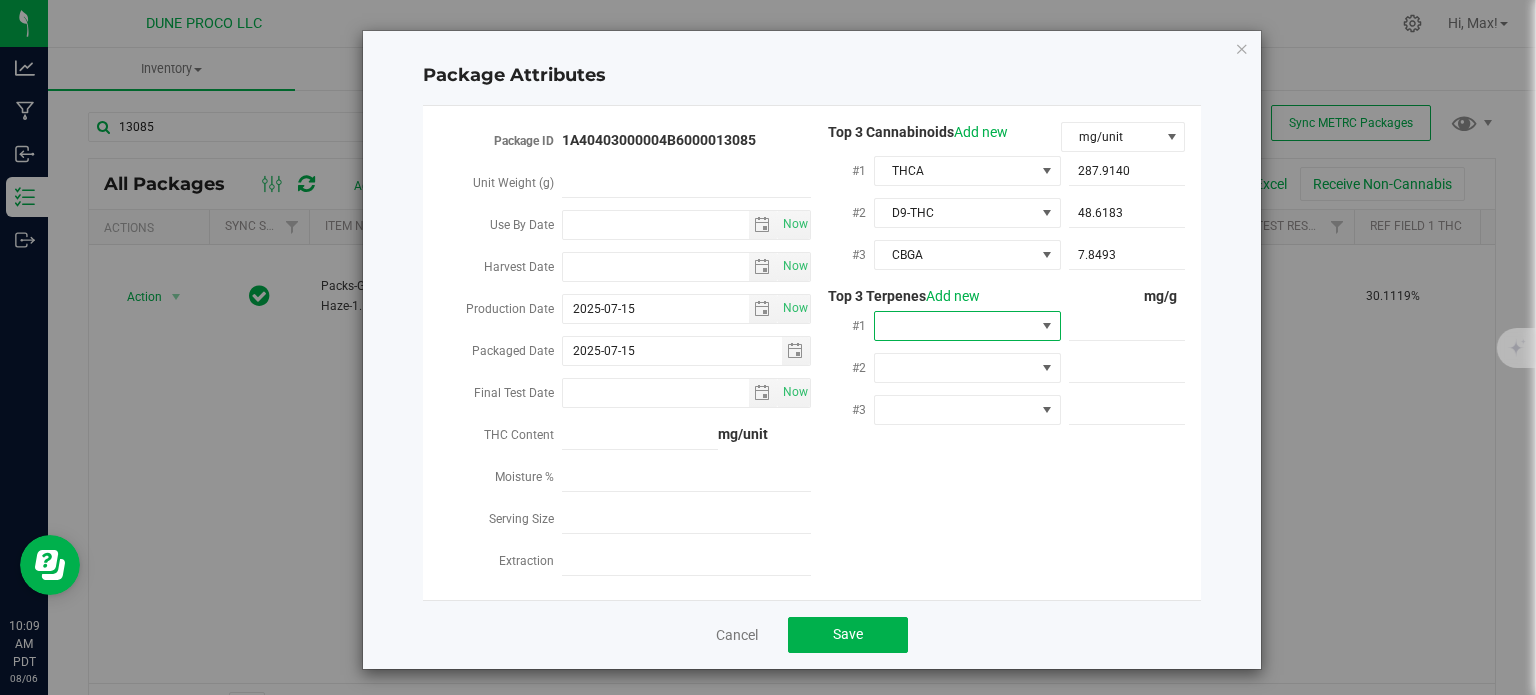click at bounding box center [955, 326] 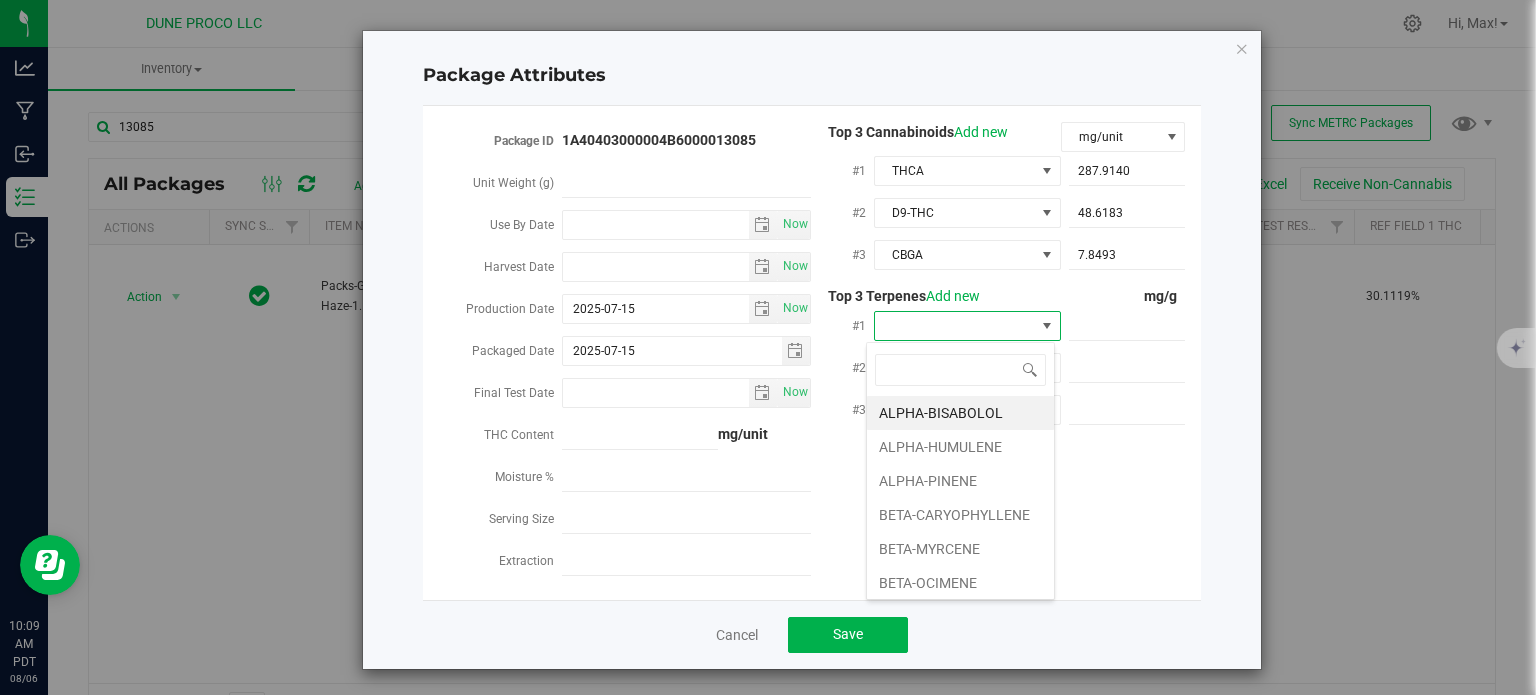 scroll, scrollTop: 99970, scrollLeft: 99812, axis: both 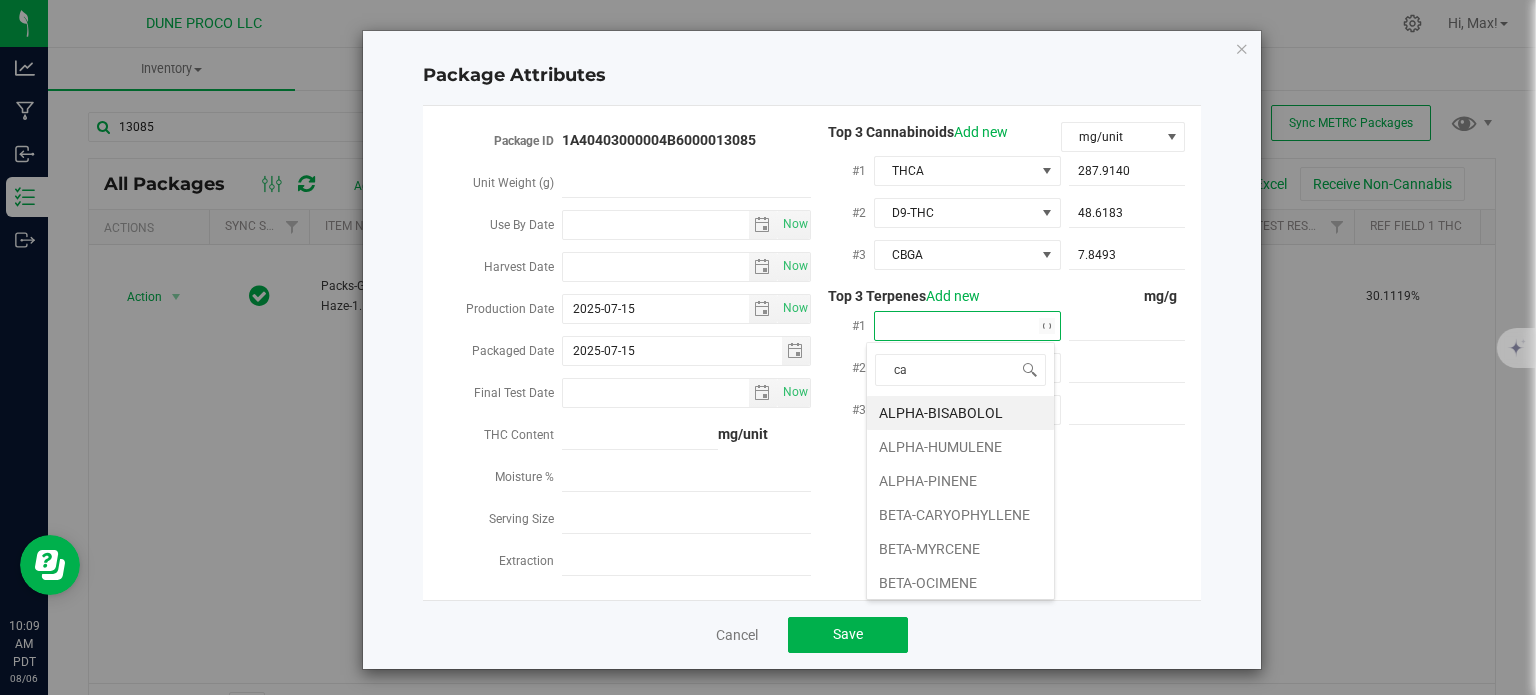 type on "car" 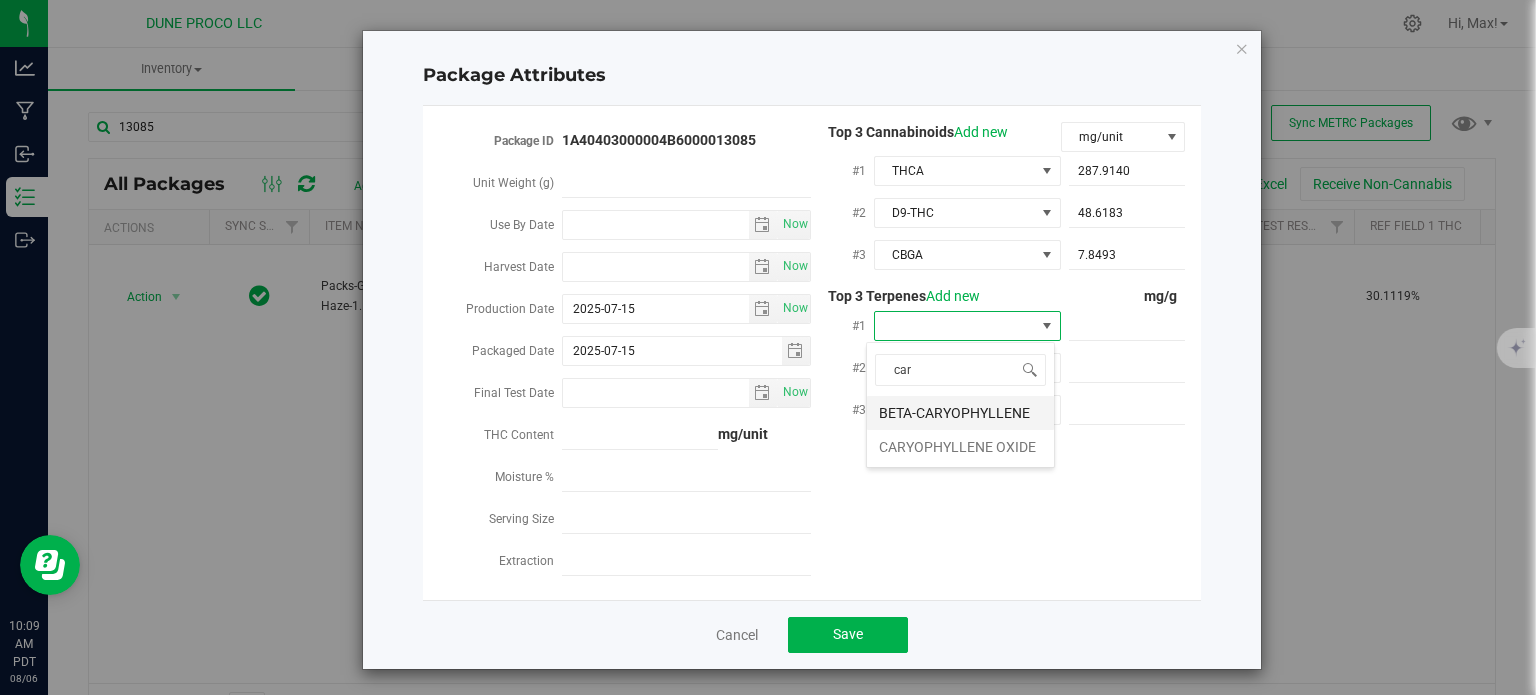 click on "BETA-CARYOPHYLLENE" at bounding box center [960, 413] 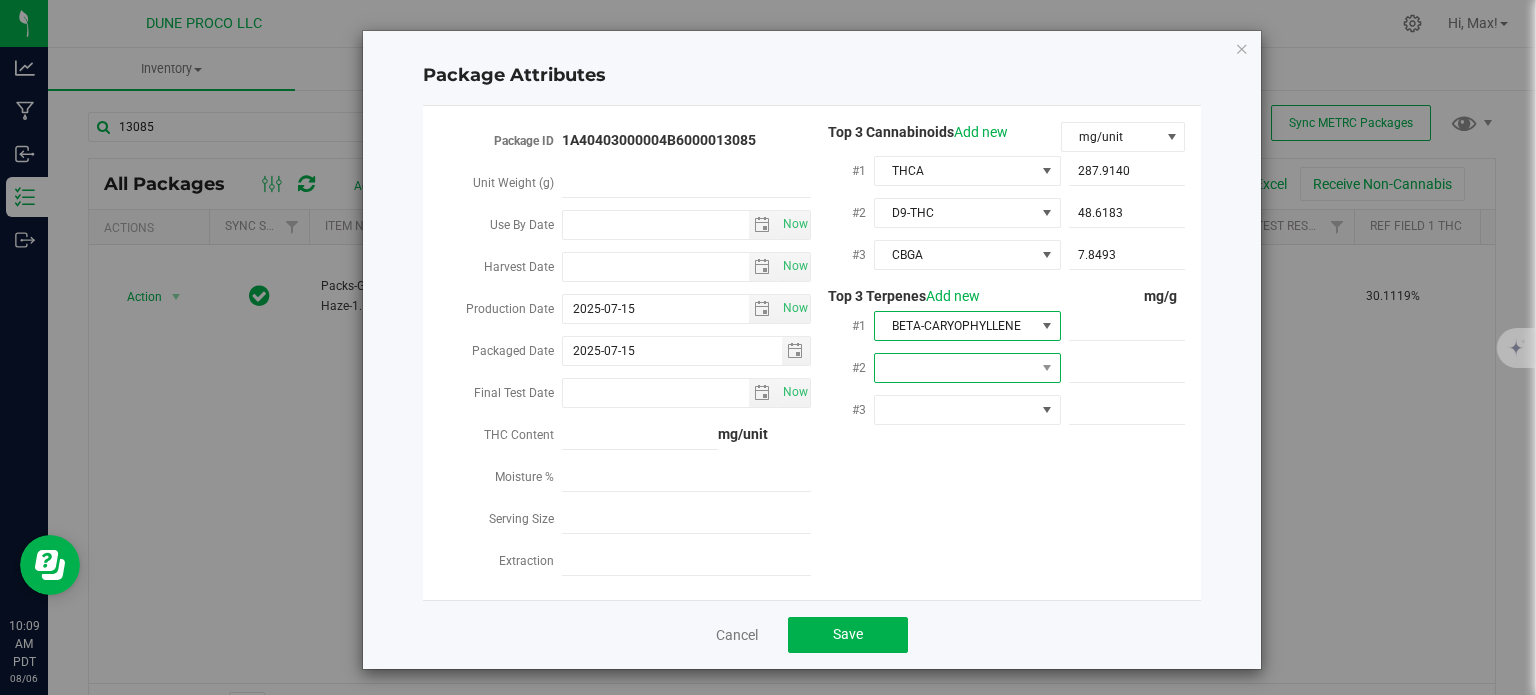 click at bounding box center (955, 368) 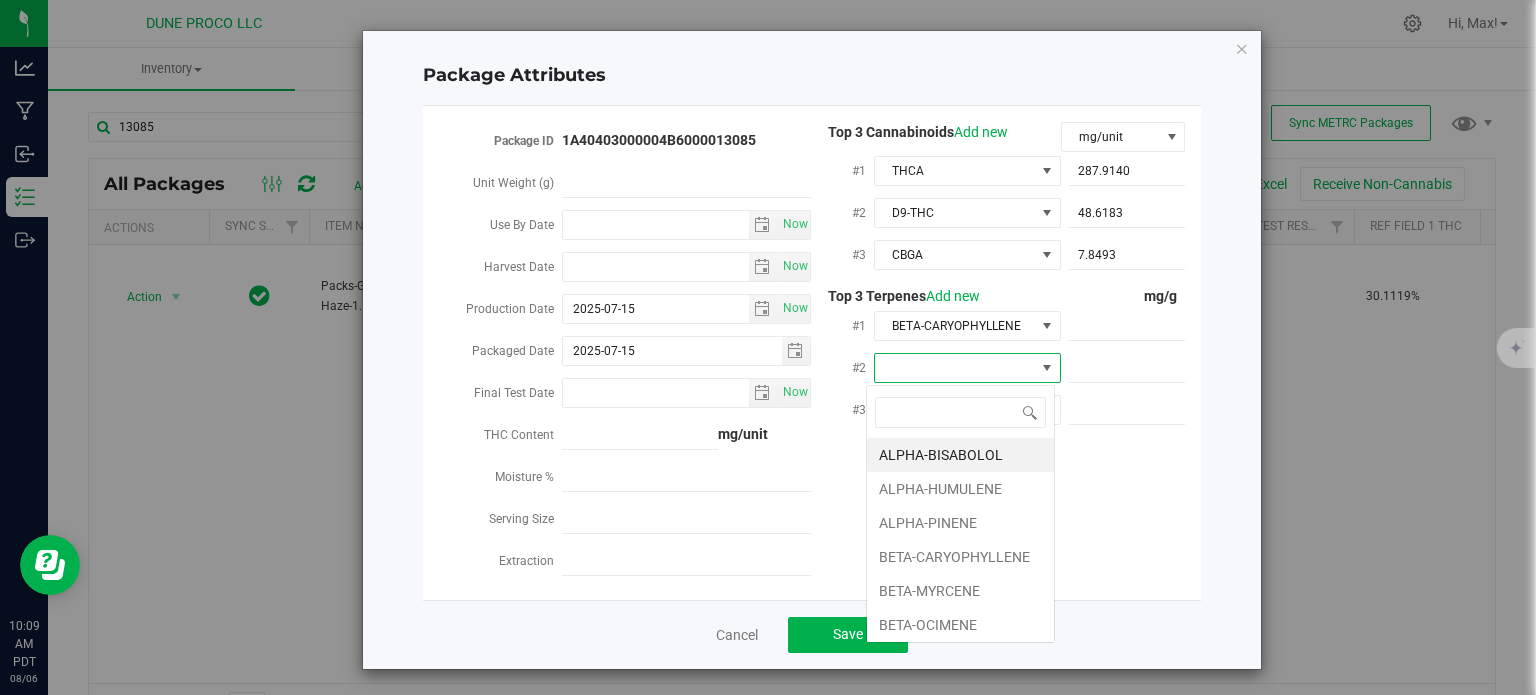 scroll, scrollTop: 99970, scrollLeft: 99812, axis: both 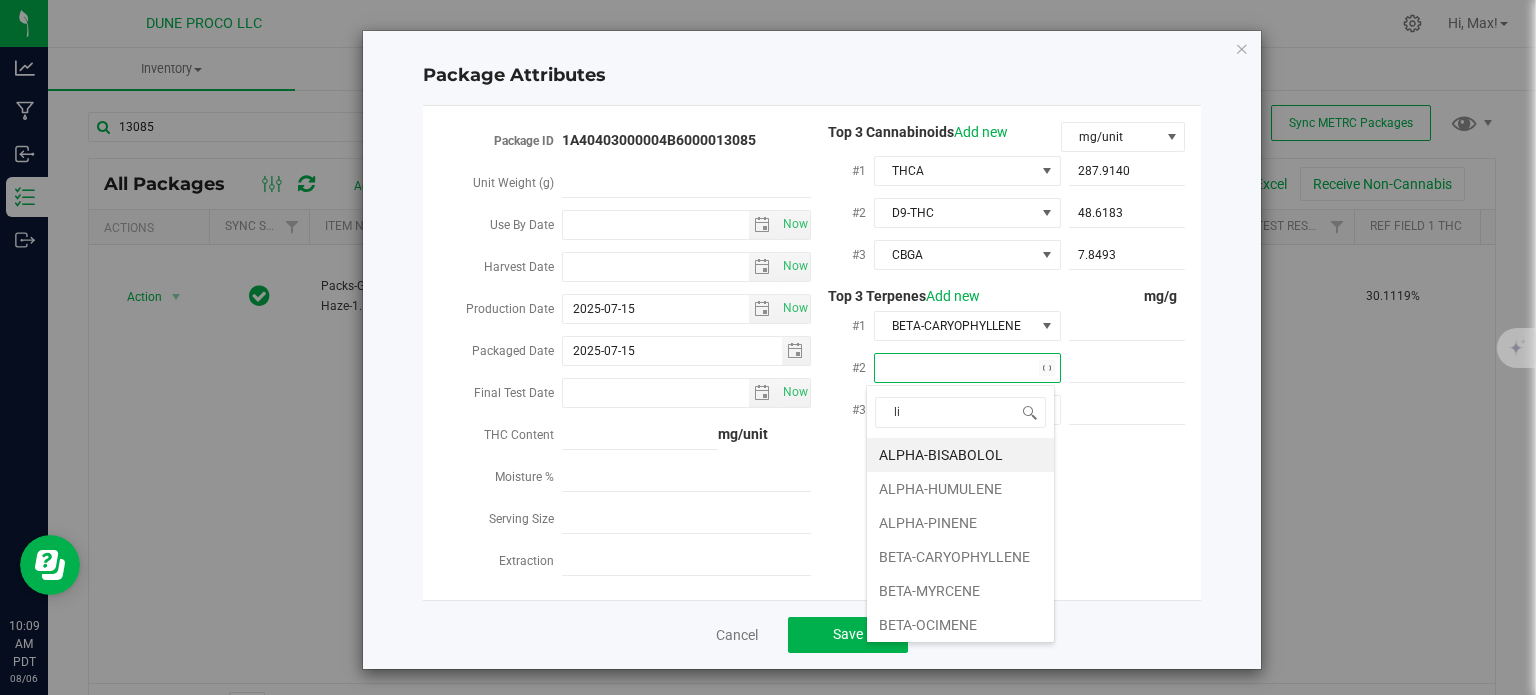 type on "lin" 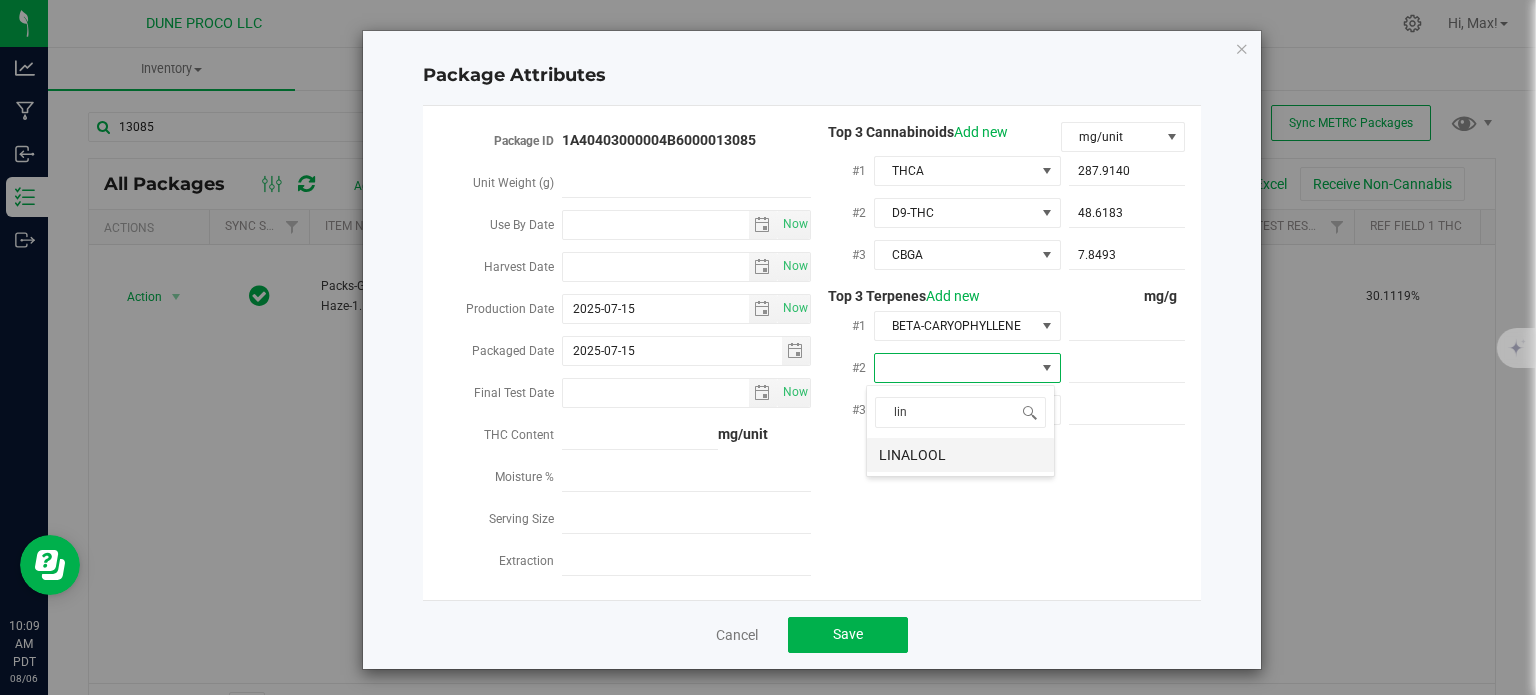 click on "LINALOOL" at bounding box center (960, 455) 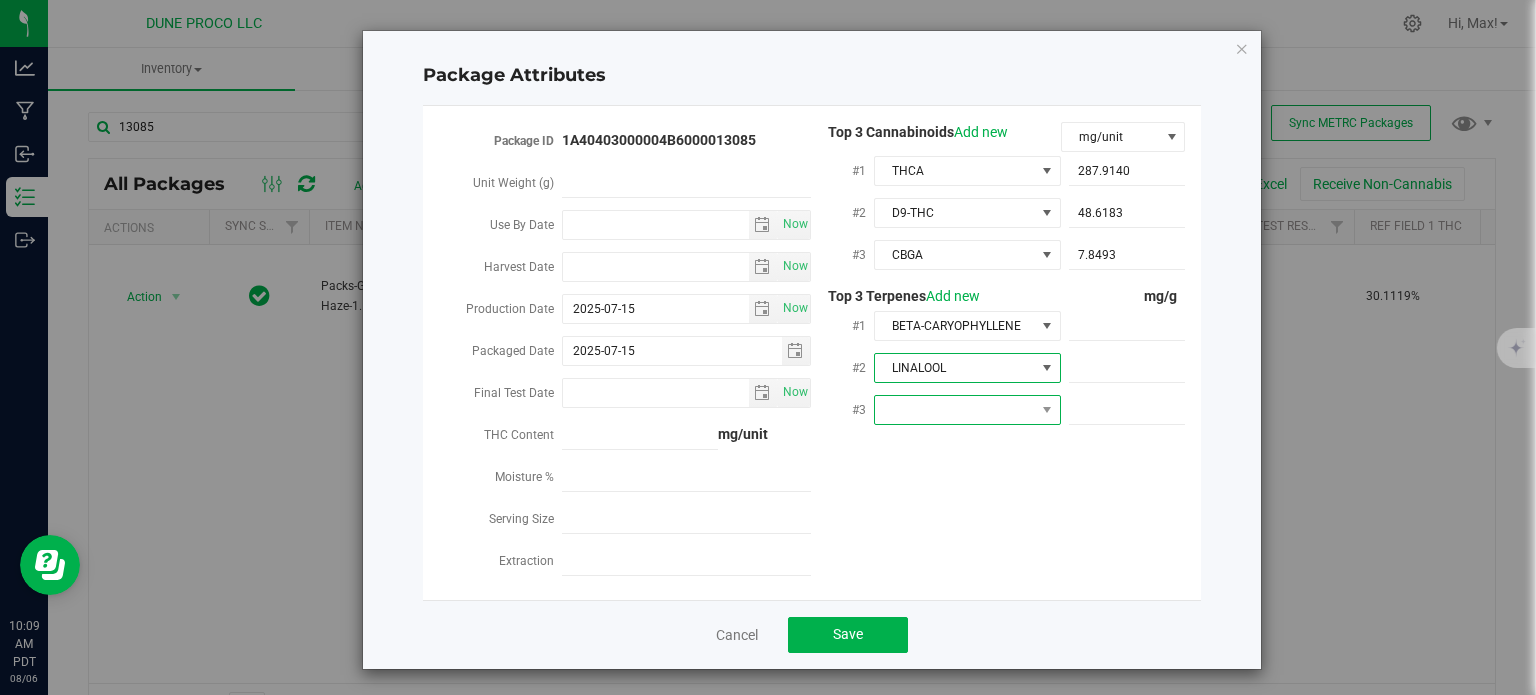 click at bounding box center [955, 410] 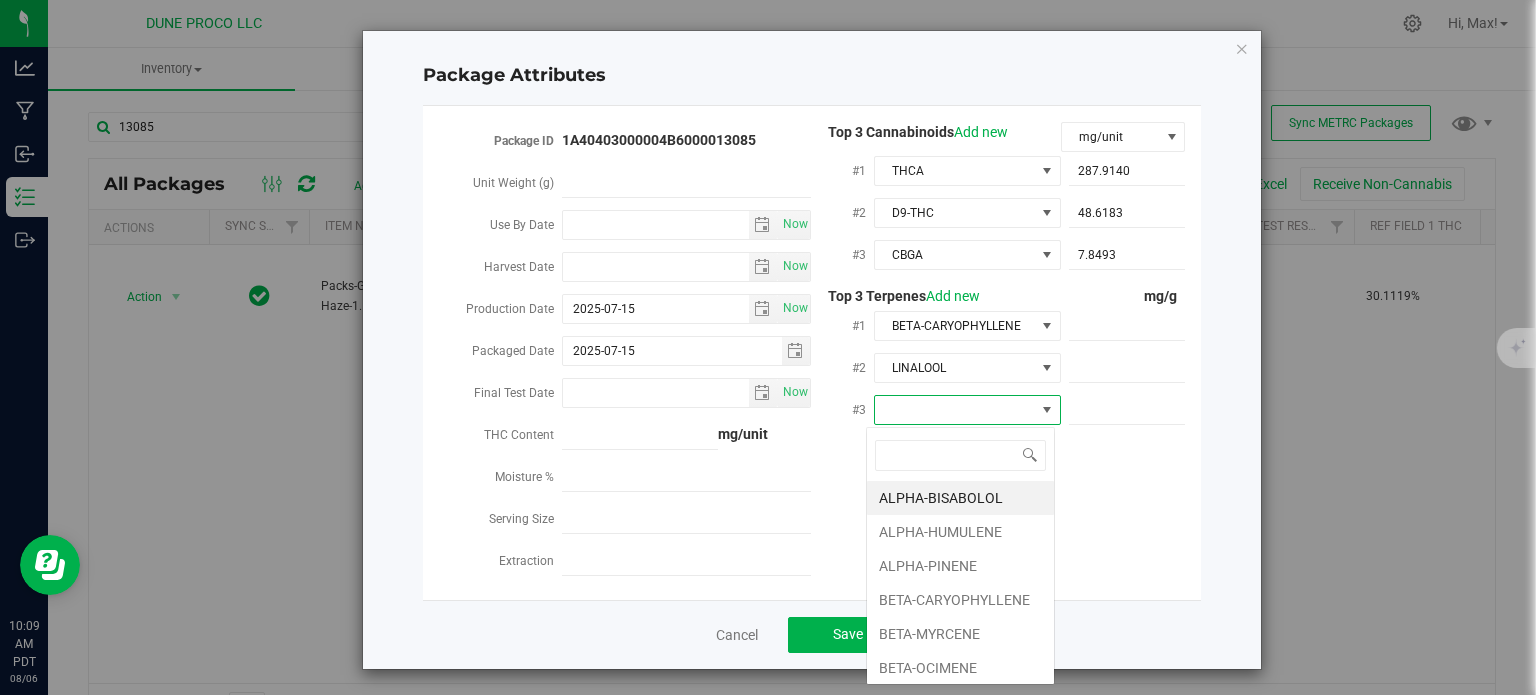 scroll, scrollTop: 99970, scrollLeft: 99812, axis: both 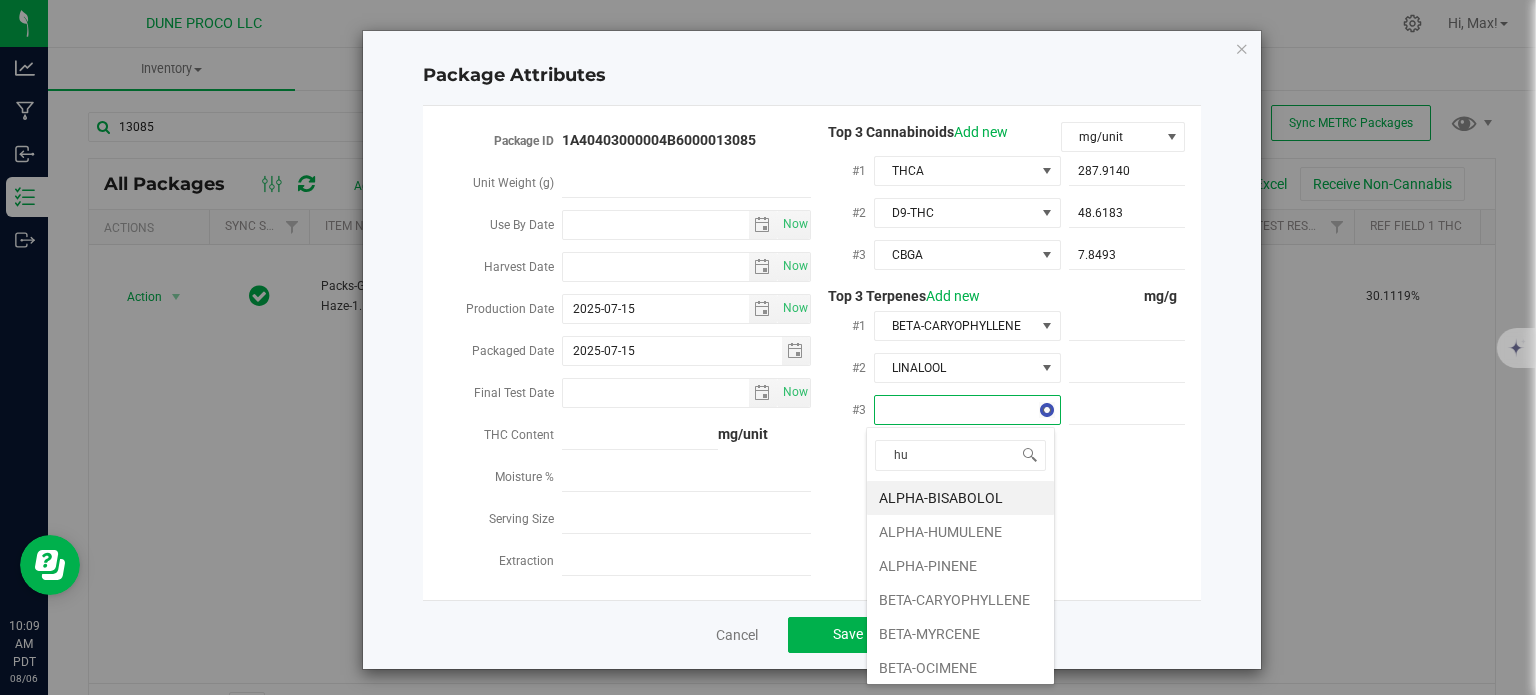 type on "hum" 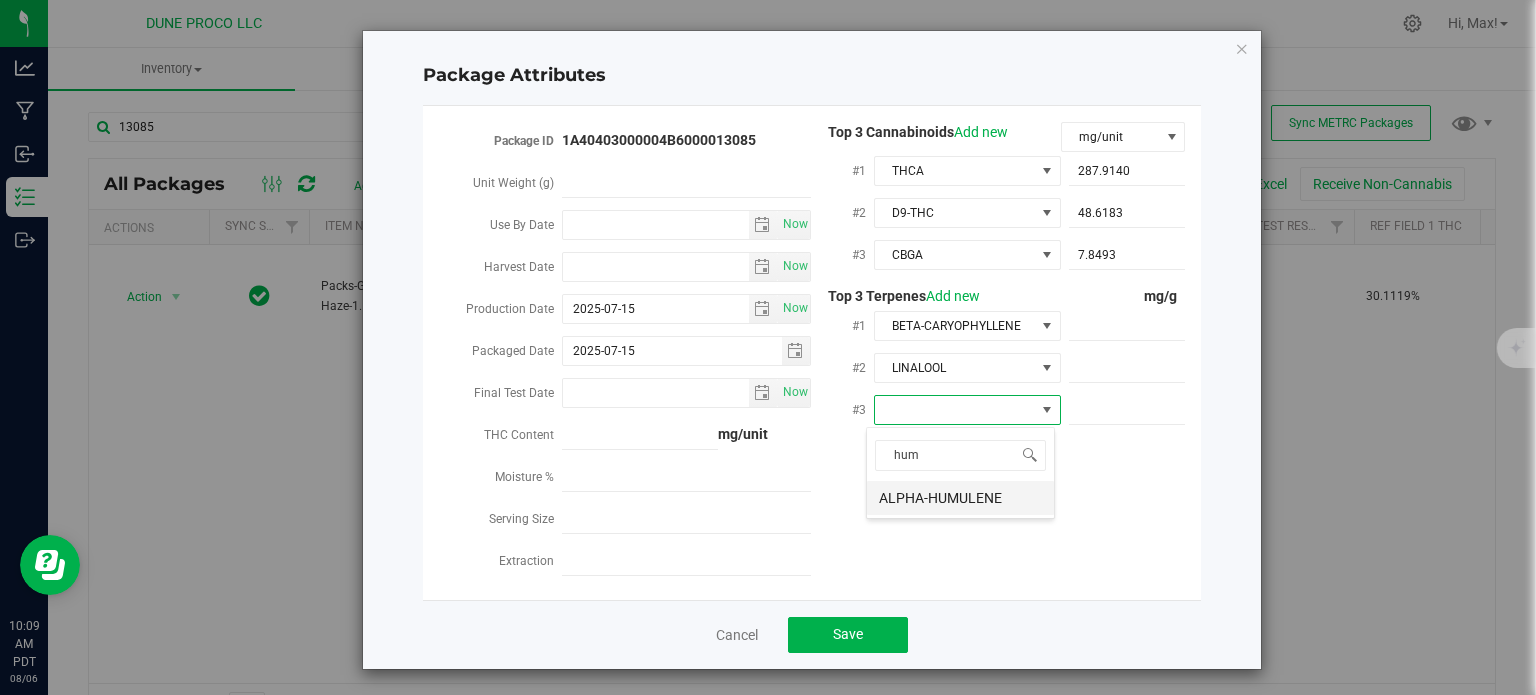 click on "ALPHA-HUMULENE" at bounding box center [960, 498] 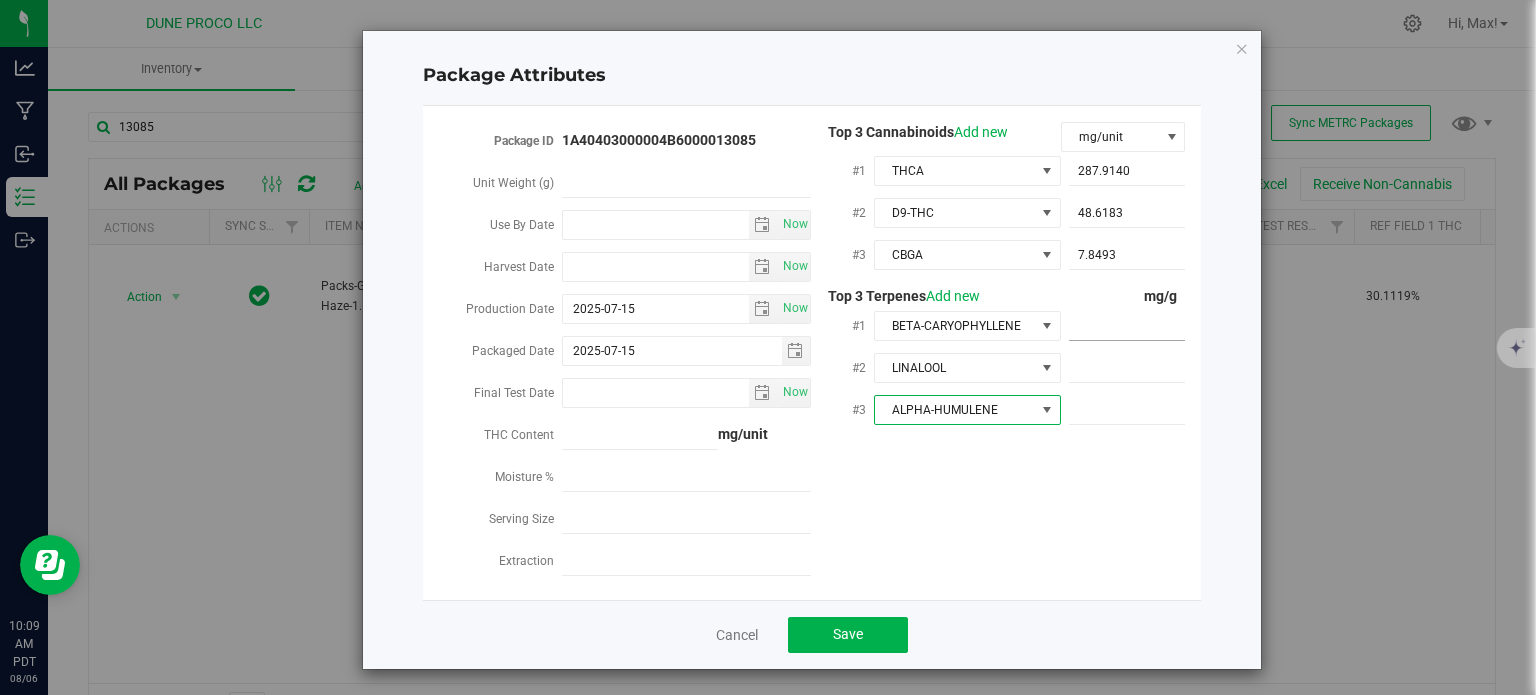 click at bounding box center [1127, 326] 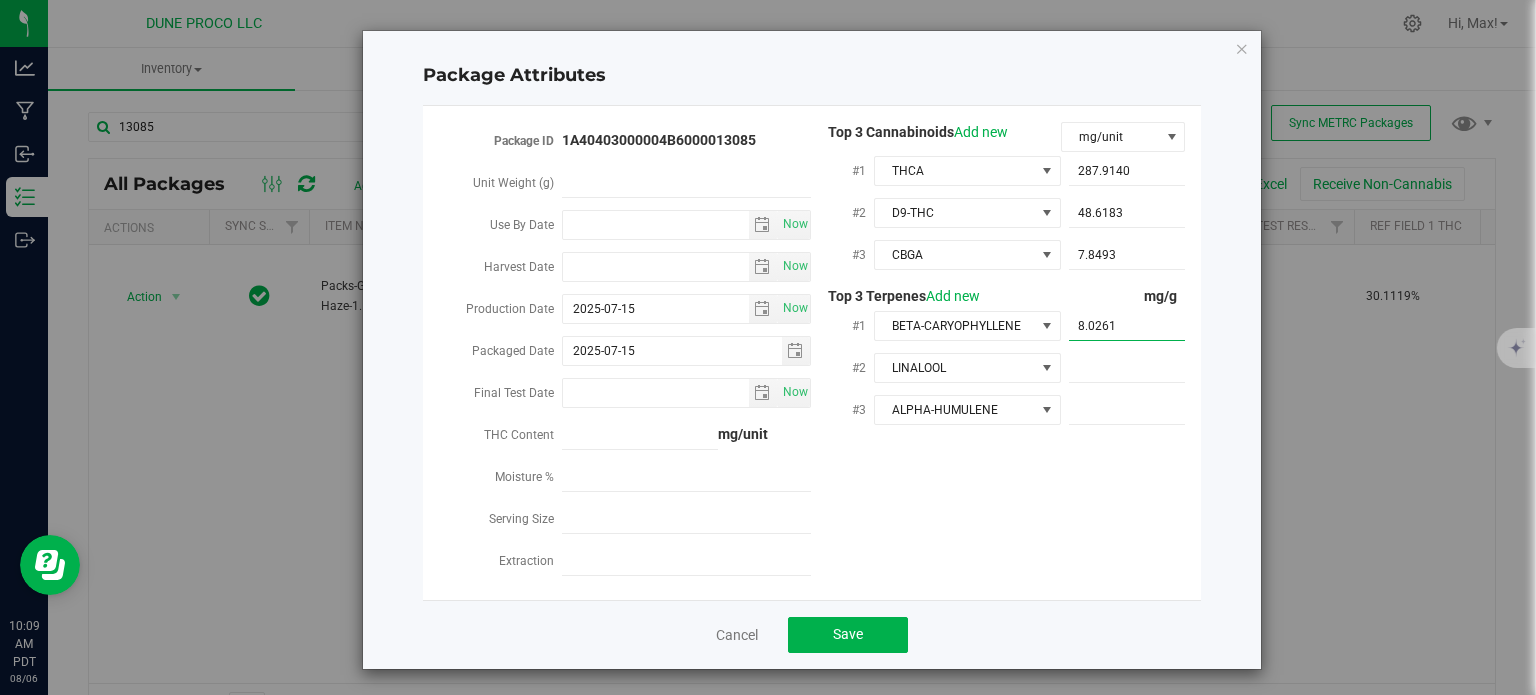 click on "8.0261" at bounding box center [1127, 326] 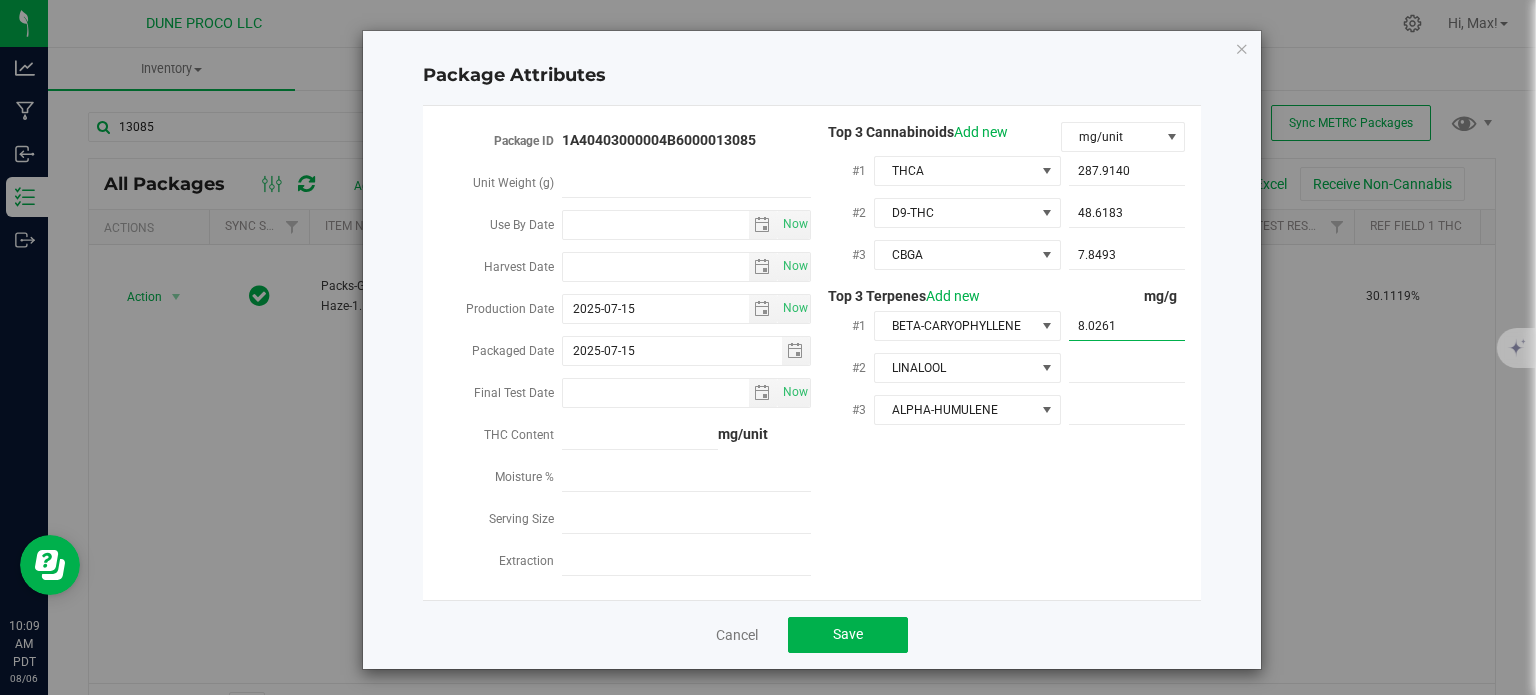 click on "8.0261" at bounding box center [1127, 326] 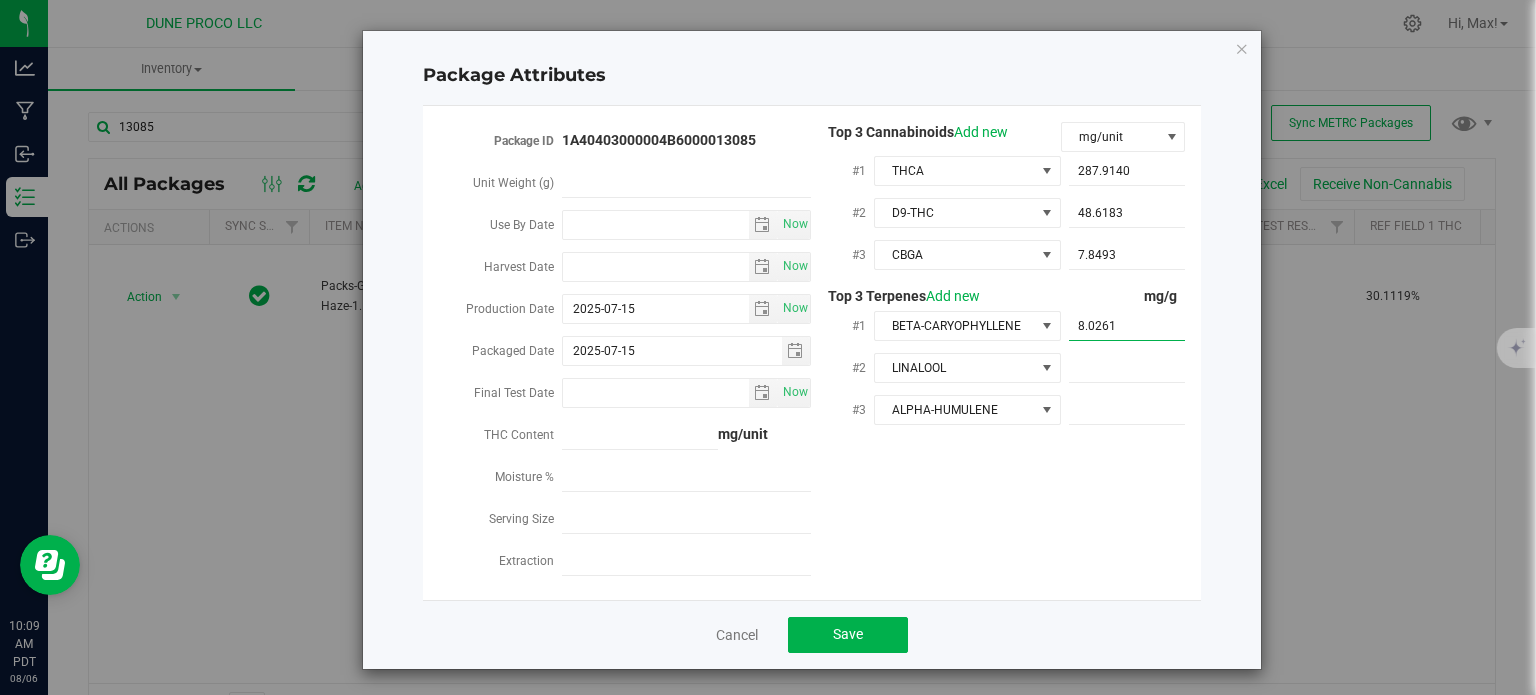 click on "8.0261" at bounding box center (1127, 326) 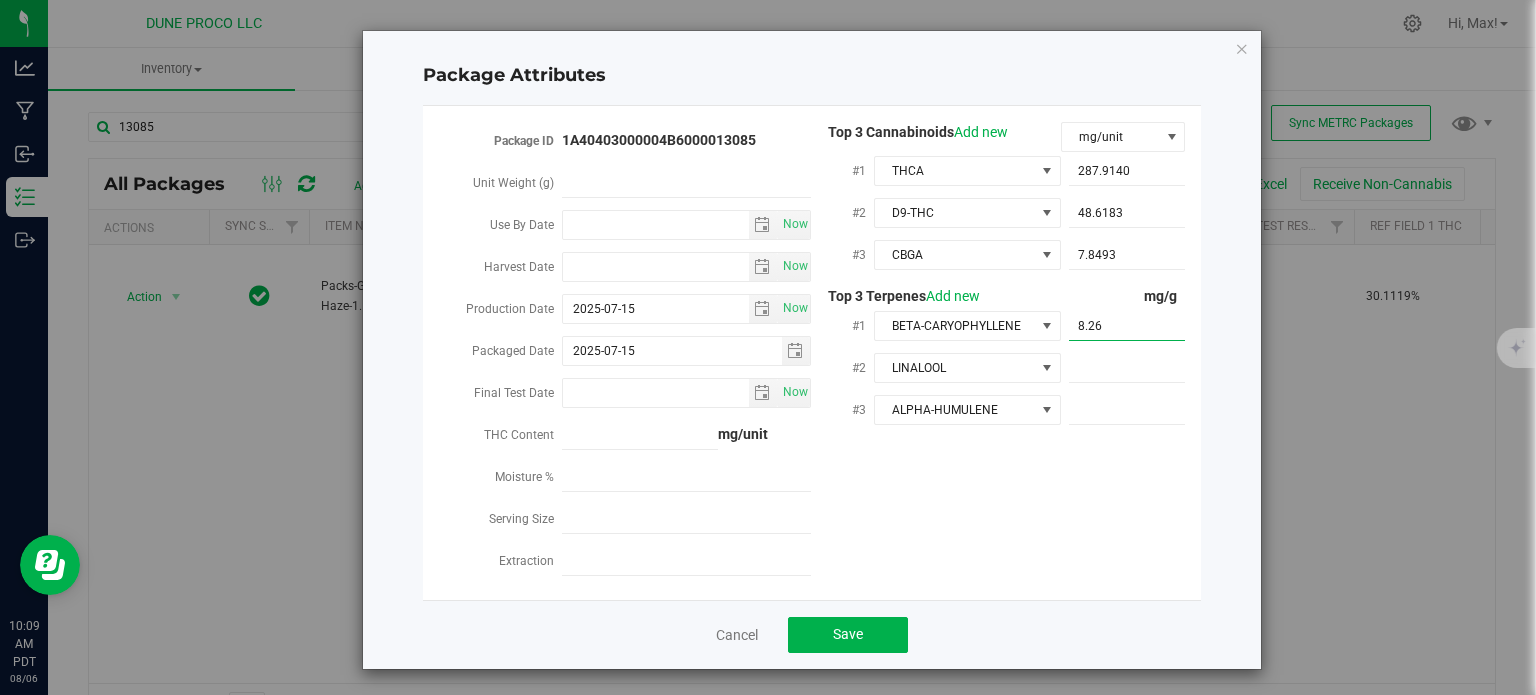 type on "8.261" 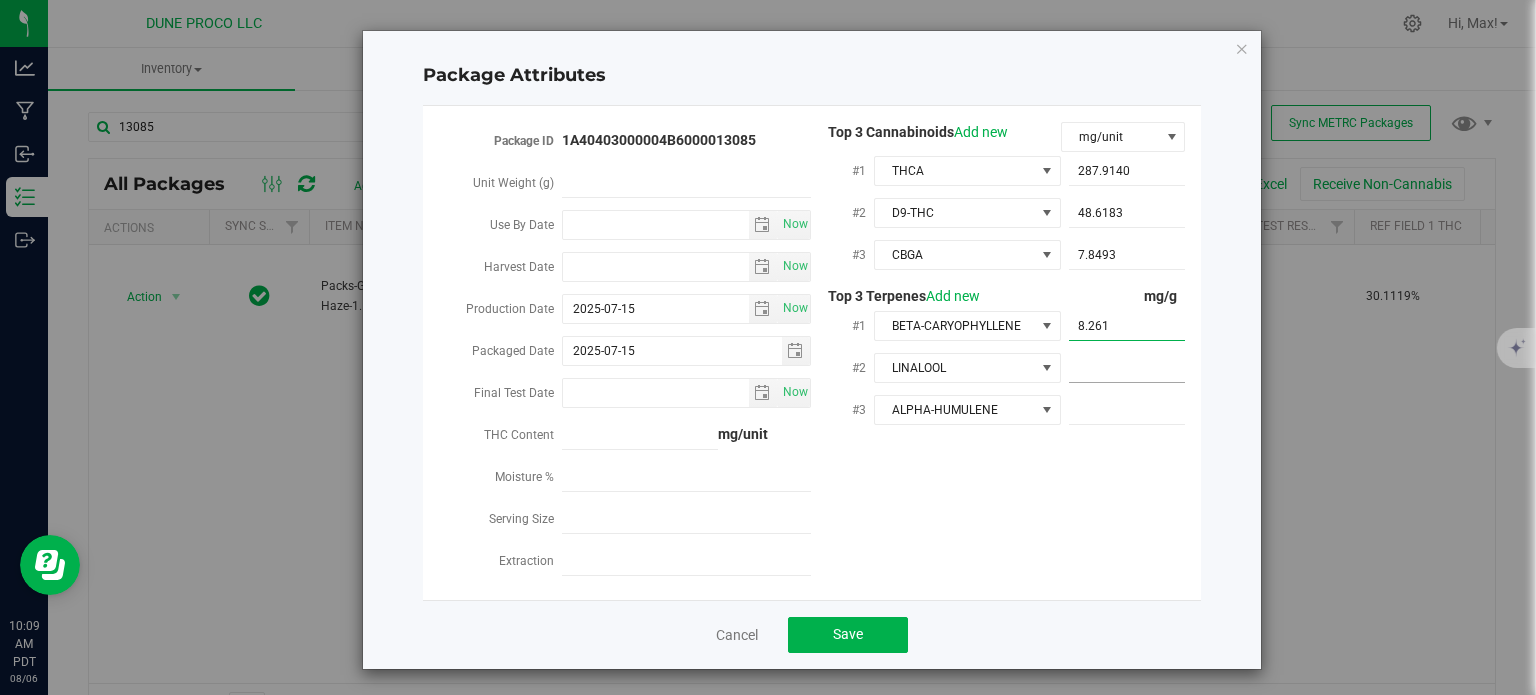 type on "8.2610" 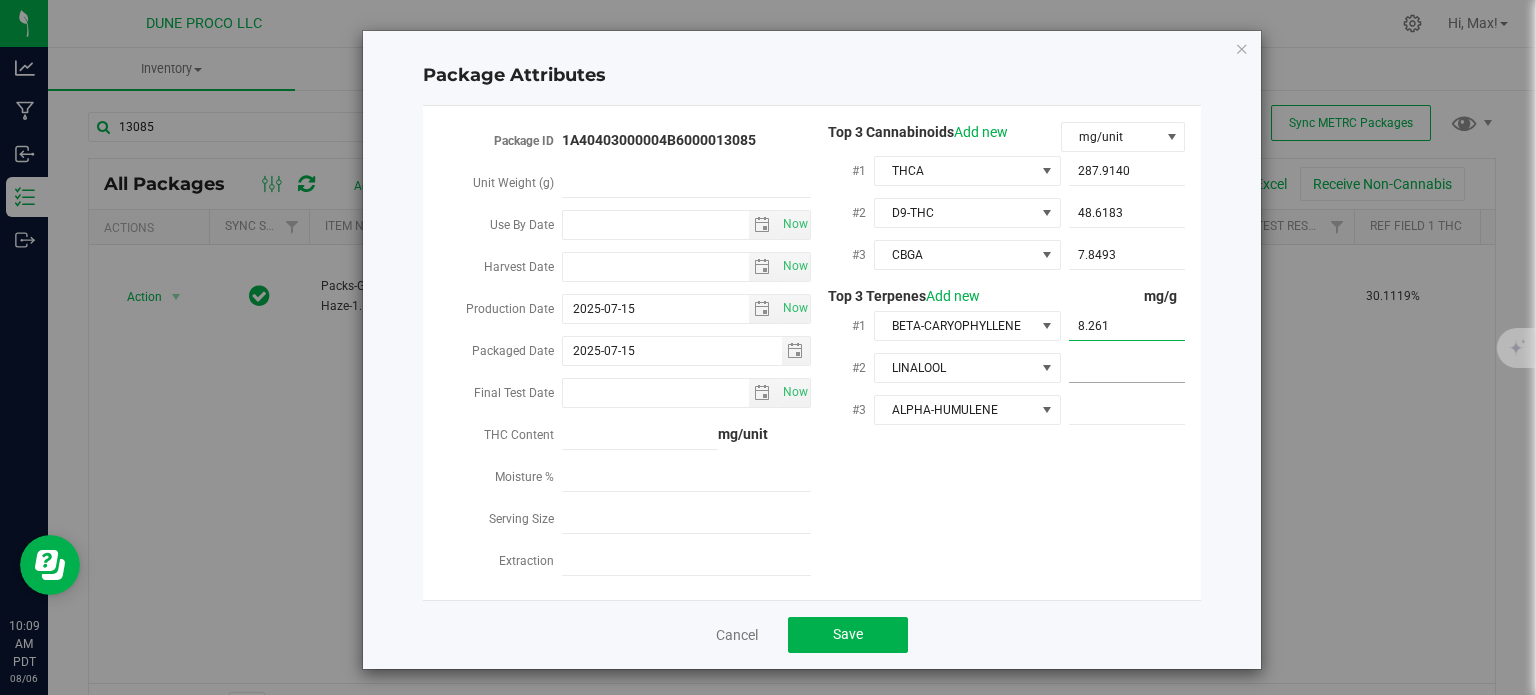 click at bounding box center (1127, 368) 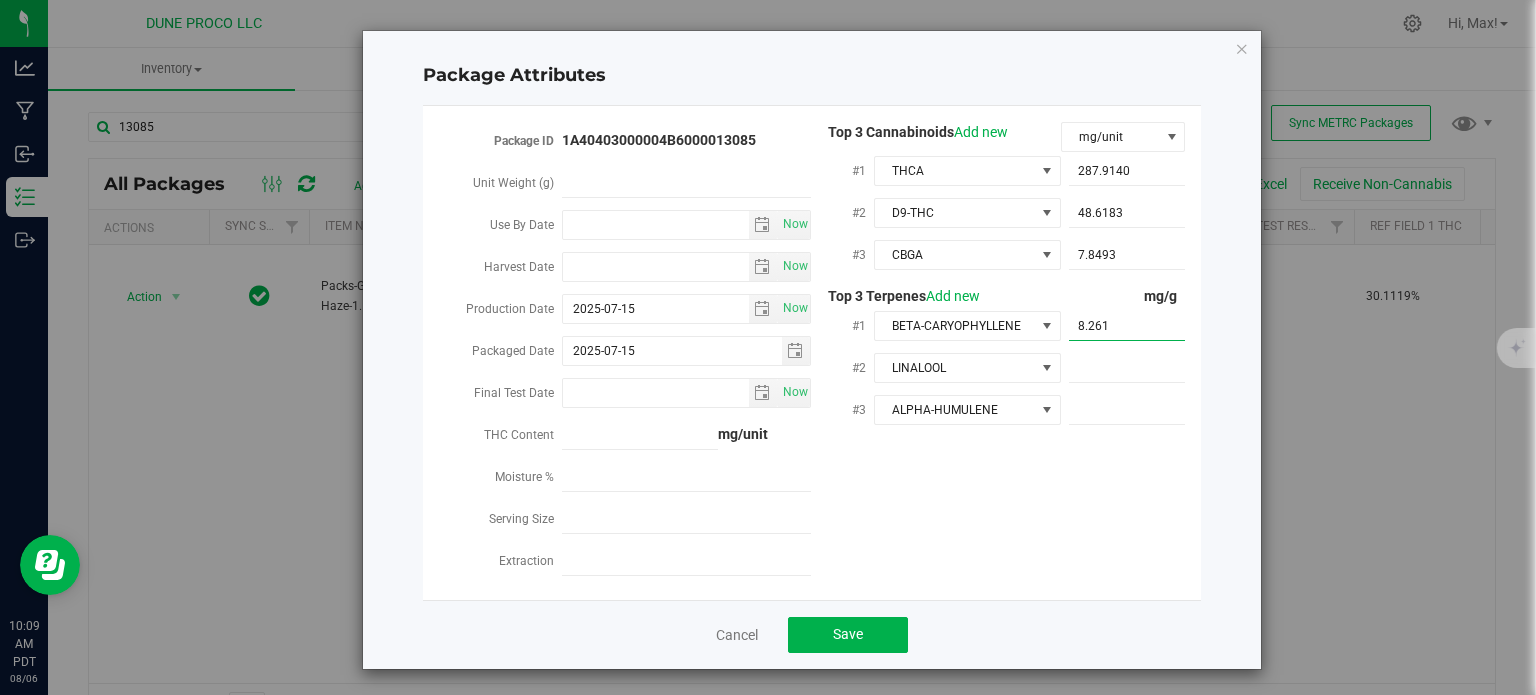 click on "8.2610 8.261" at bounding box center (1127, 326) 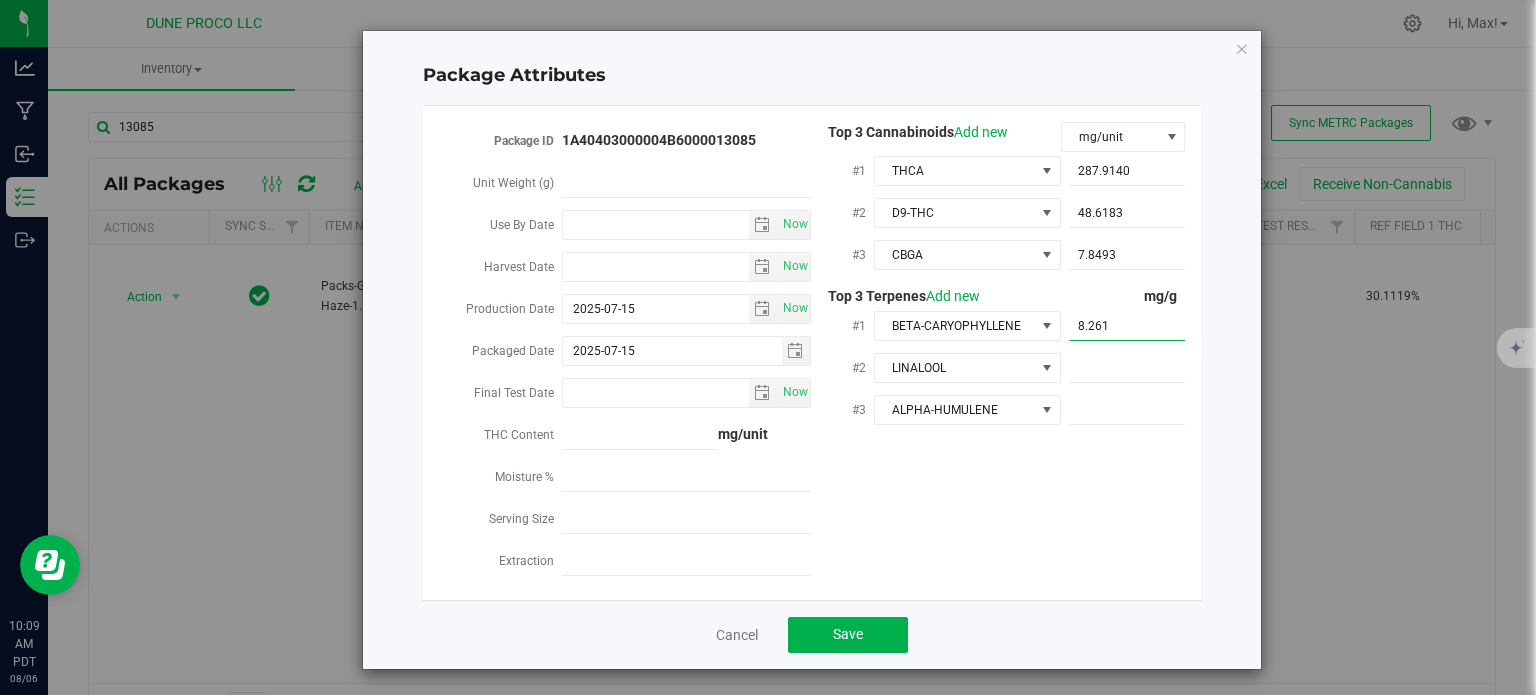 click on "8.261" at bounding box center [1127, 326] 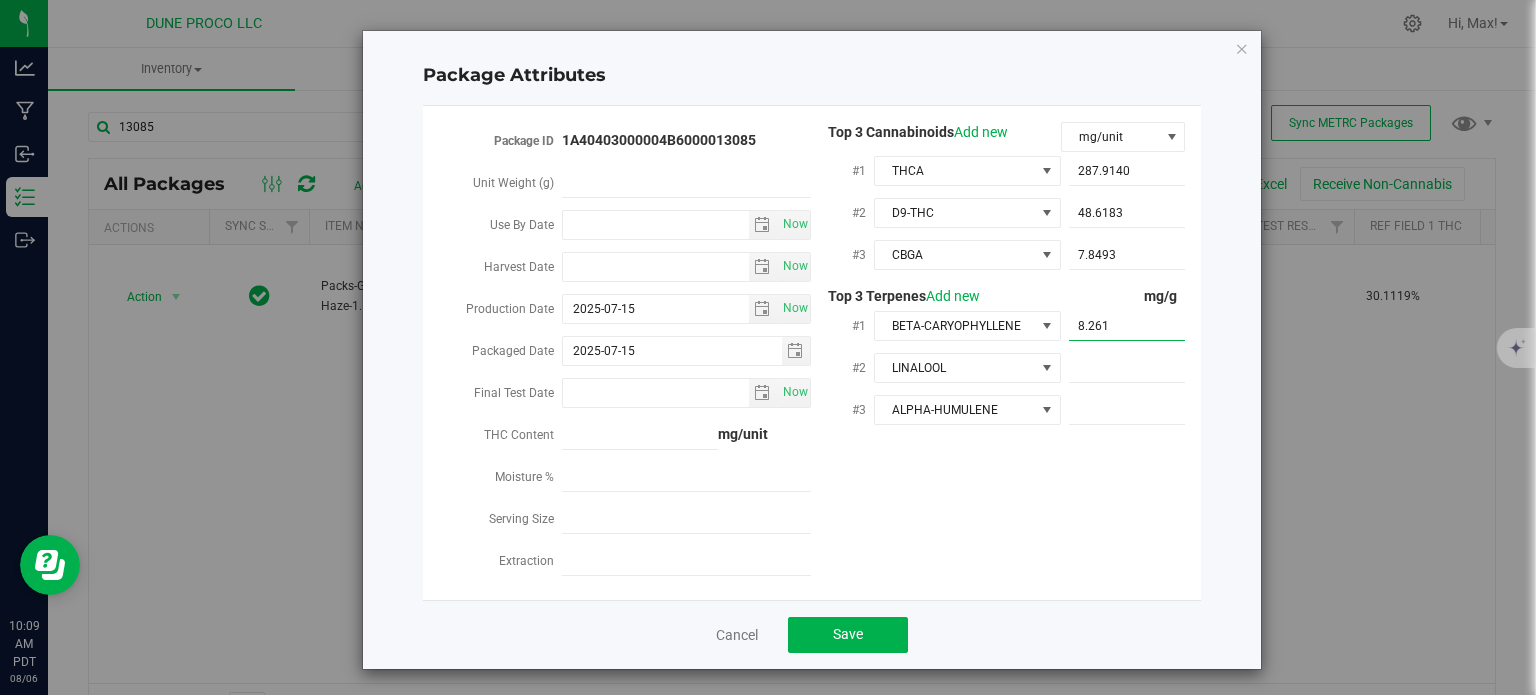 click on "8.261" at bounding box center [1127, 326] 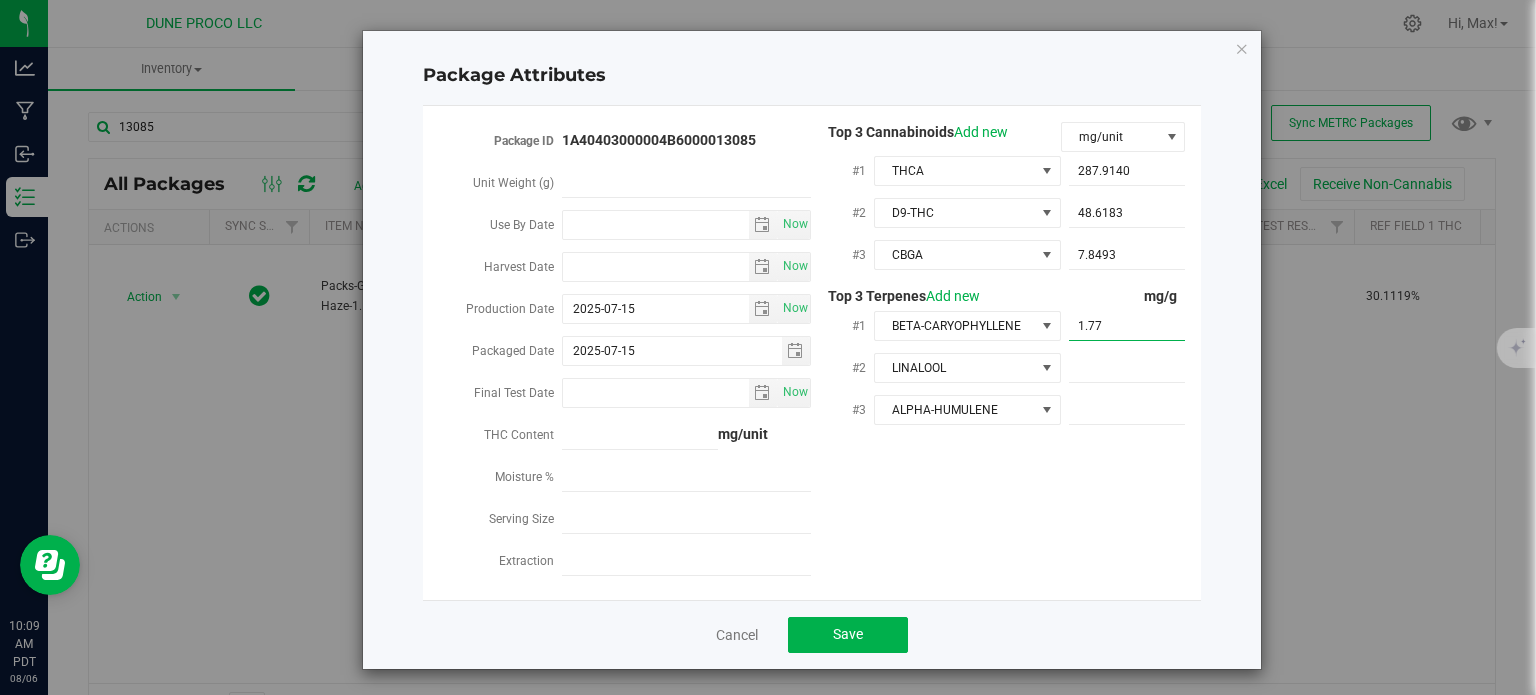 type on "1.772" 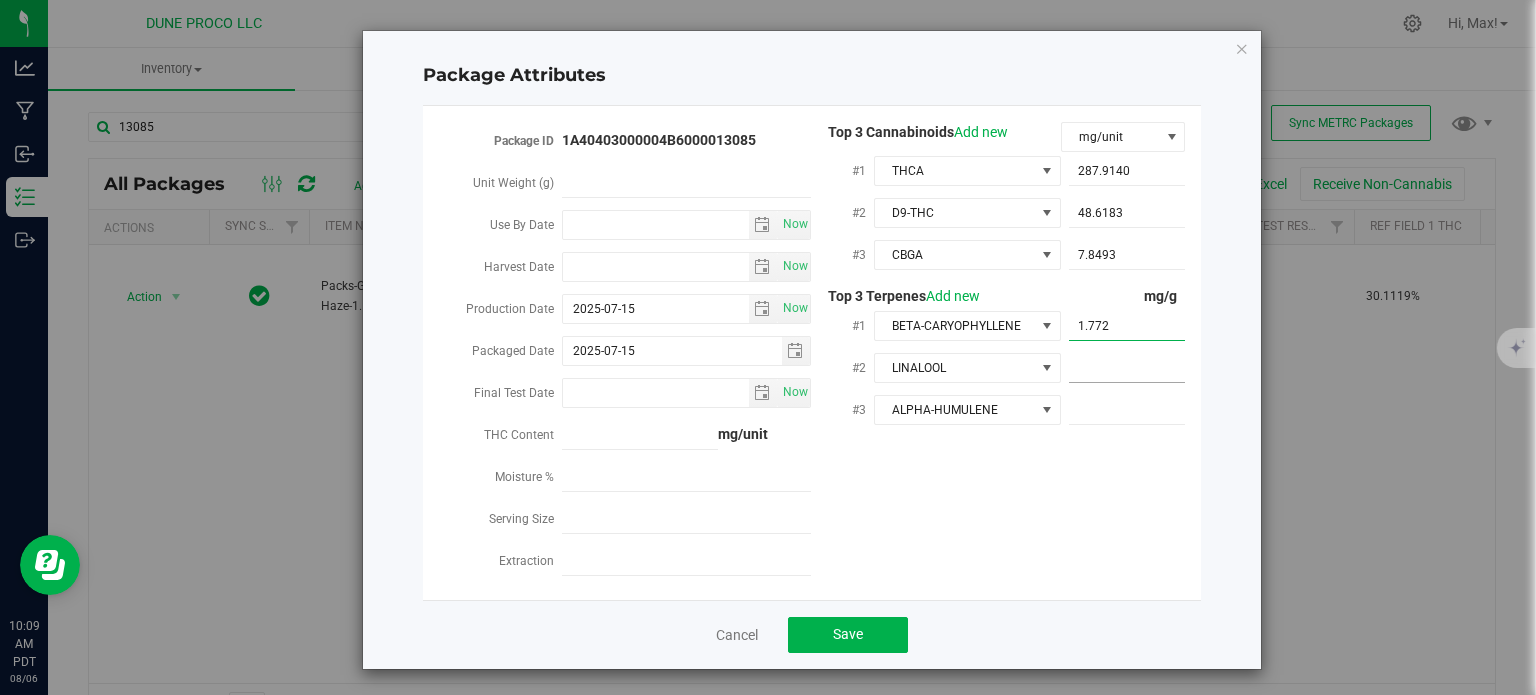 type on "1.7720" 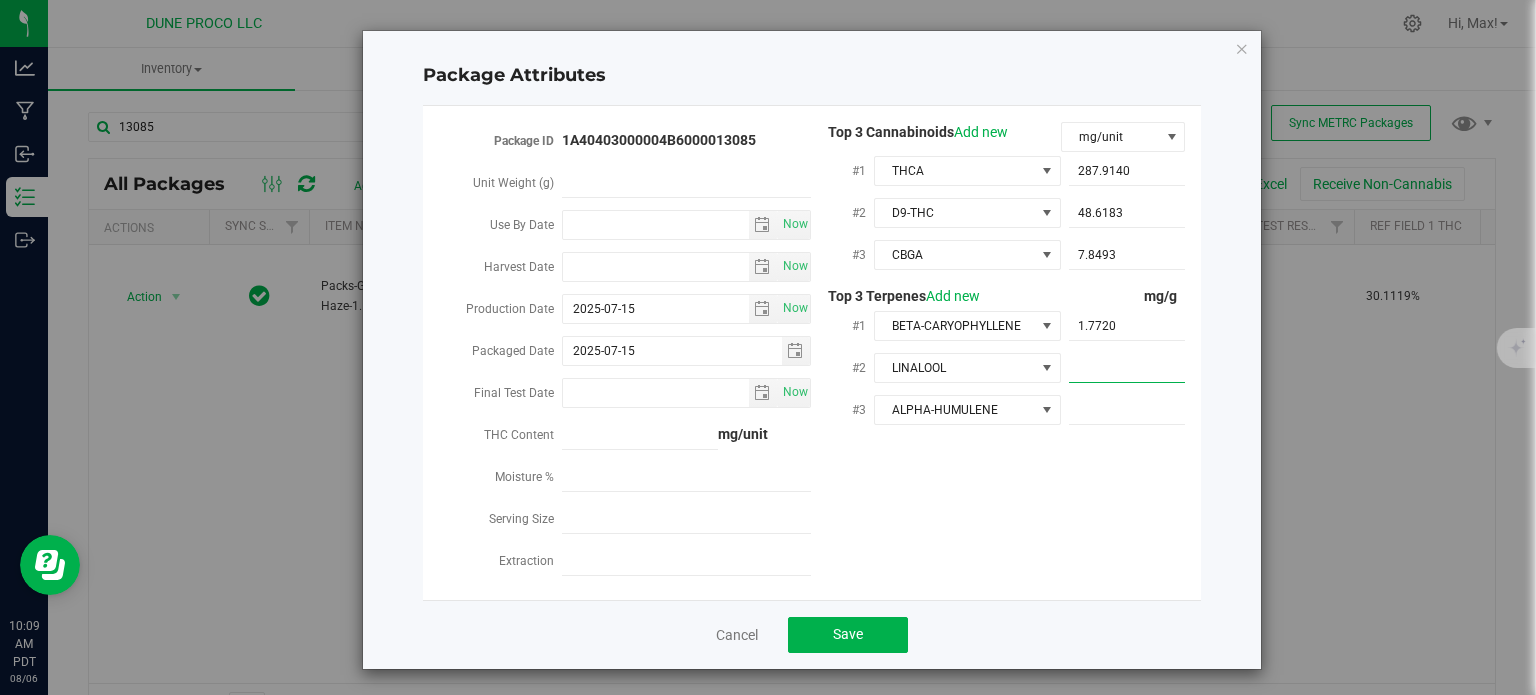 click at bounding box center [1127, 368] 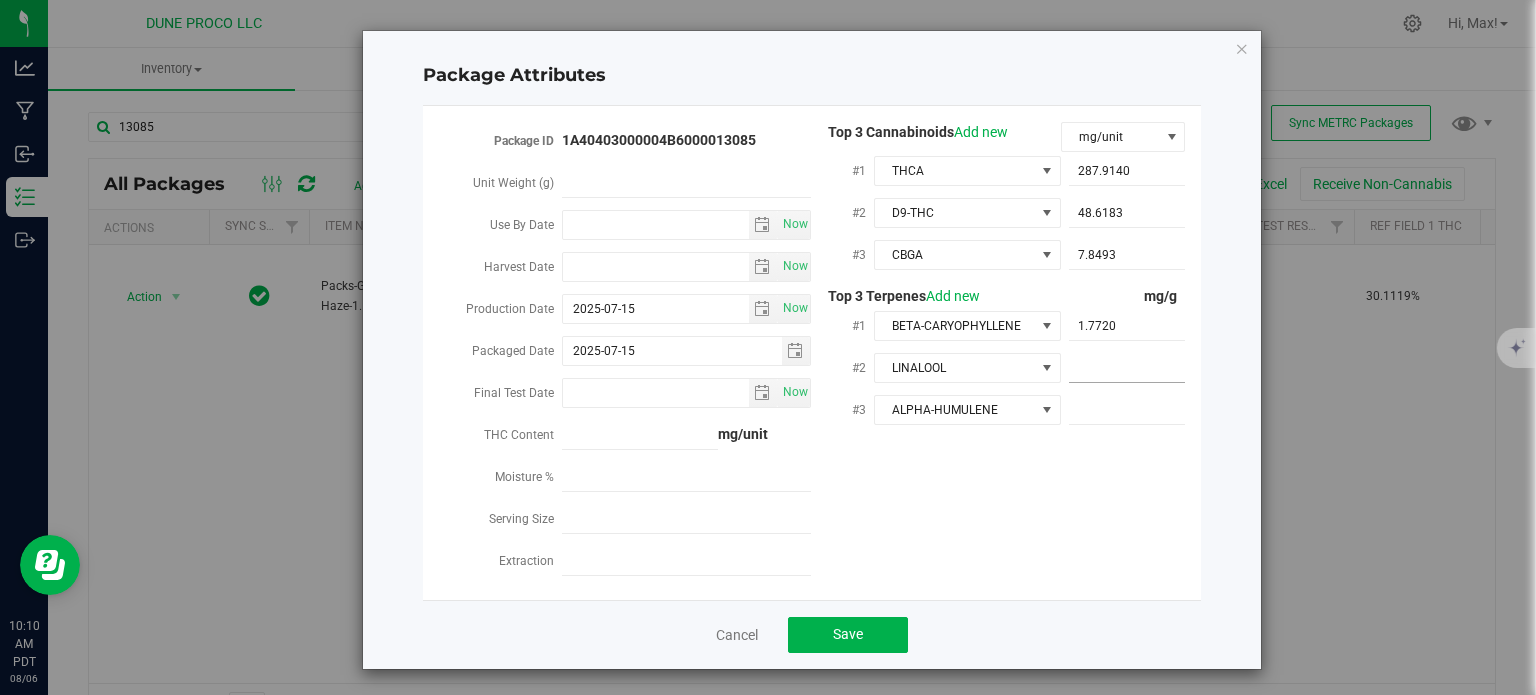 click at bounding box center [1127, 368] 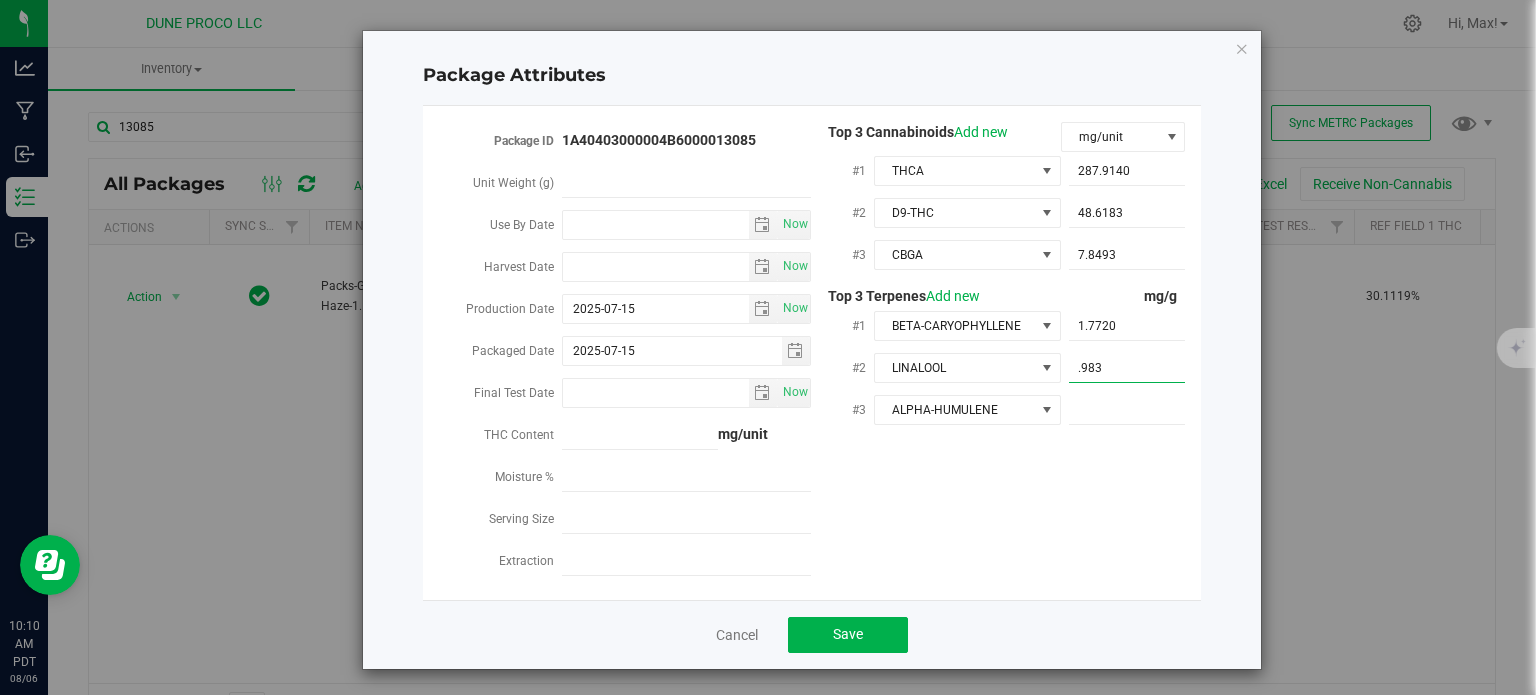 type on ".9831" 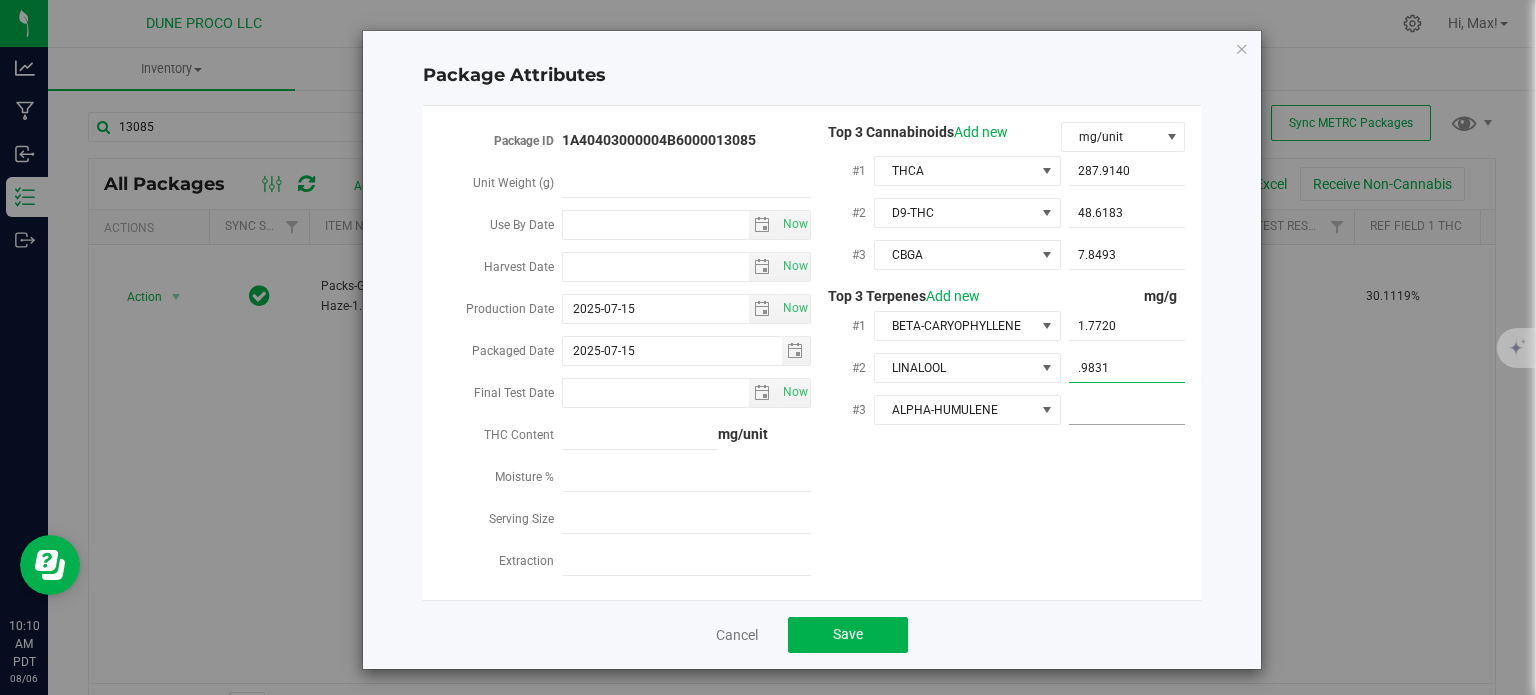 type on "0.9831" 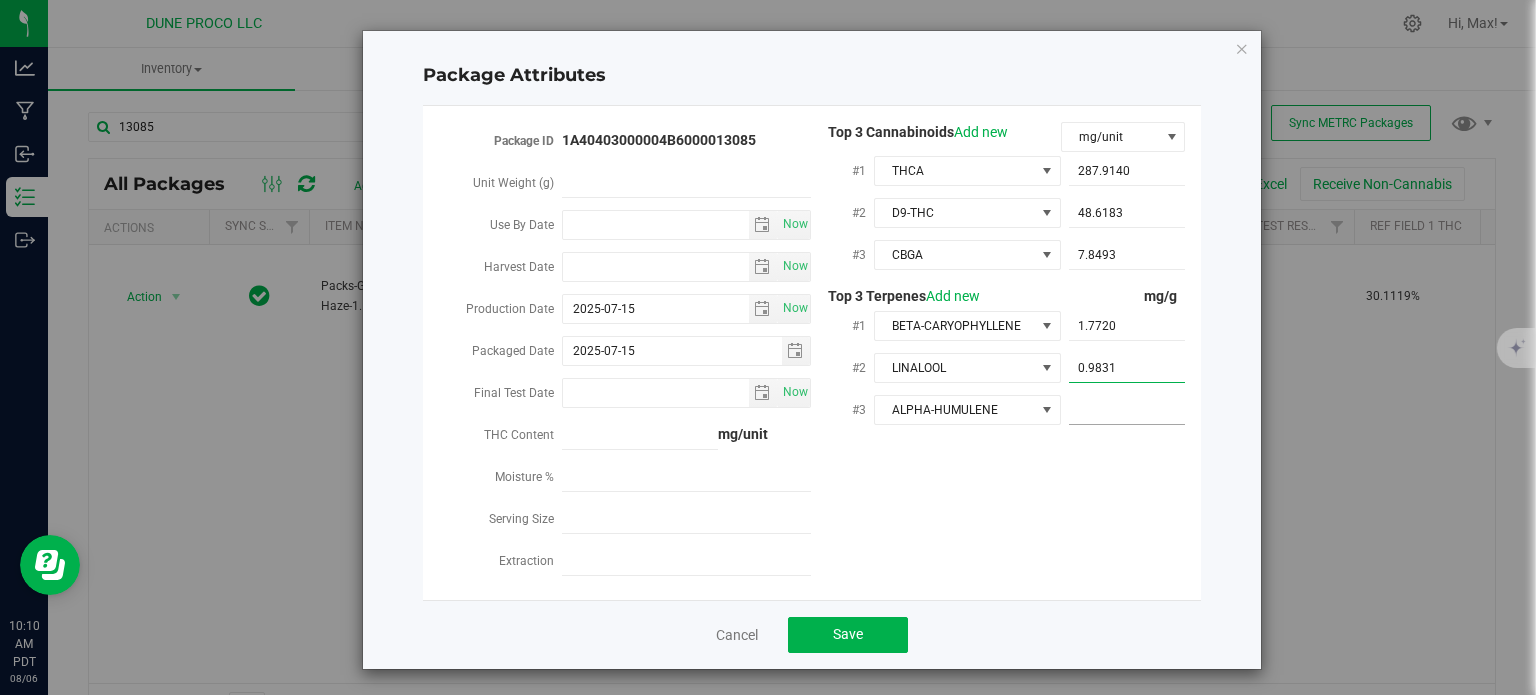 click at bounding box center (1127, 410) 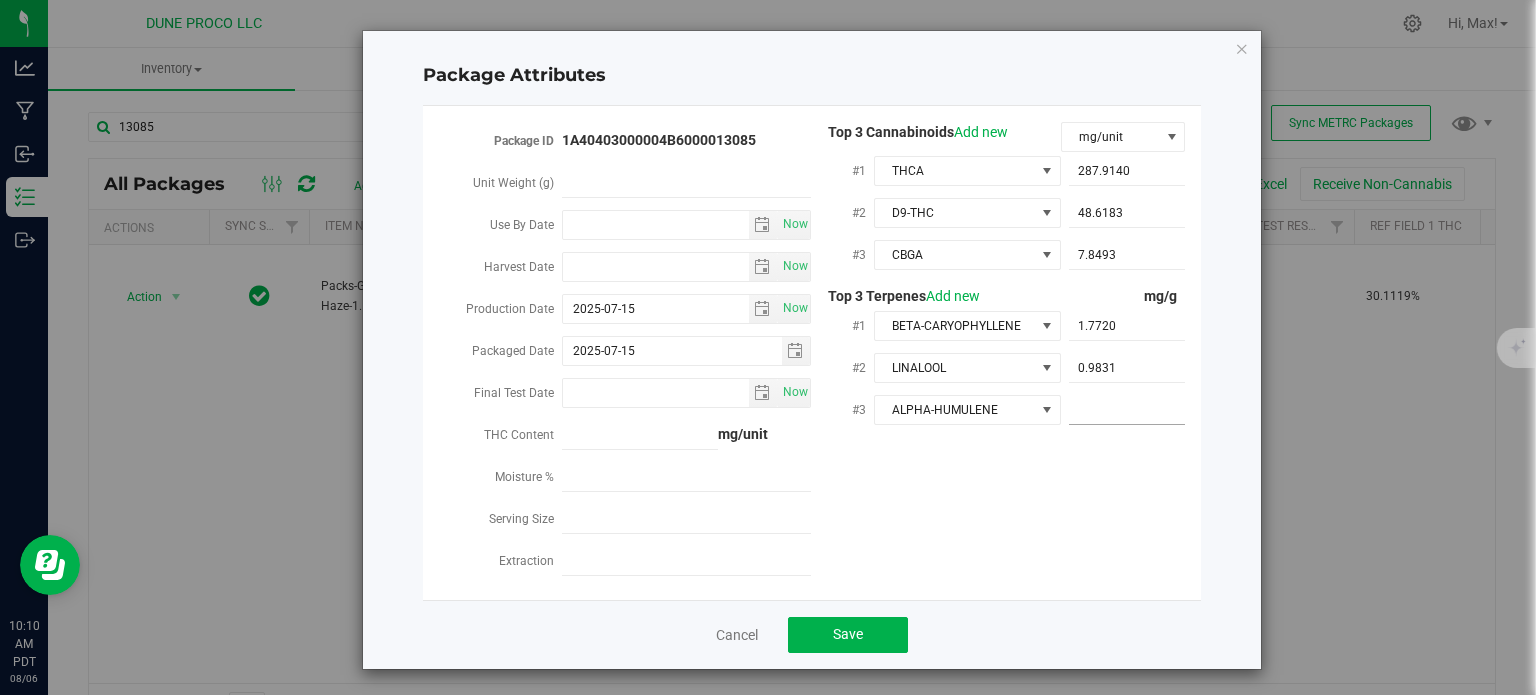 click at bounding box center (1127, 410) 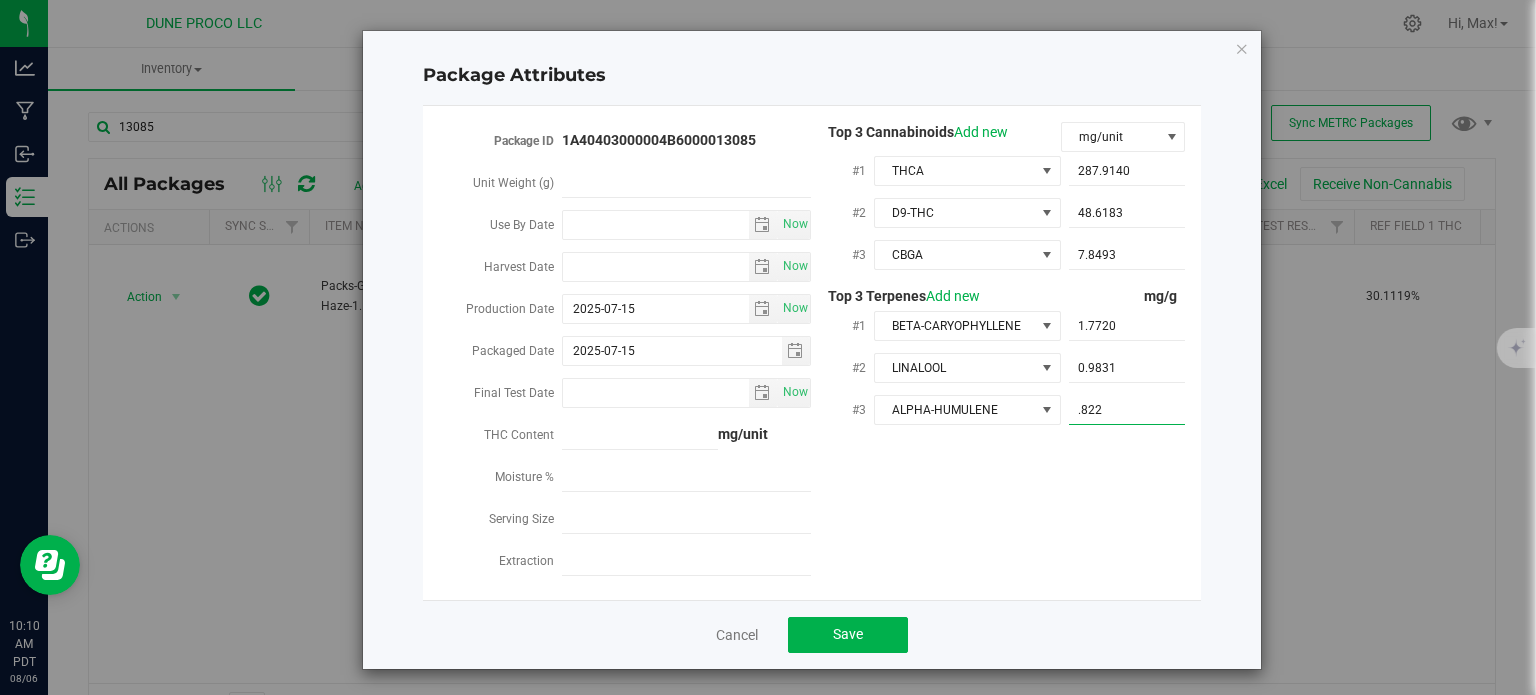 type on ".8222" 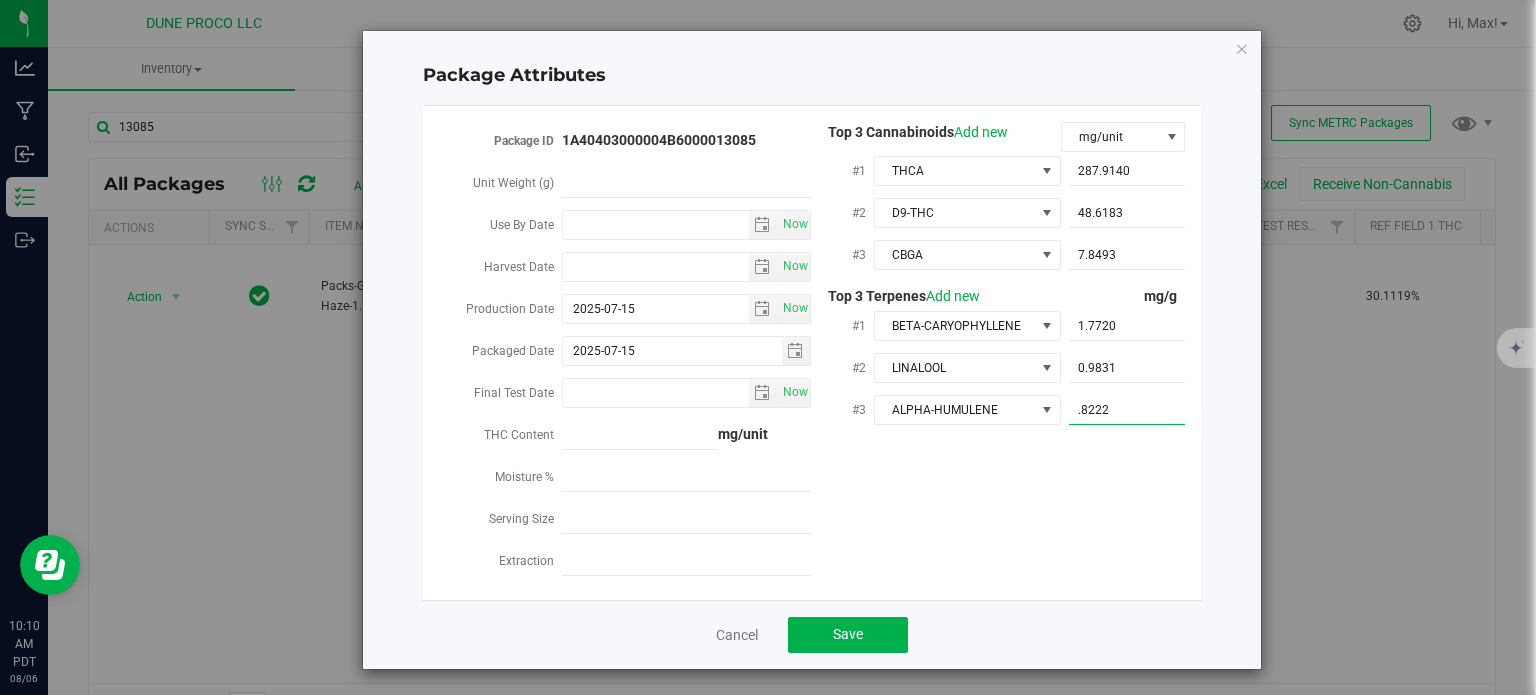 type on "0.8222" 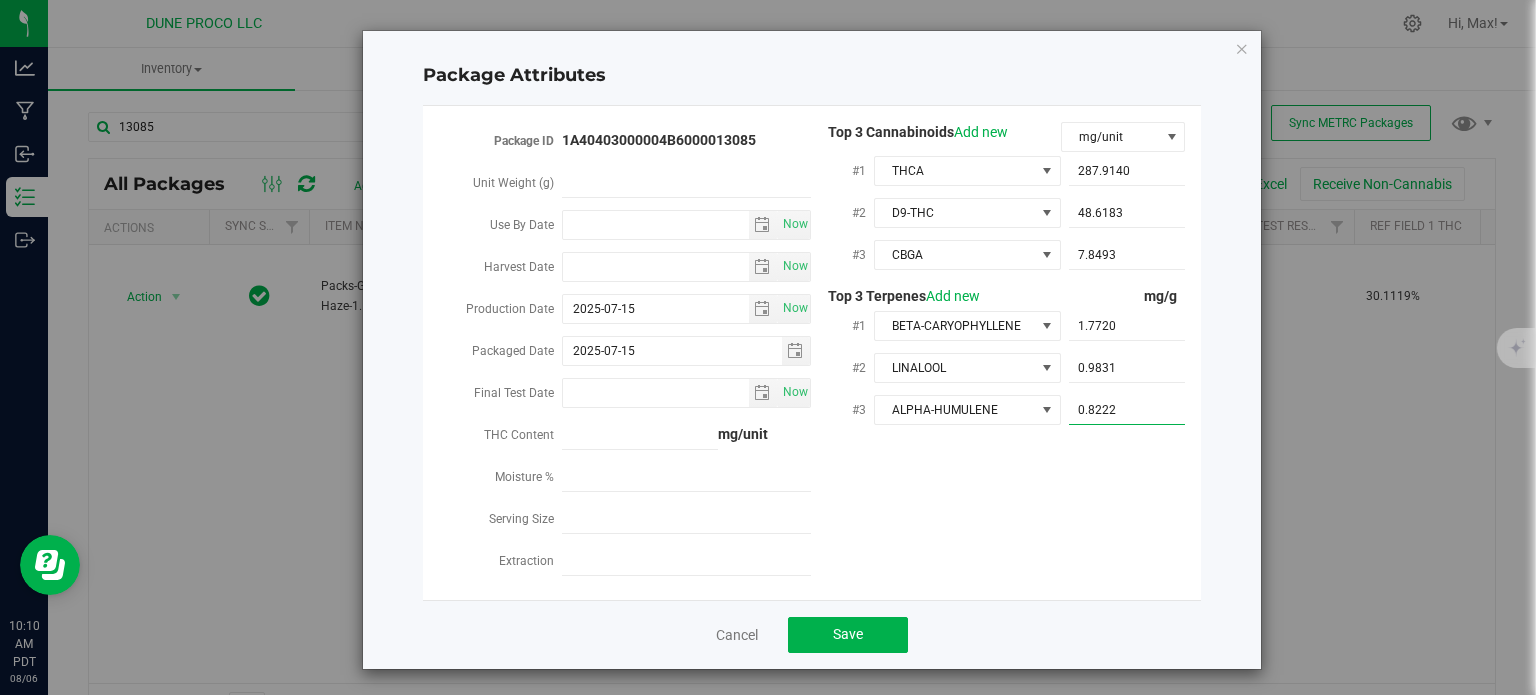 click on "Package ID
[PACKAGE_ID]
Unit Weight (g)
Use By Date
Now
Harvest Date
Now
Production Date
2025-07-15" at bounding box center (812, 353) 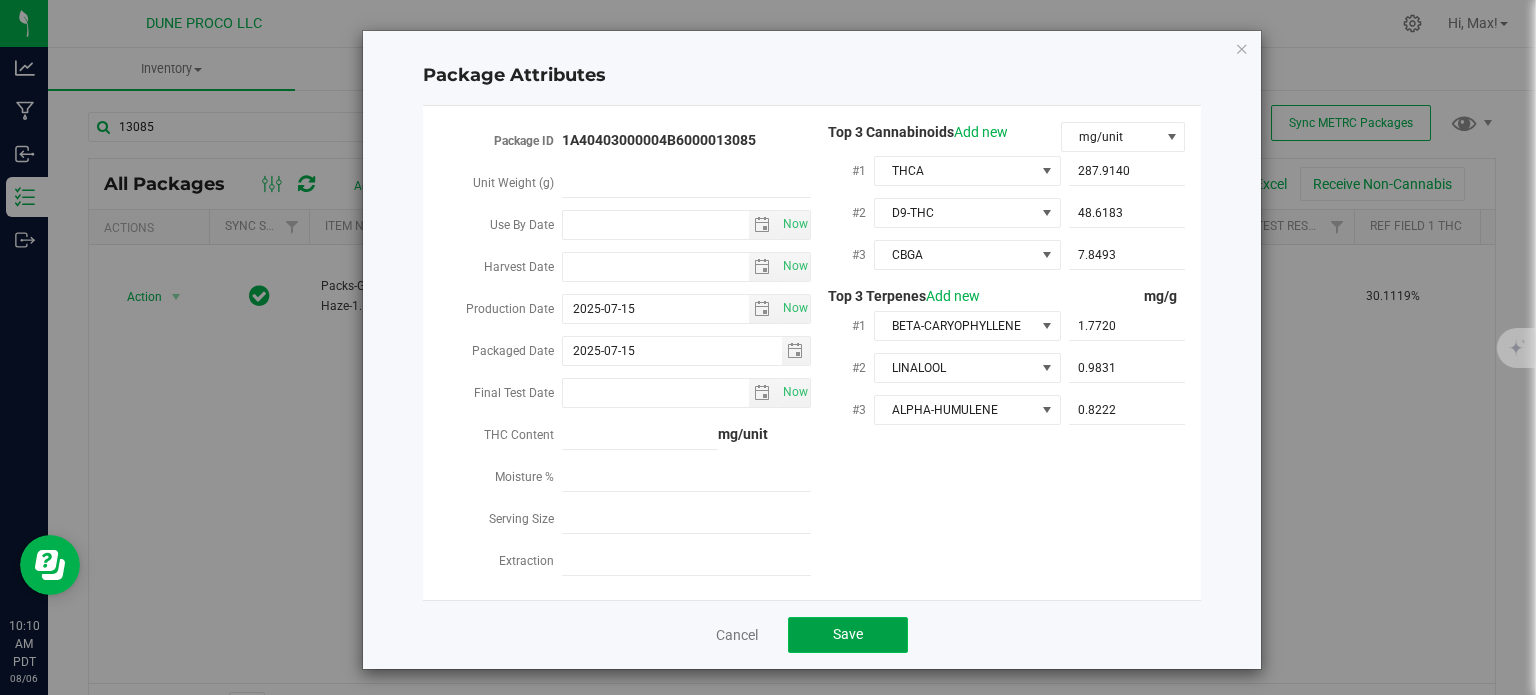 click on "Save" 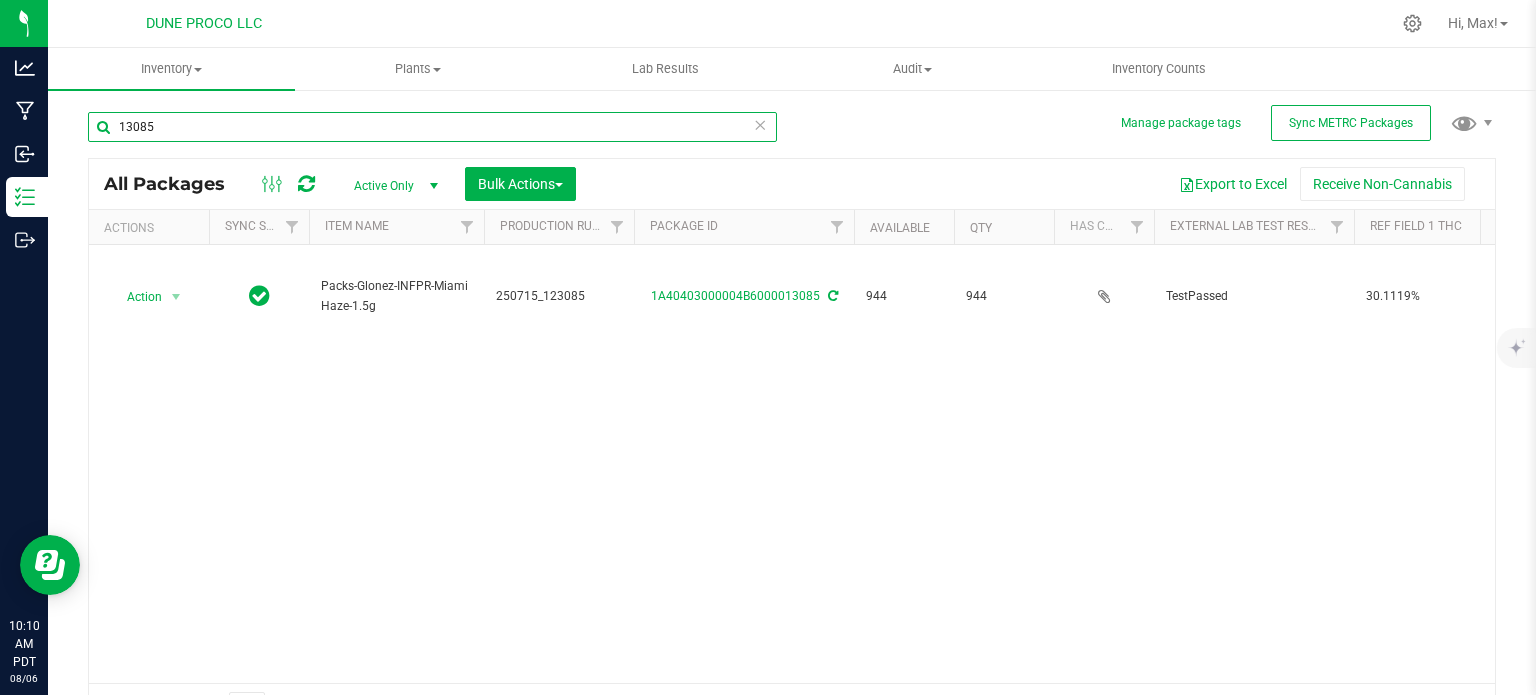 click on "13085" at bounding box center [432, 127] 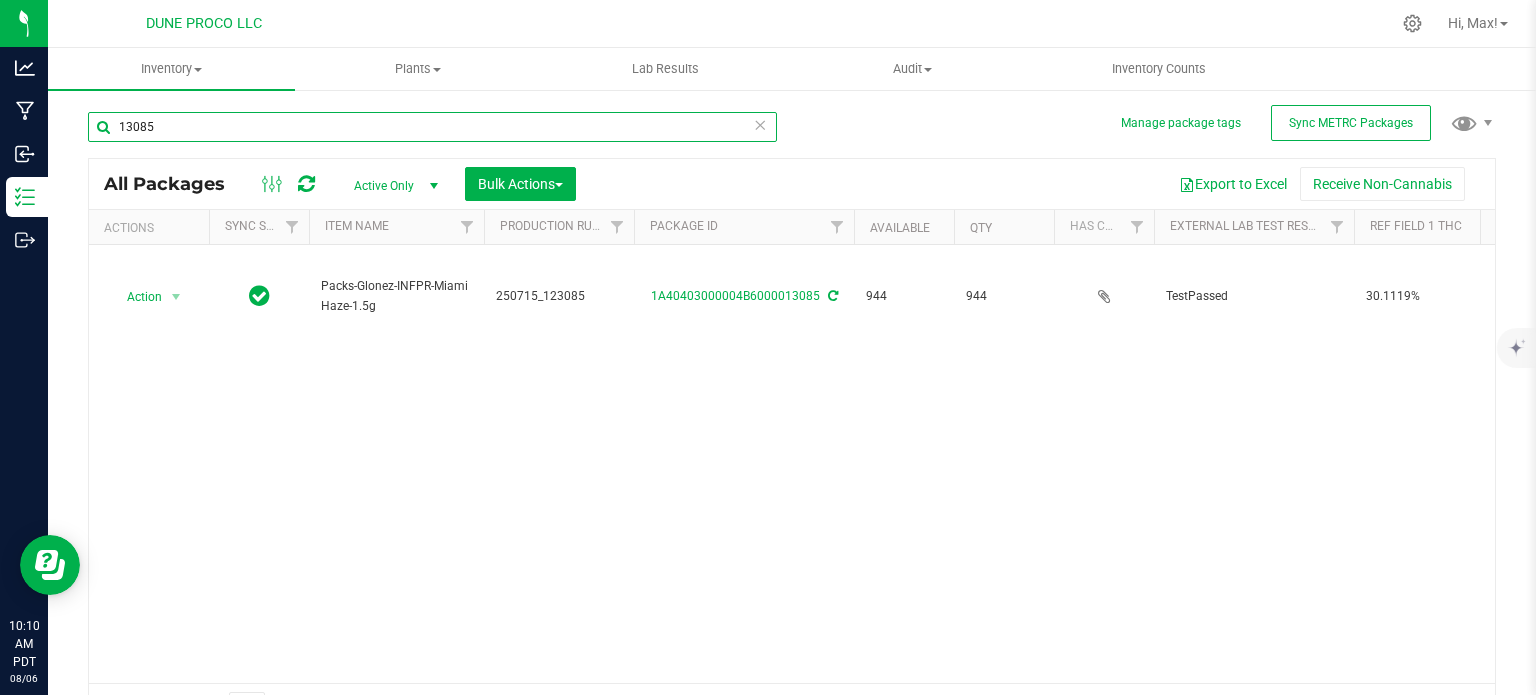 click on "13085" at bounding box center [432, 127] 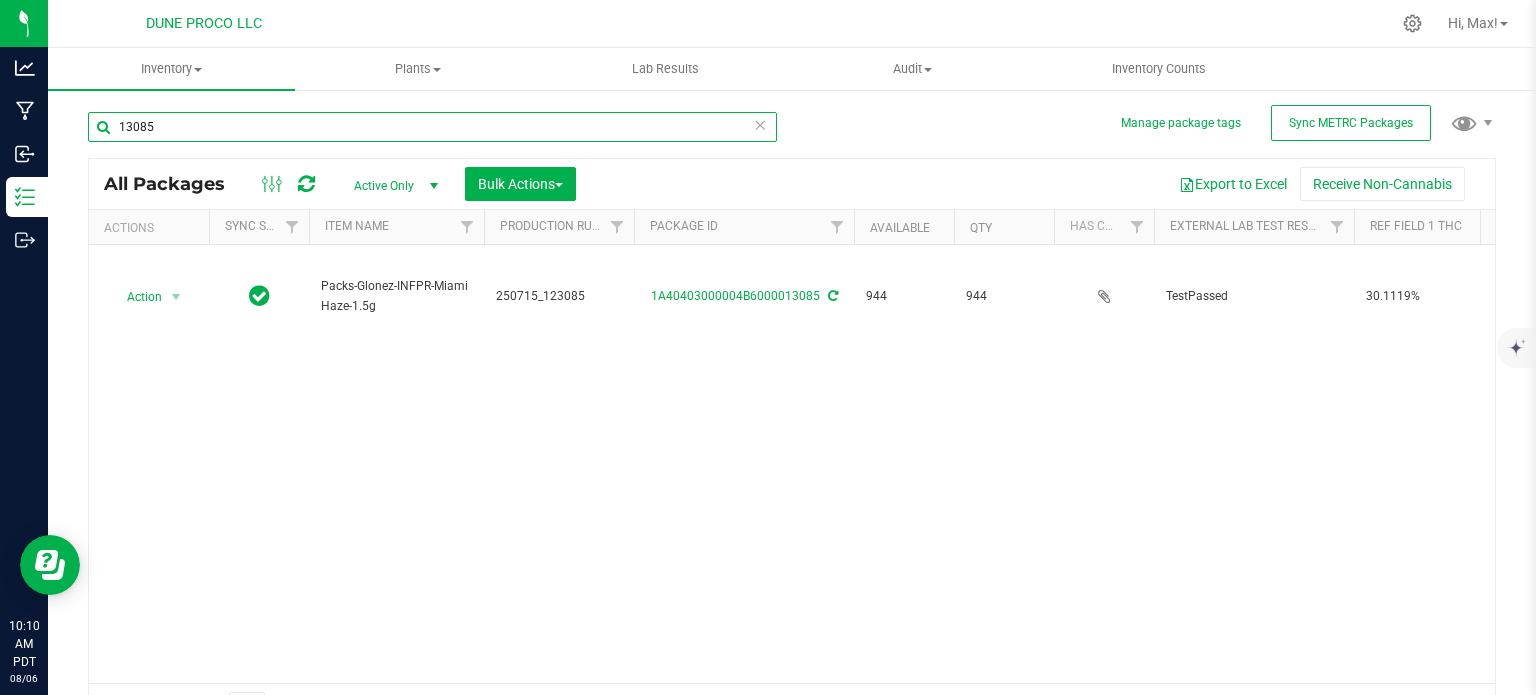 click on "13085" at bounding box center [432, 127] 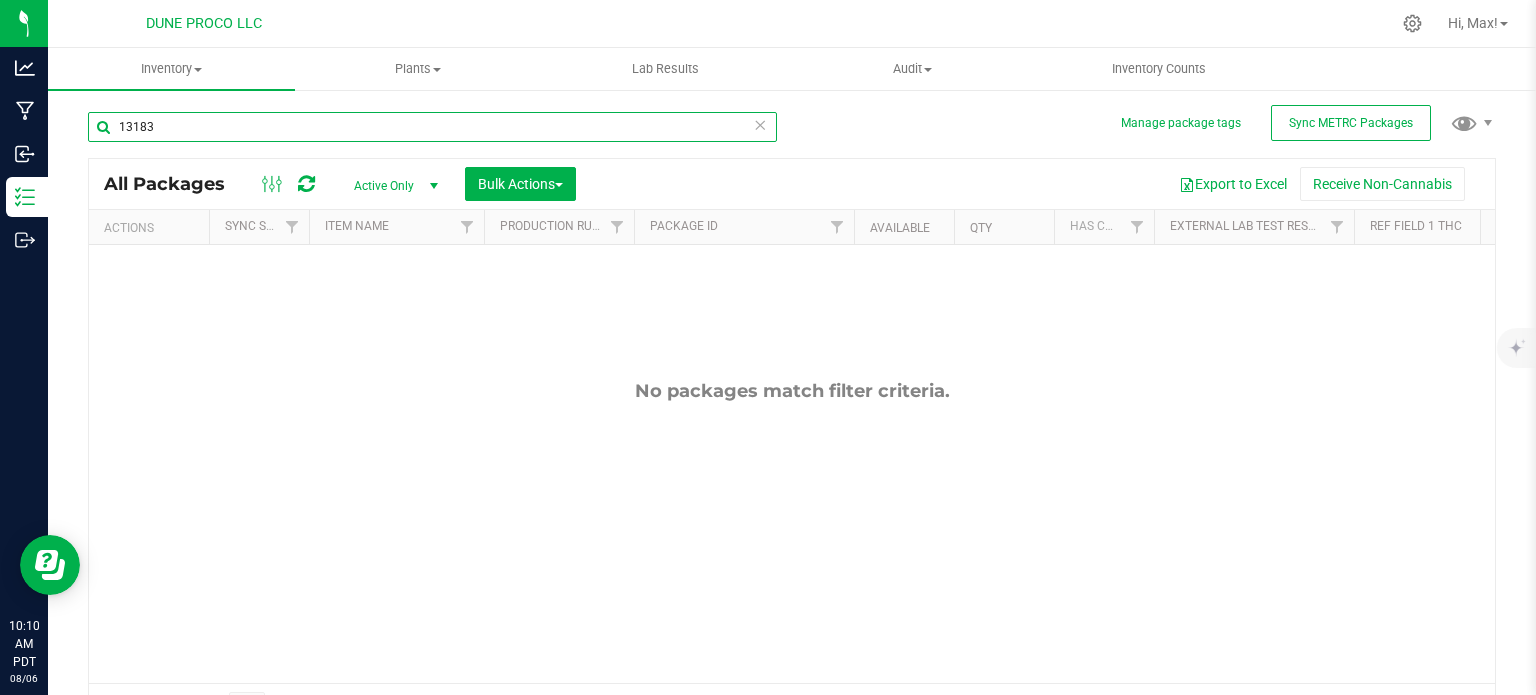 click on "13183" at bounding box center [432, 127] 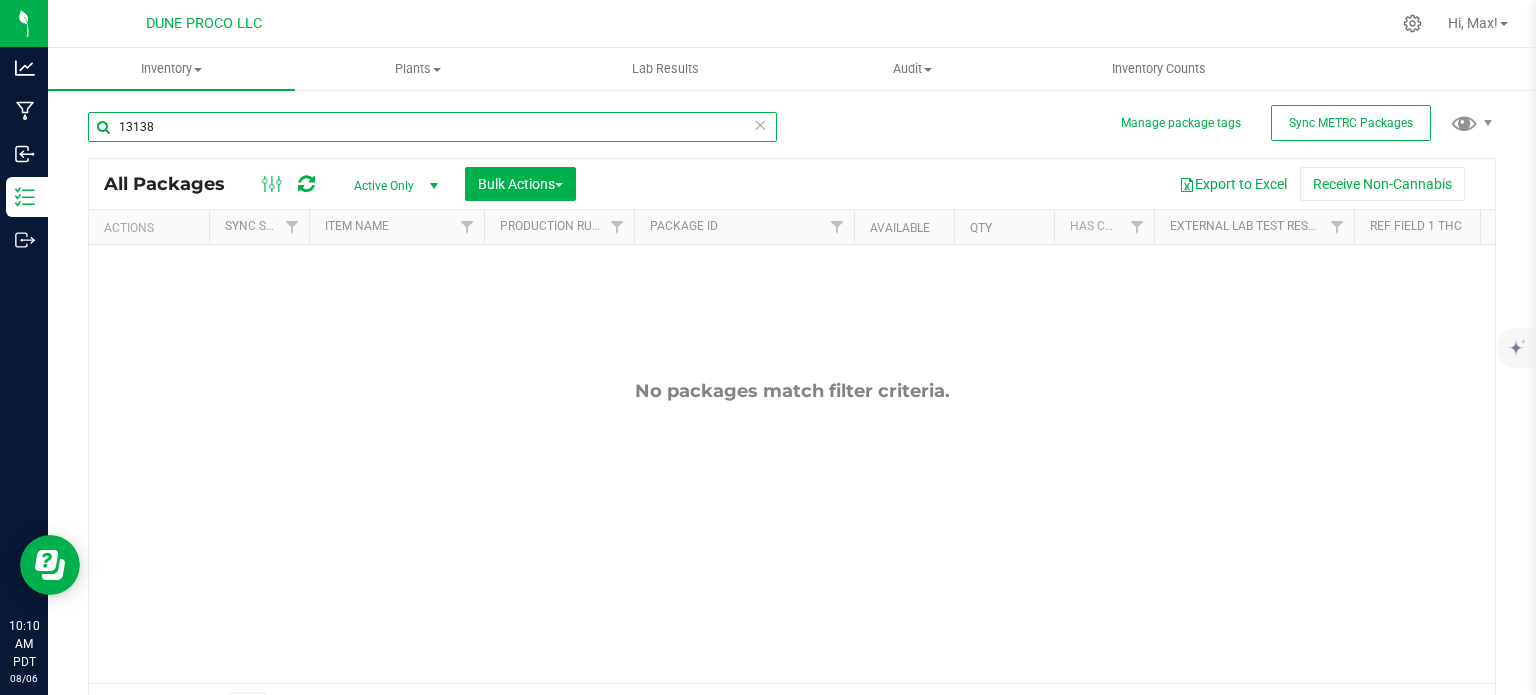 type on "13138" 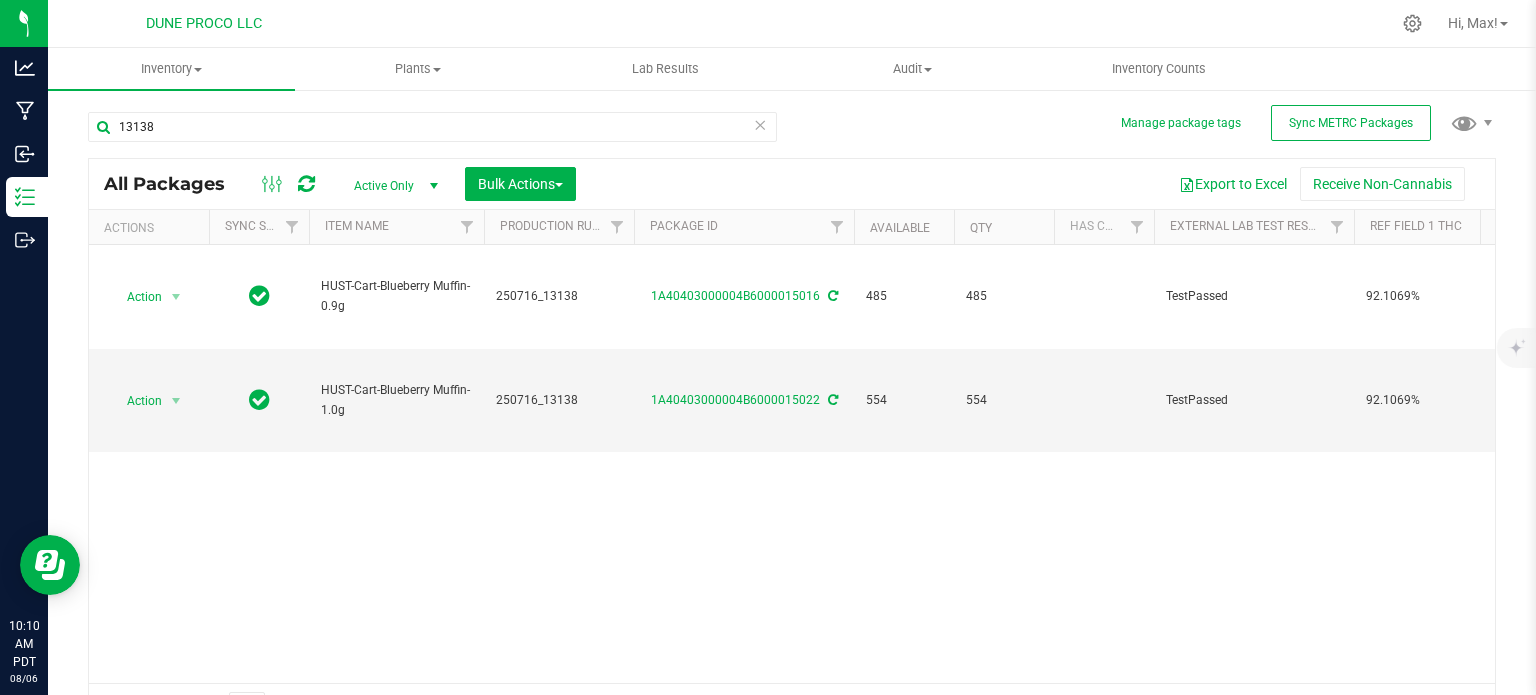 click on "Active Only" at bounding box center [392, 186] 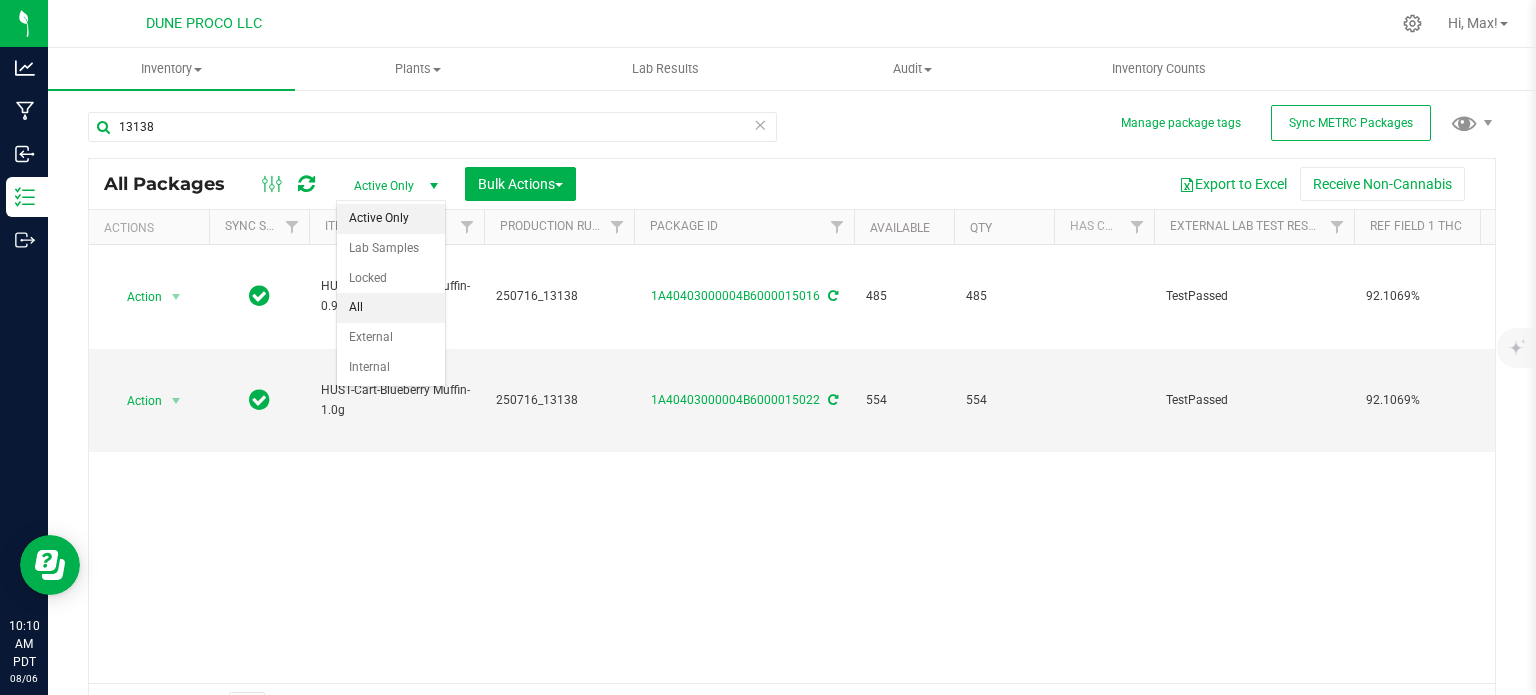 click on "All" at bounding box center (391, 308) 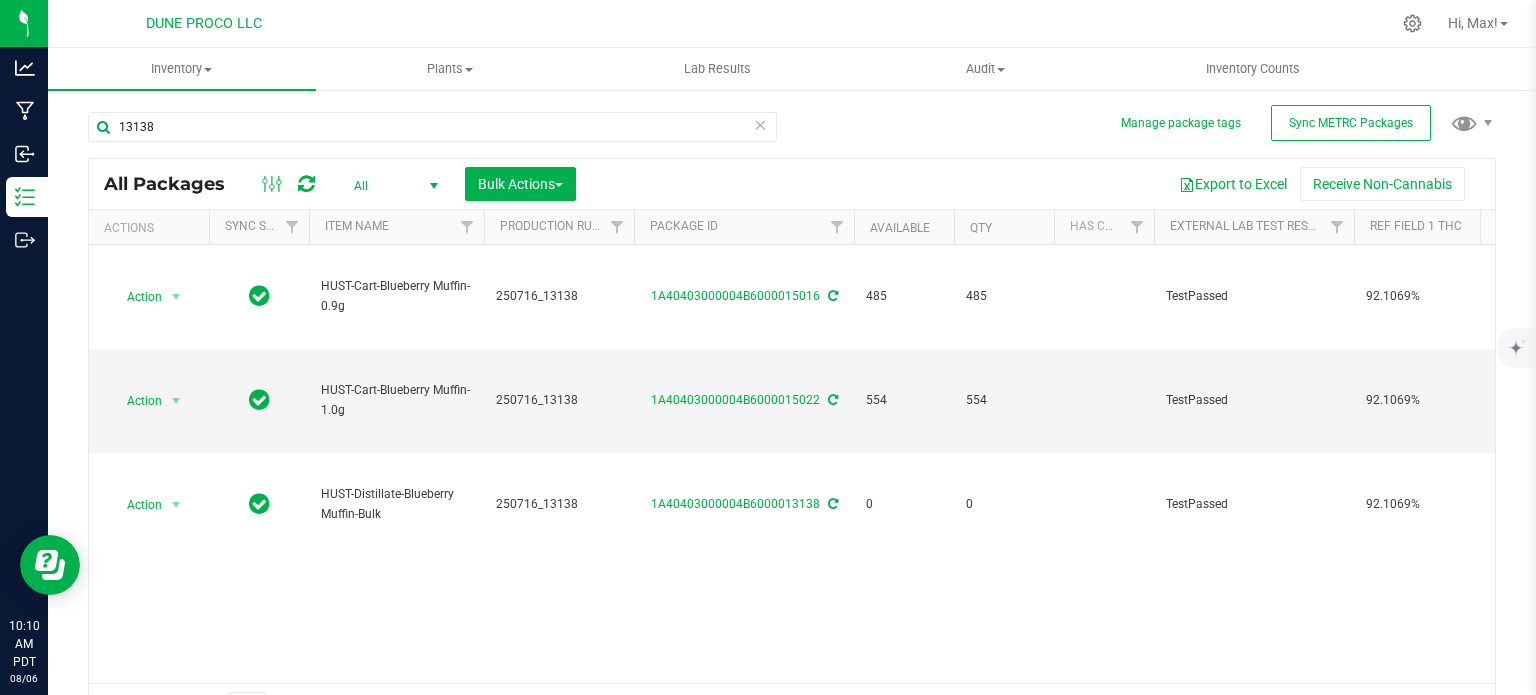 scroll, scrollTop: 35, scrollLeft: 0, axis: vertical 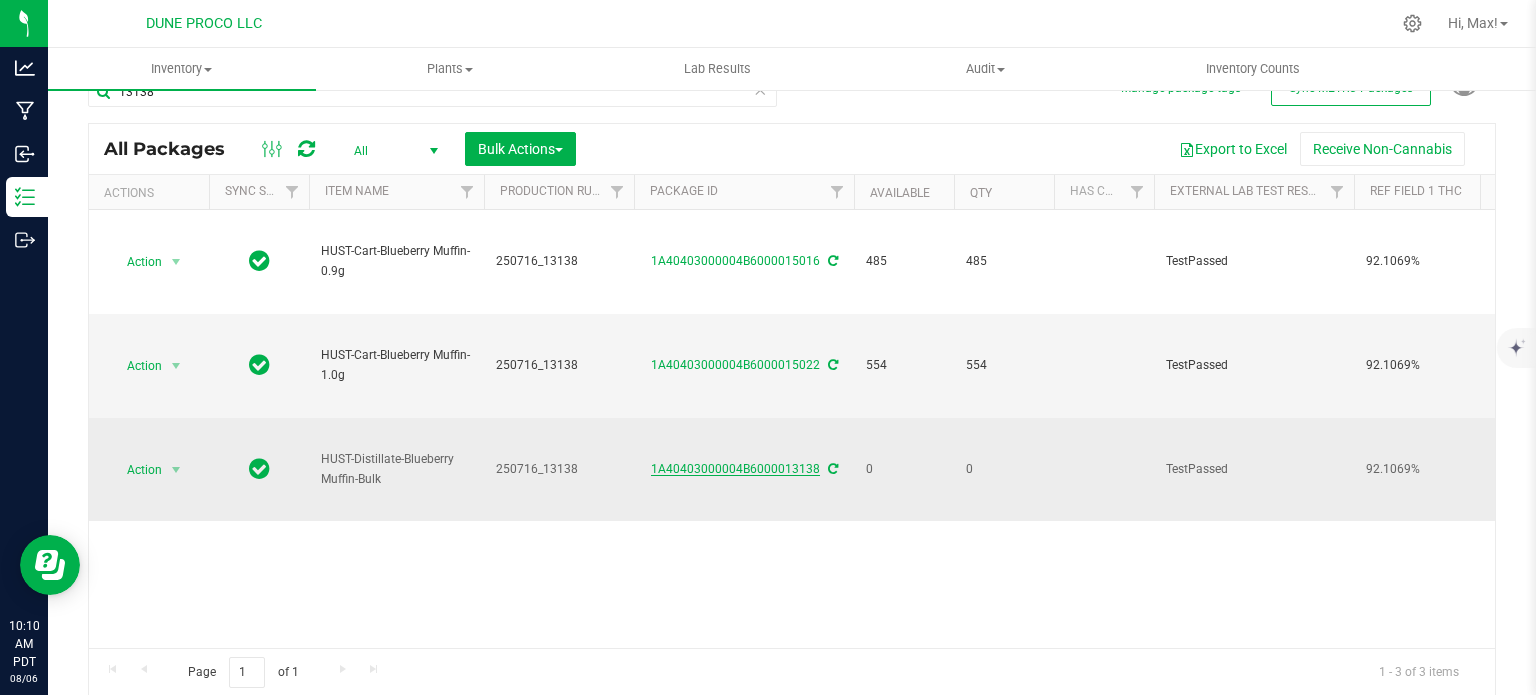 click on "1A40403000004B6000013138" at bounding box center (735, 469) 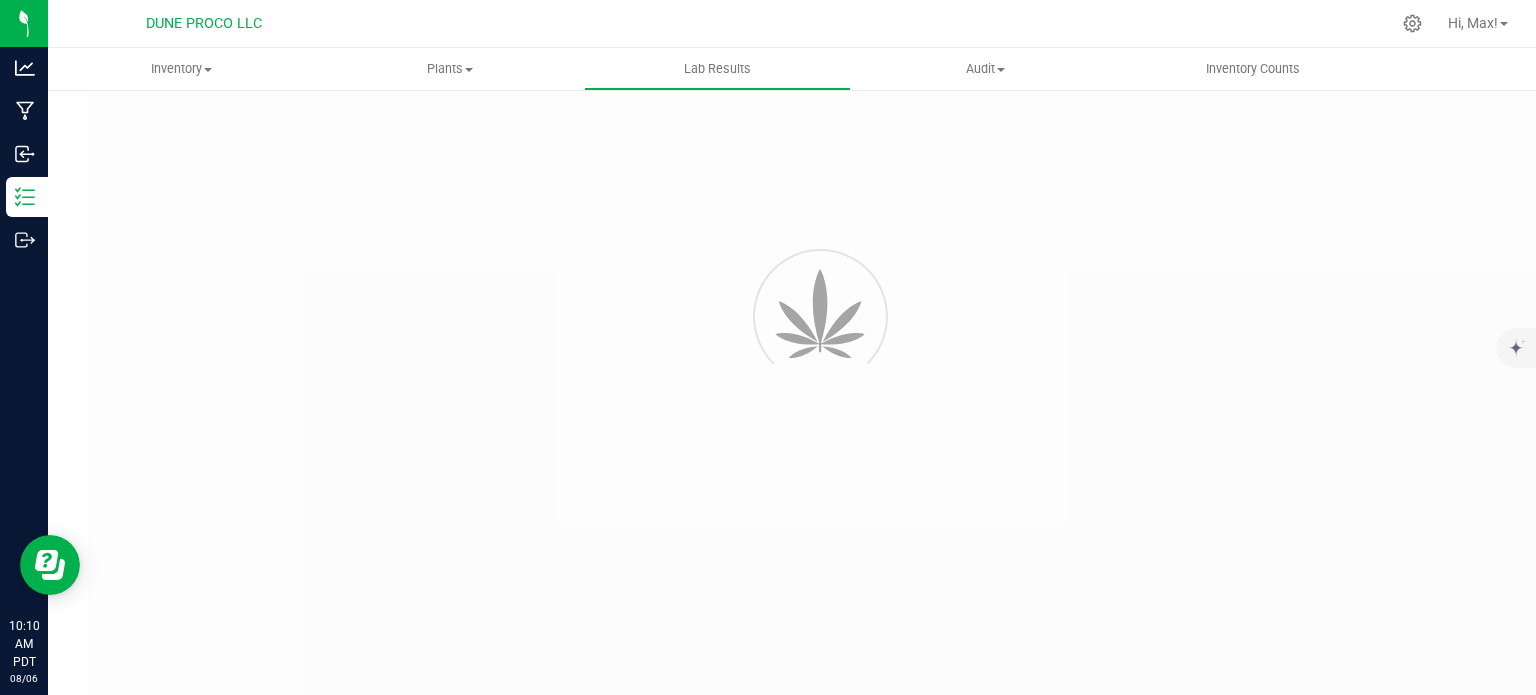 scroll, scrollTop: 0, scrollLeft: 0, axis: both 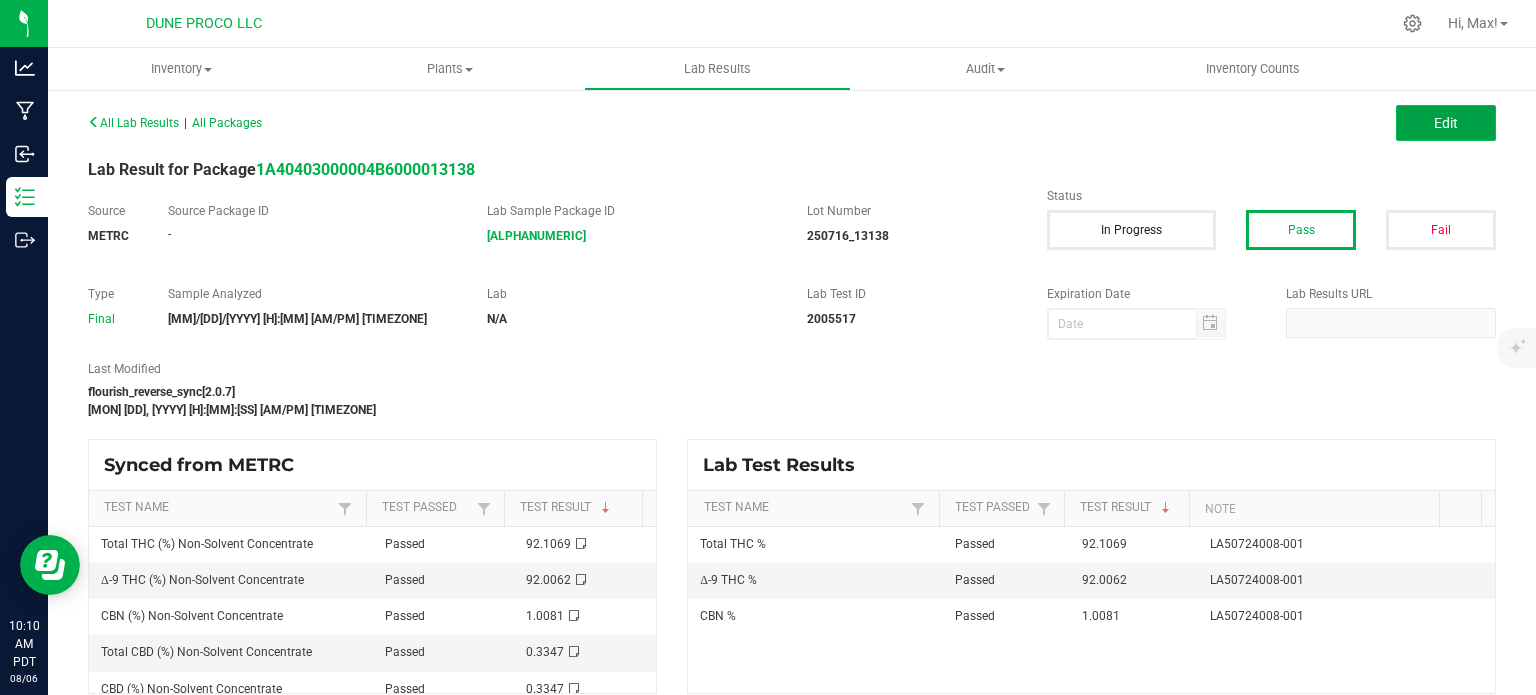 click on "Edit" at bounding box center [1446, 123] 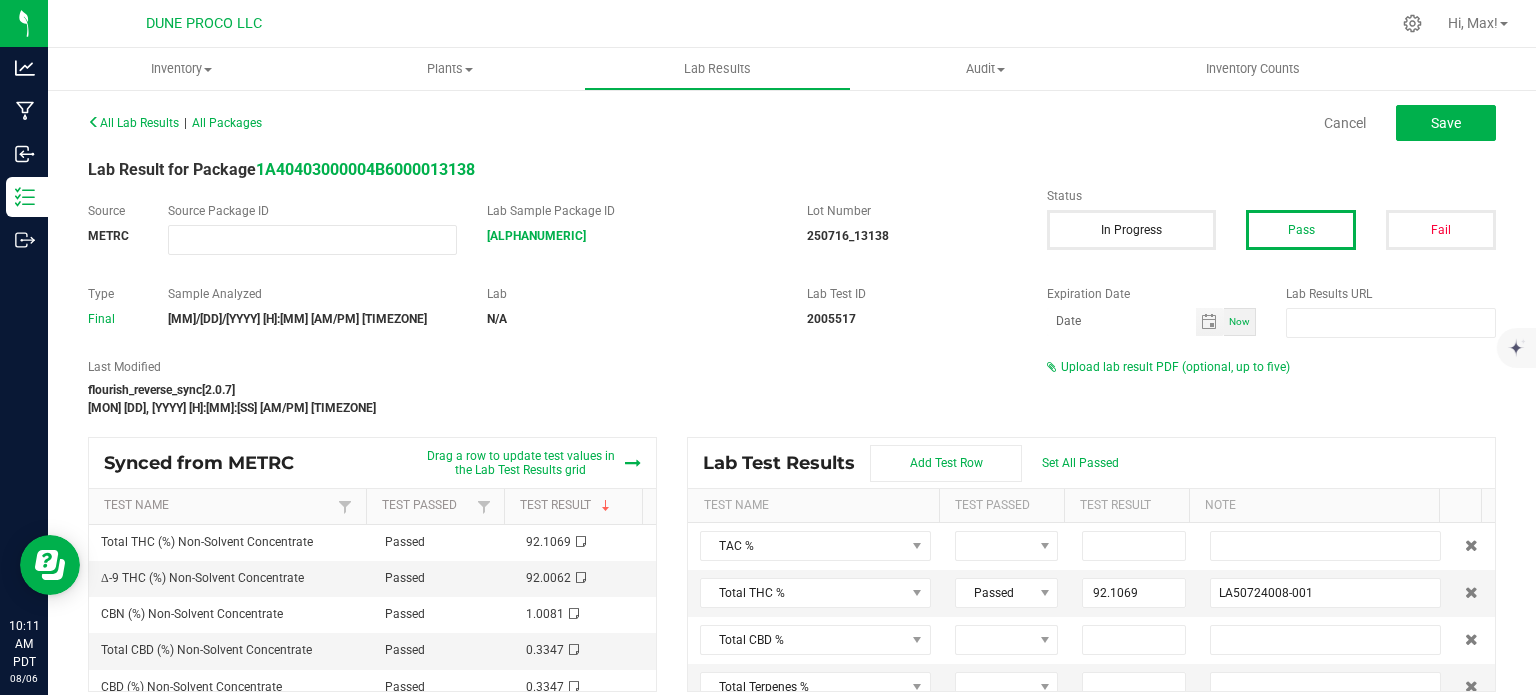 click on "Last Modified  flourish_reverse_sync[2.0.7] [MON] [DD], [YYYY] [H]:[MM]:[SS] [AM/PM] [TIMEZONE]  Upload lab result PDF (optional, up to five)" at bounding box center (792, 387) 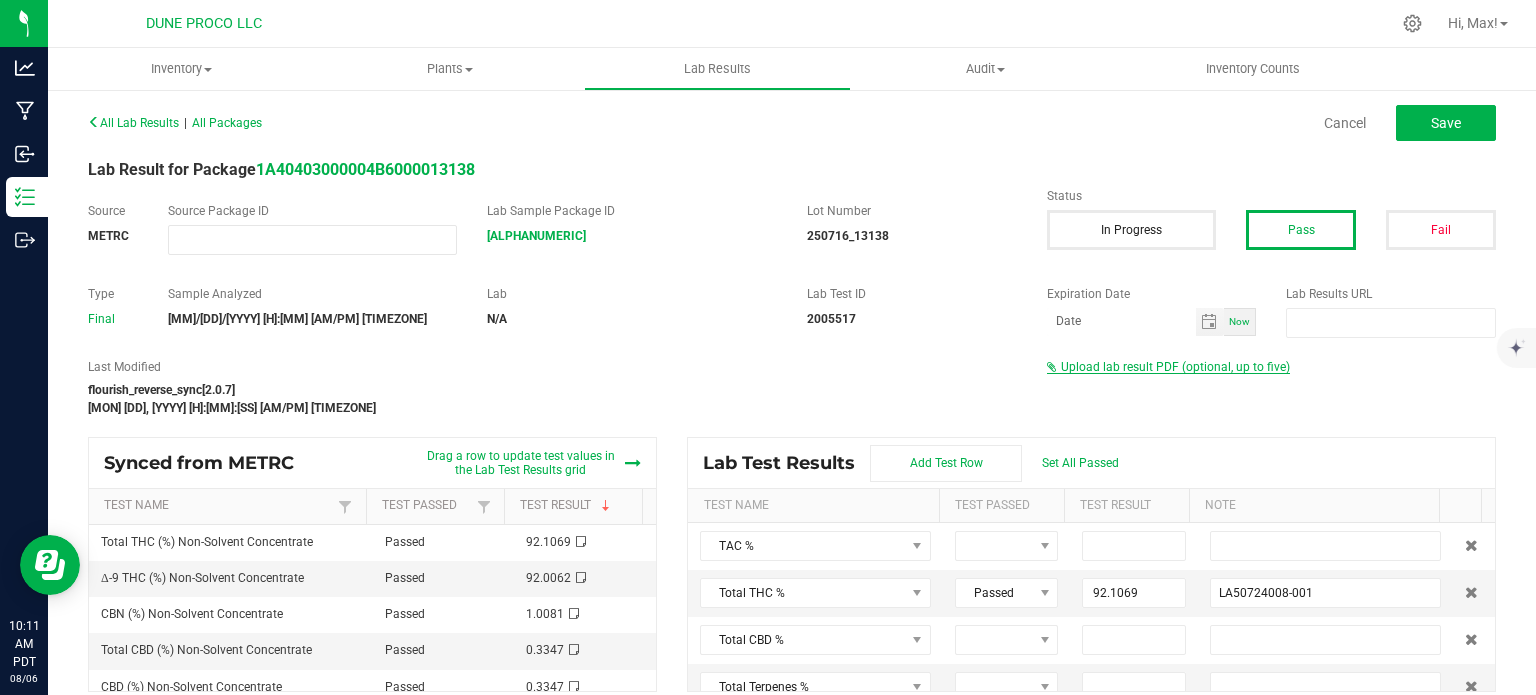 click on "Upload lab result PDF (optional, up to five)" at bounding box center (1175, 367) 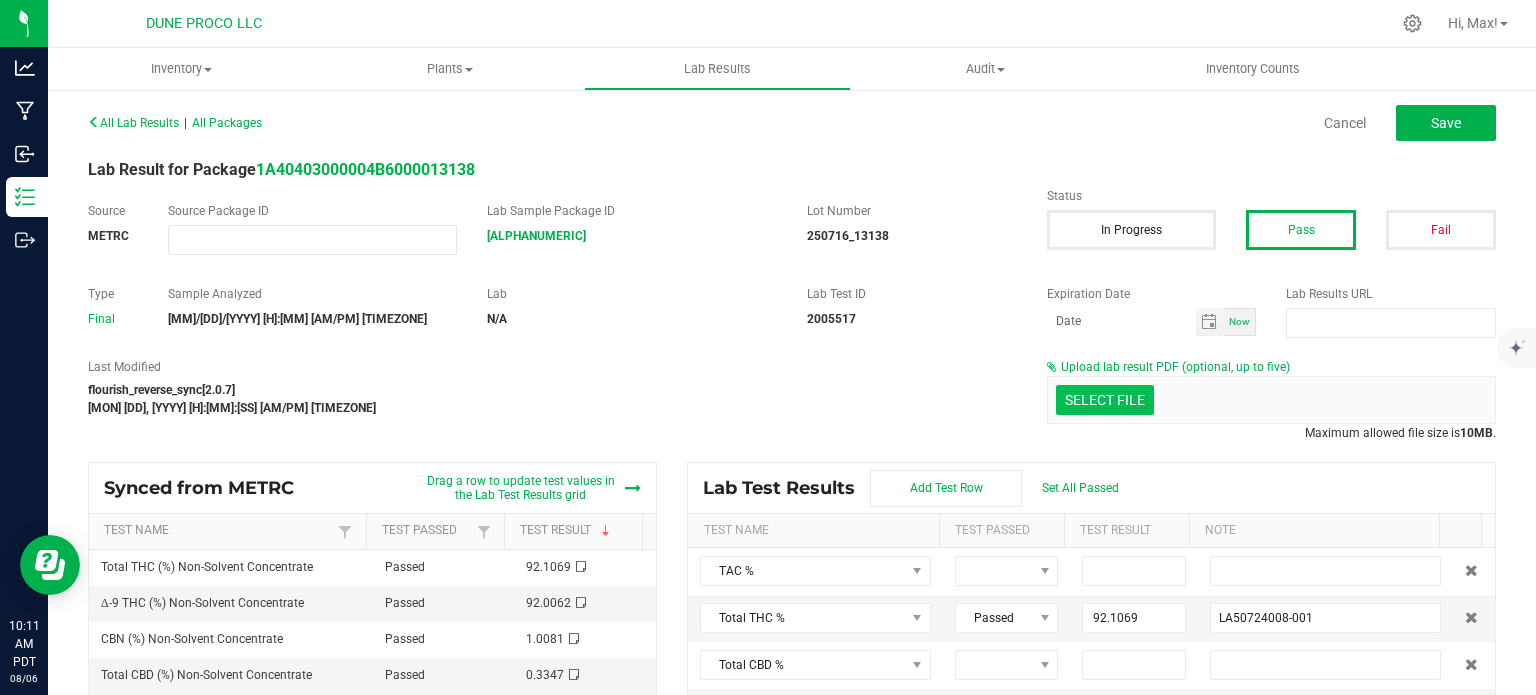 click at bounding box center [-292, 296] 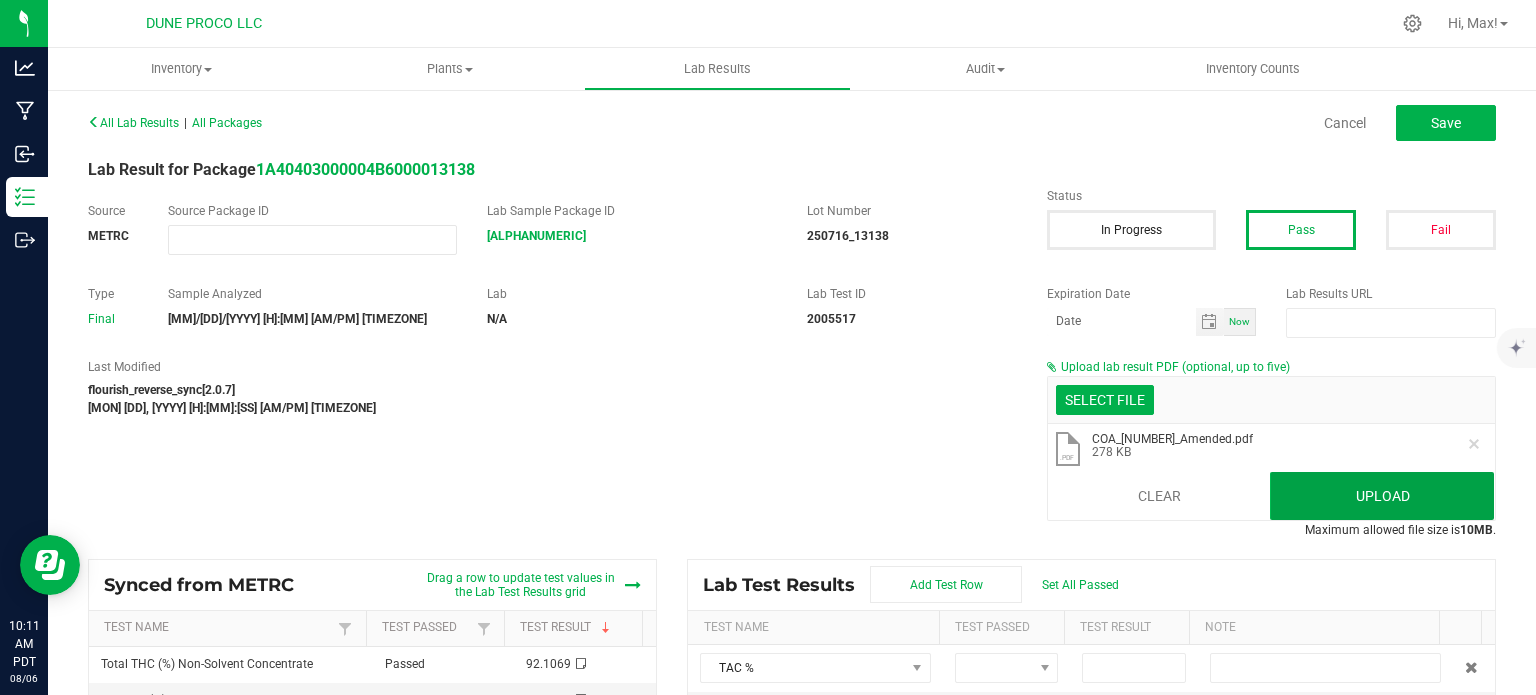 click on "Upload" at bounding box center [1382, 496] 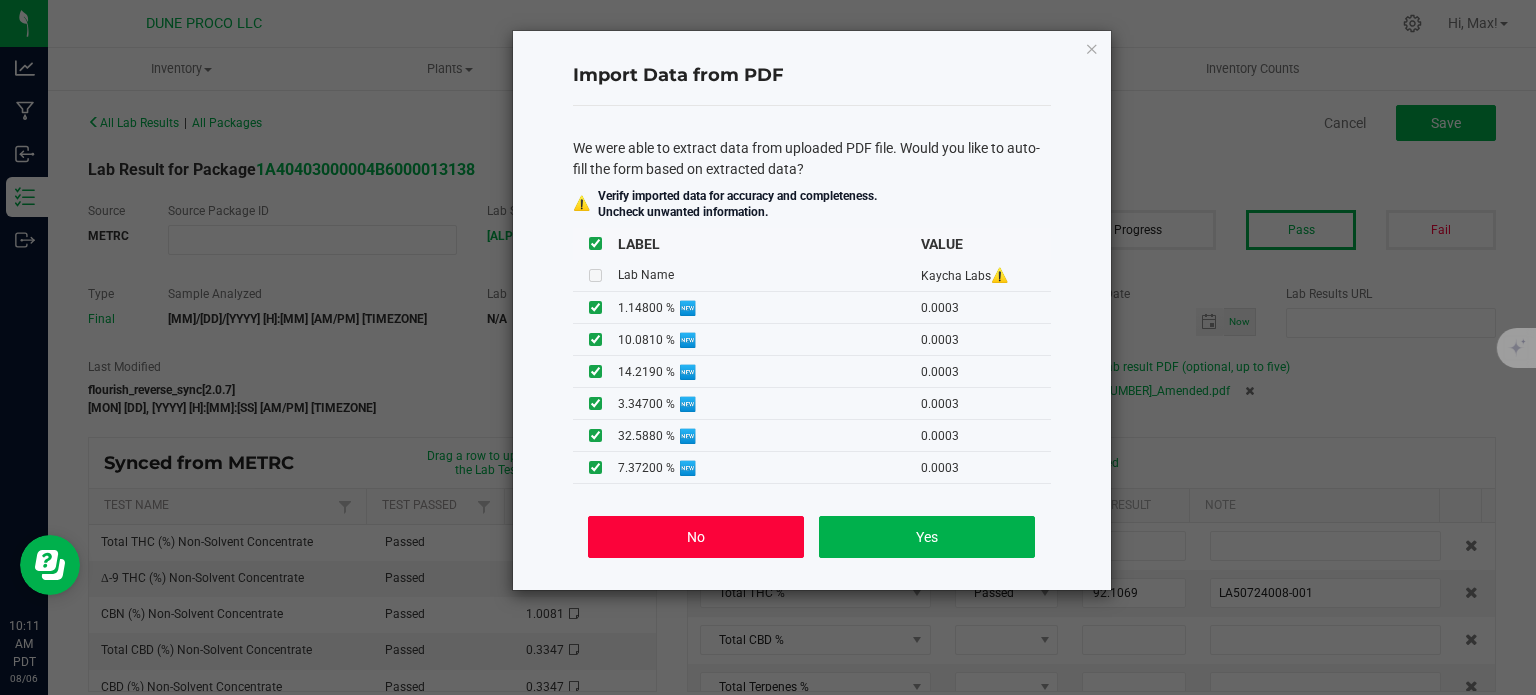 click on "No" 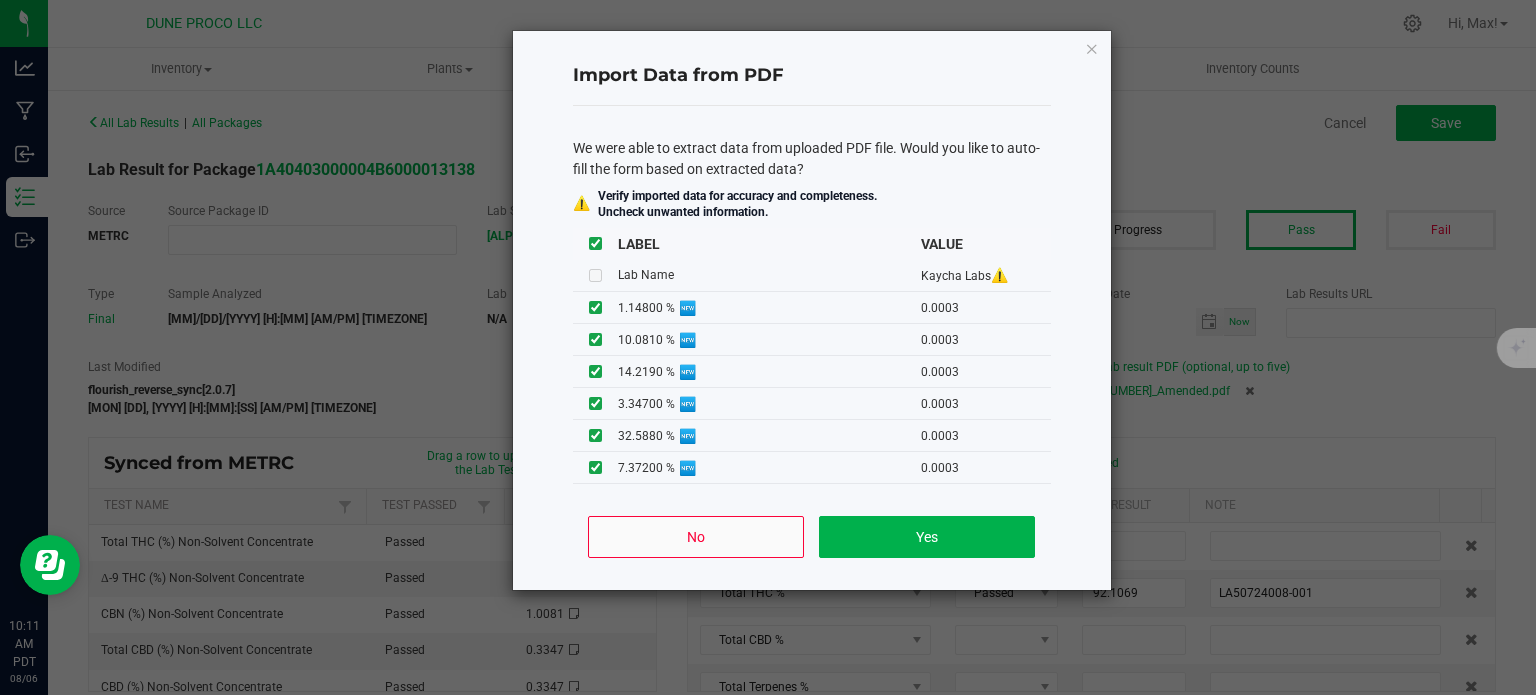 click on "TAC %" at bounding box center [803, 546] 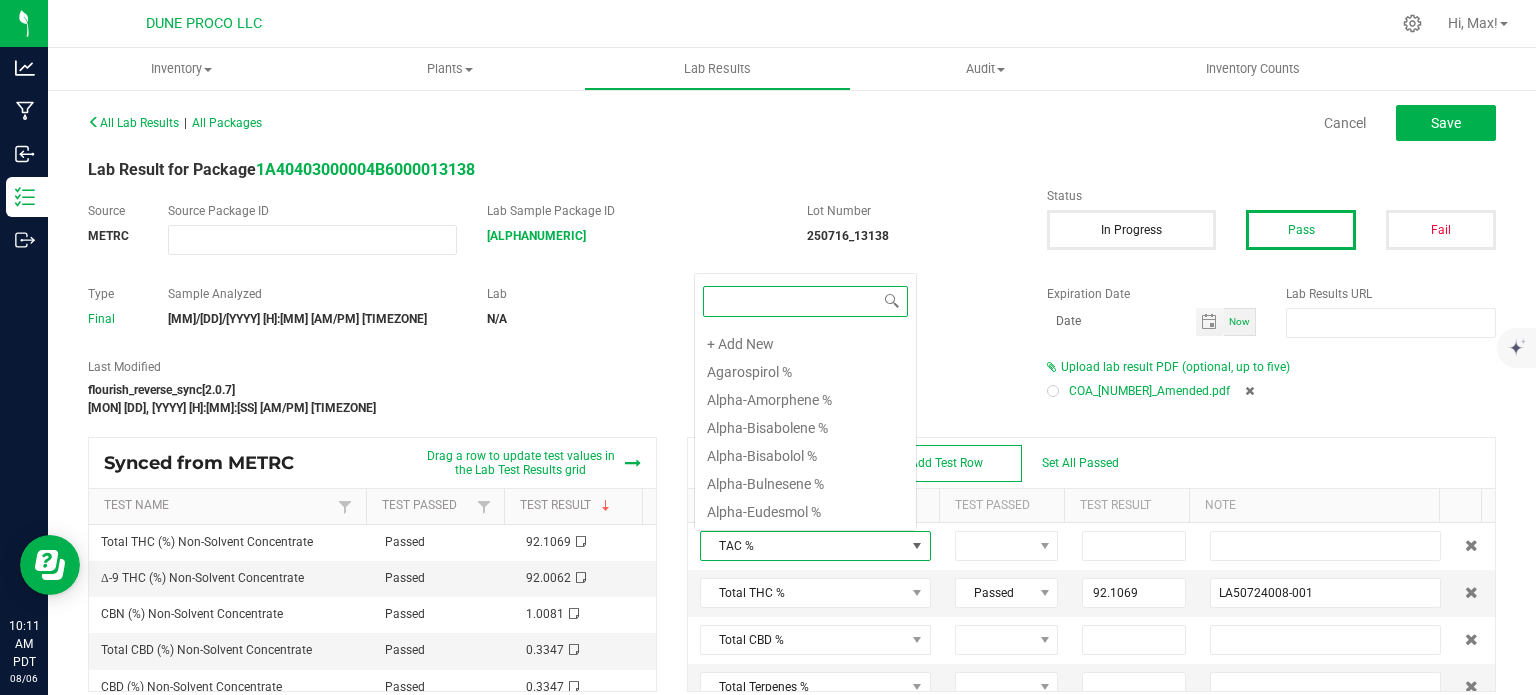 scroll, scrollTop: 0, scrollLeft: 0, axis: both 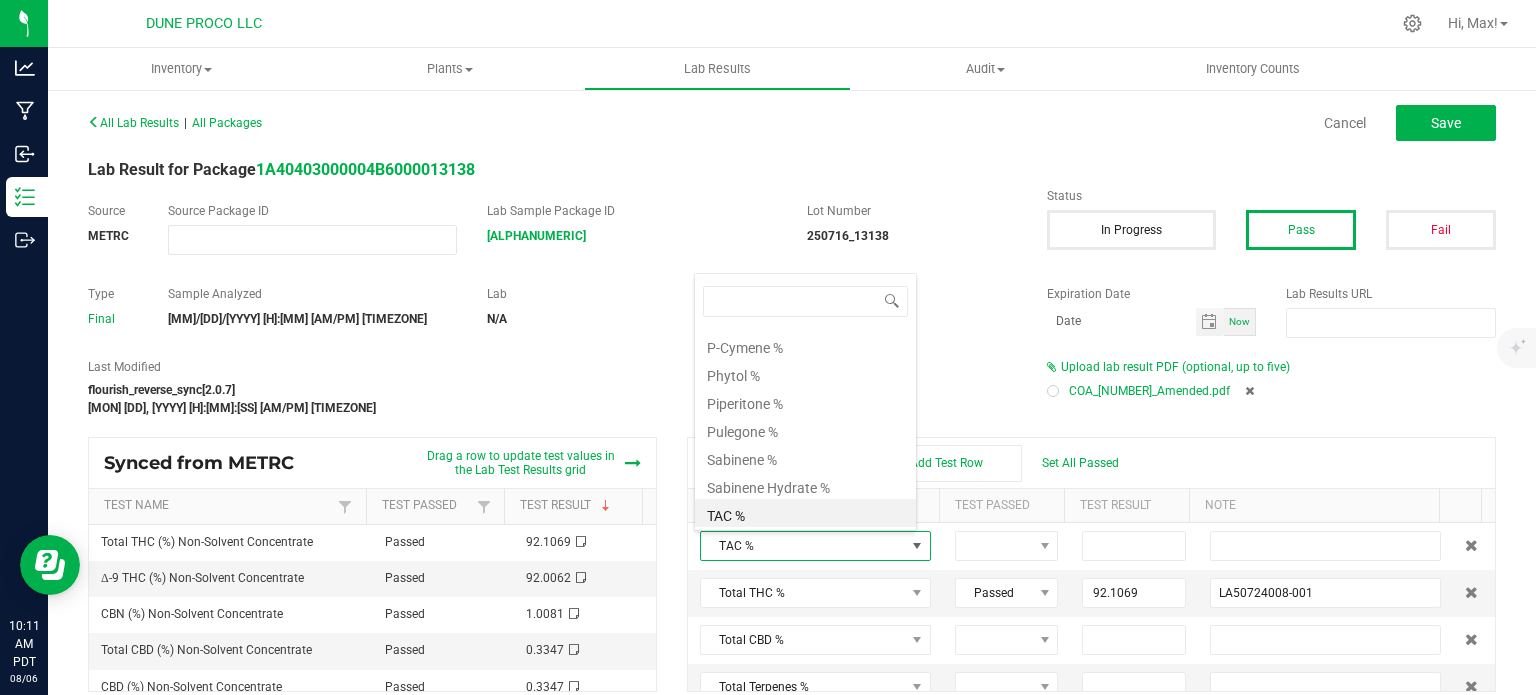 click at bounding box center (1053, 391) 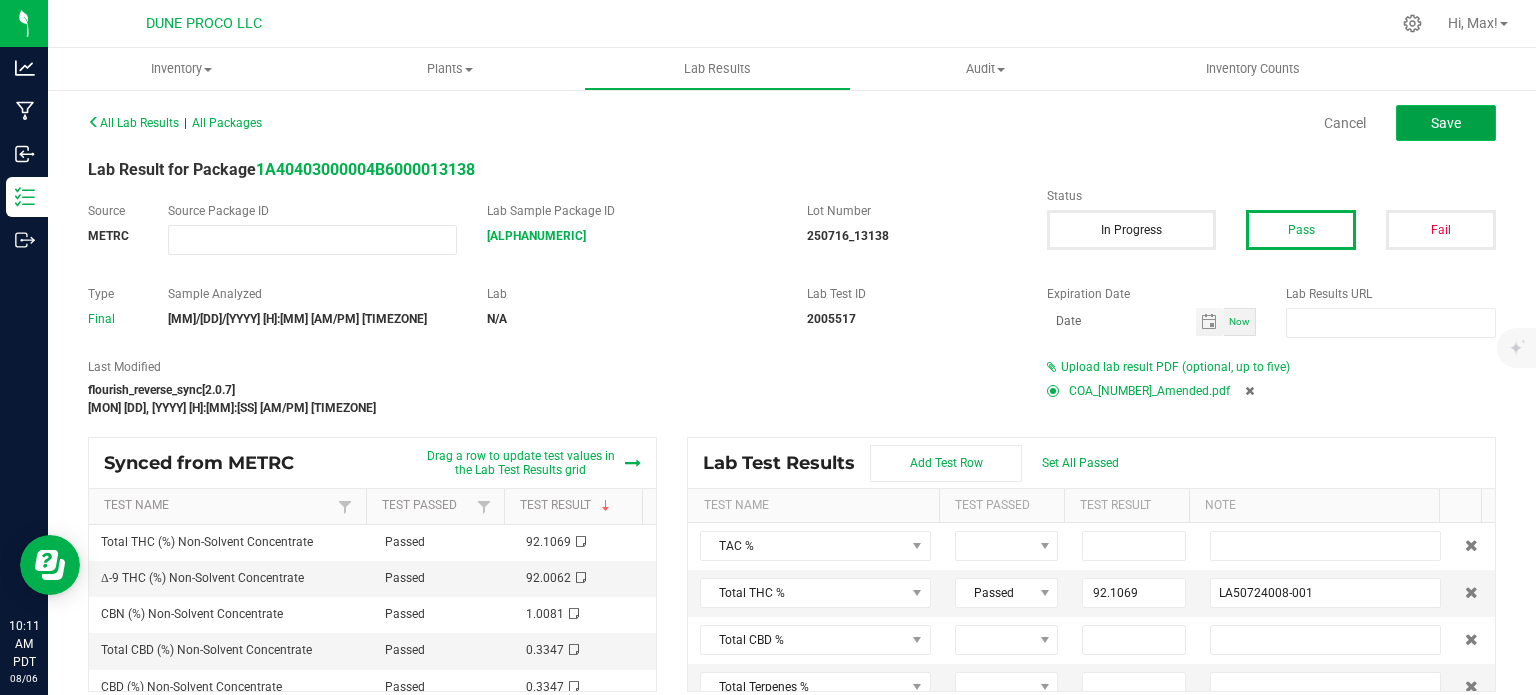 click on "Save" 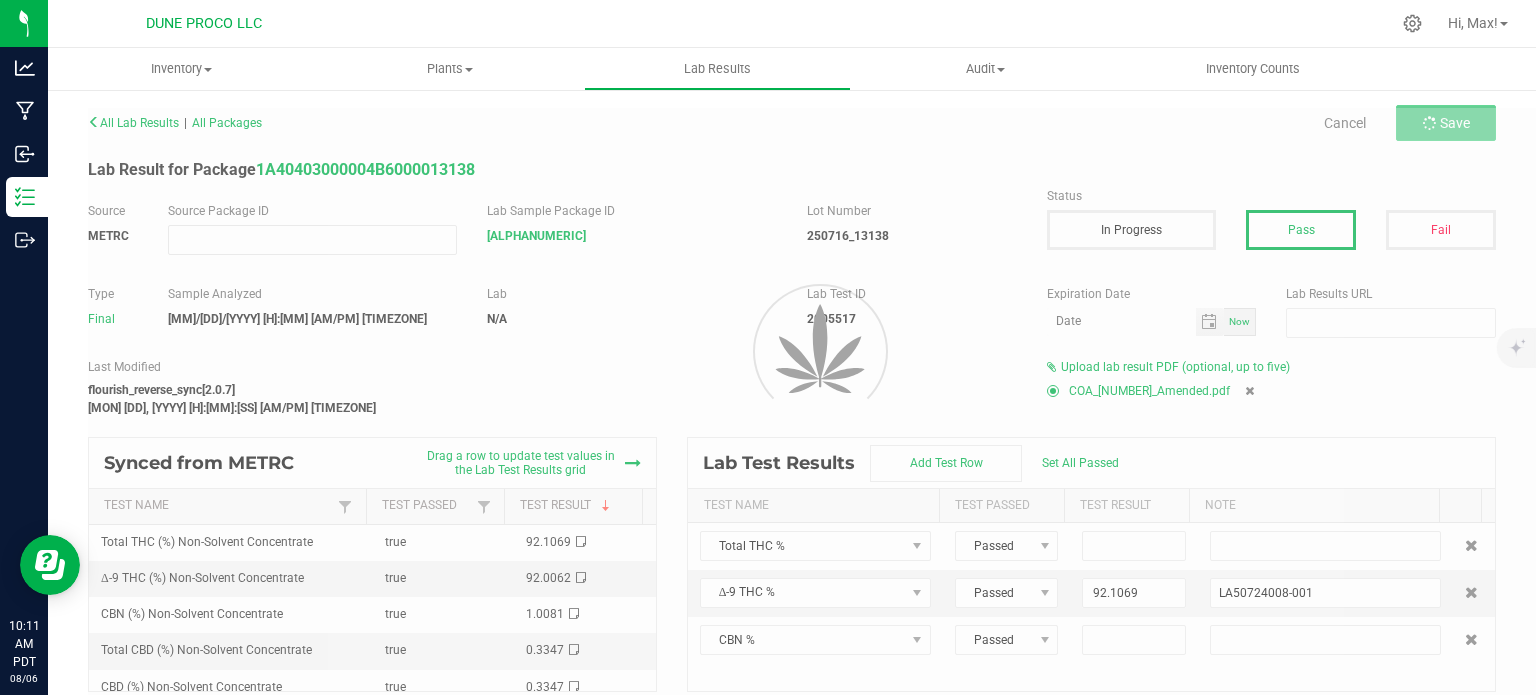 type on "92.1069" 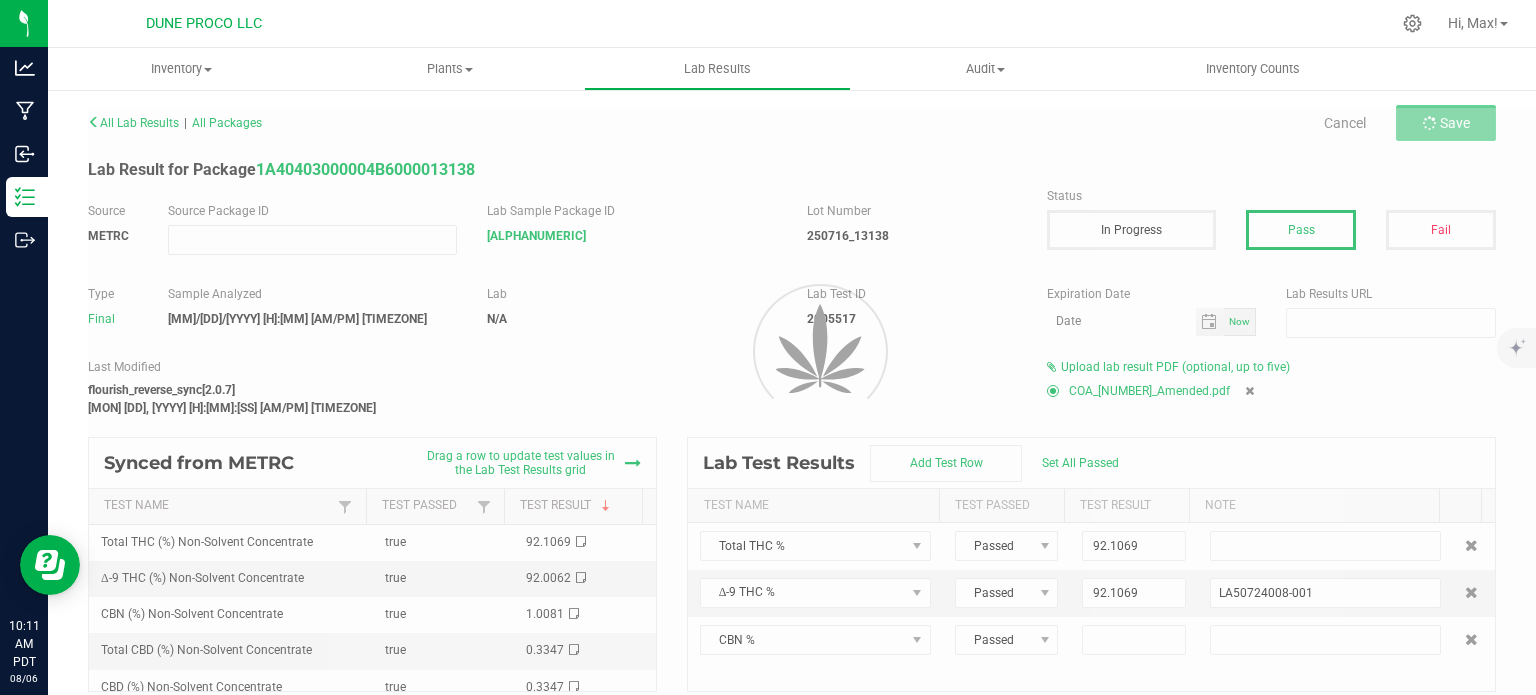 type on "LA50724008-001" 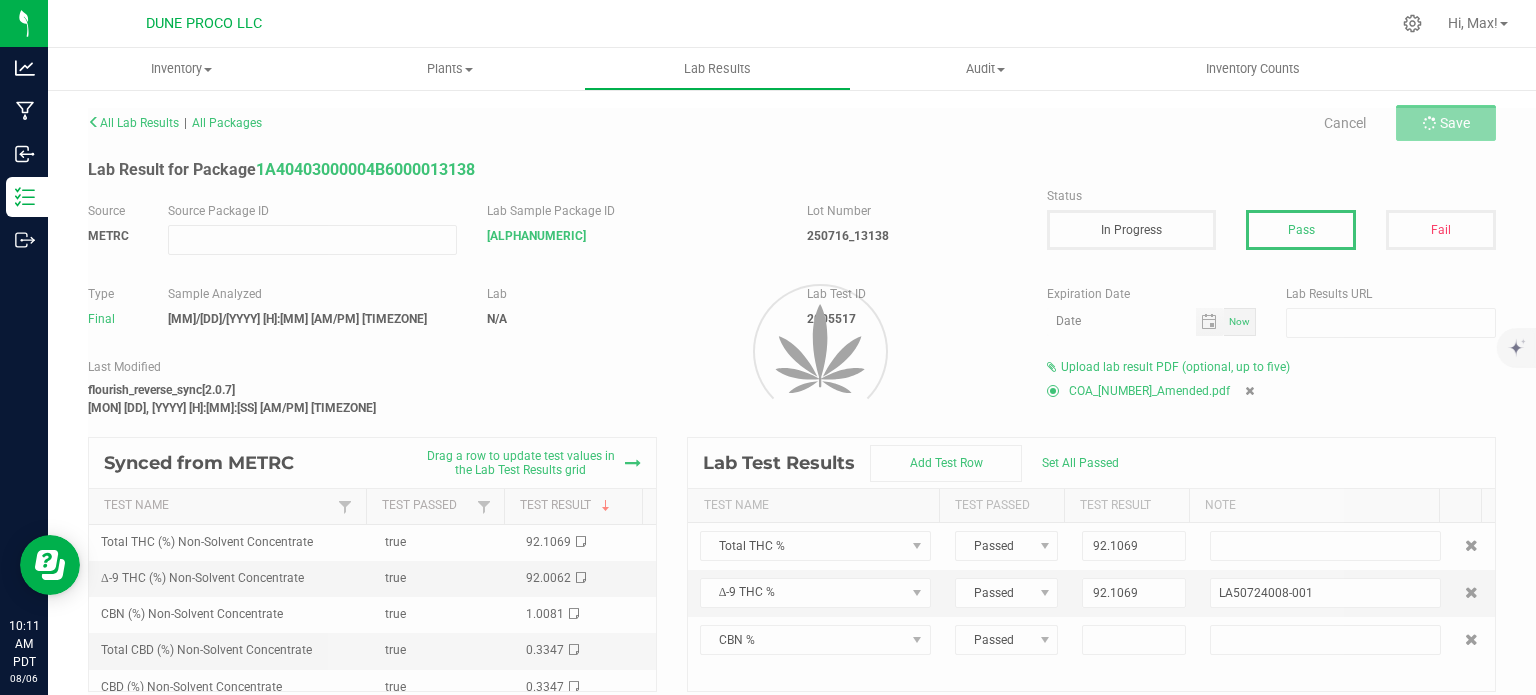 type on "92.0062" 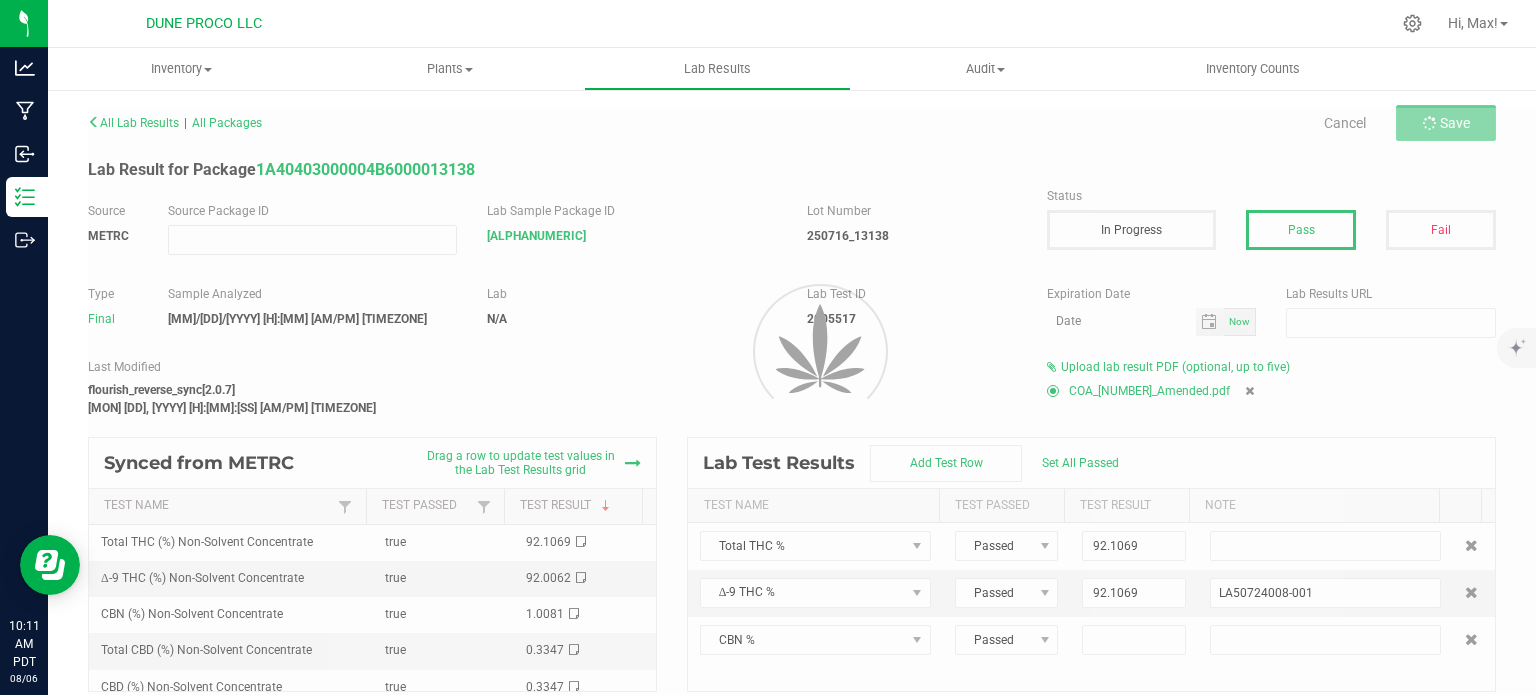 type on "1.0081" 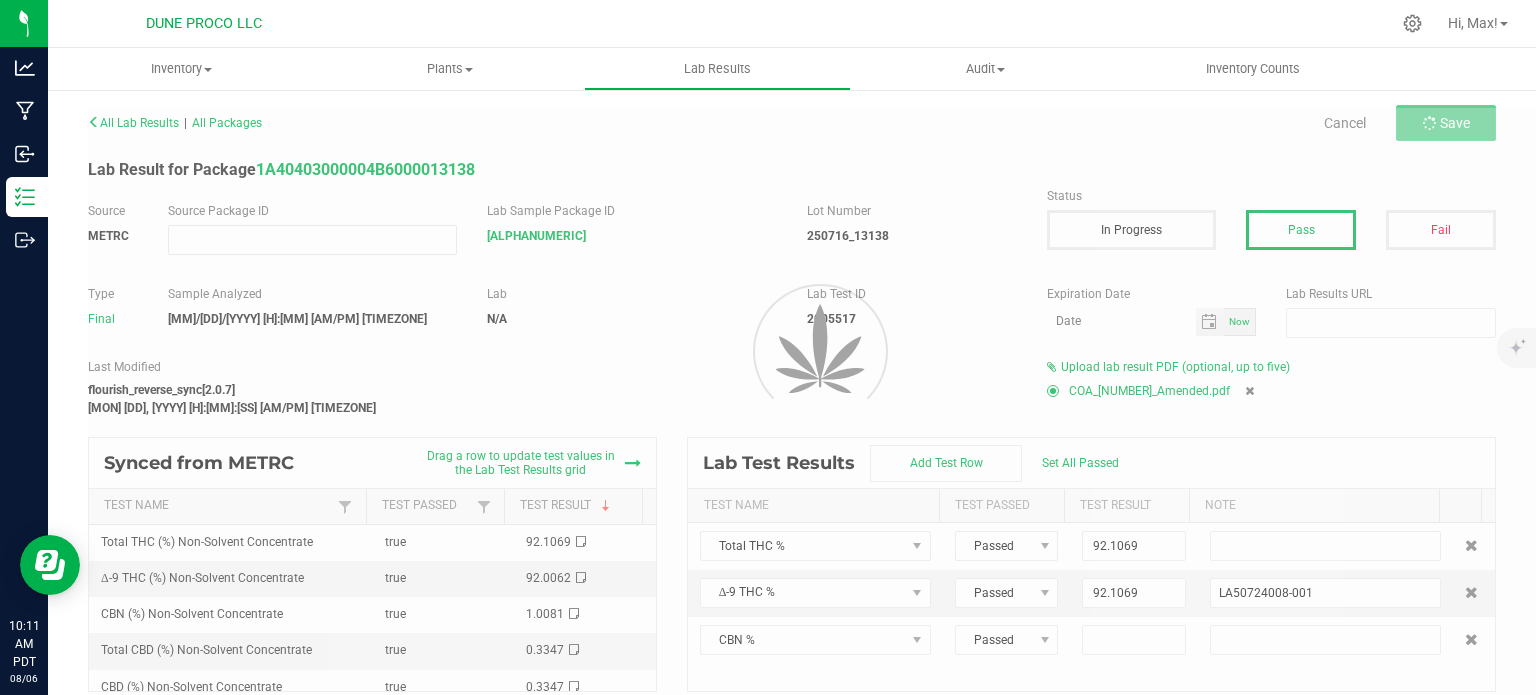 type on "LA50724008-001" 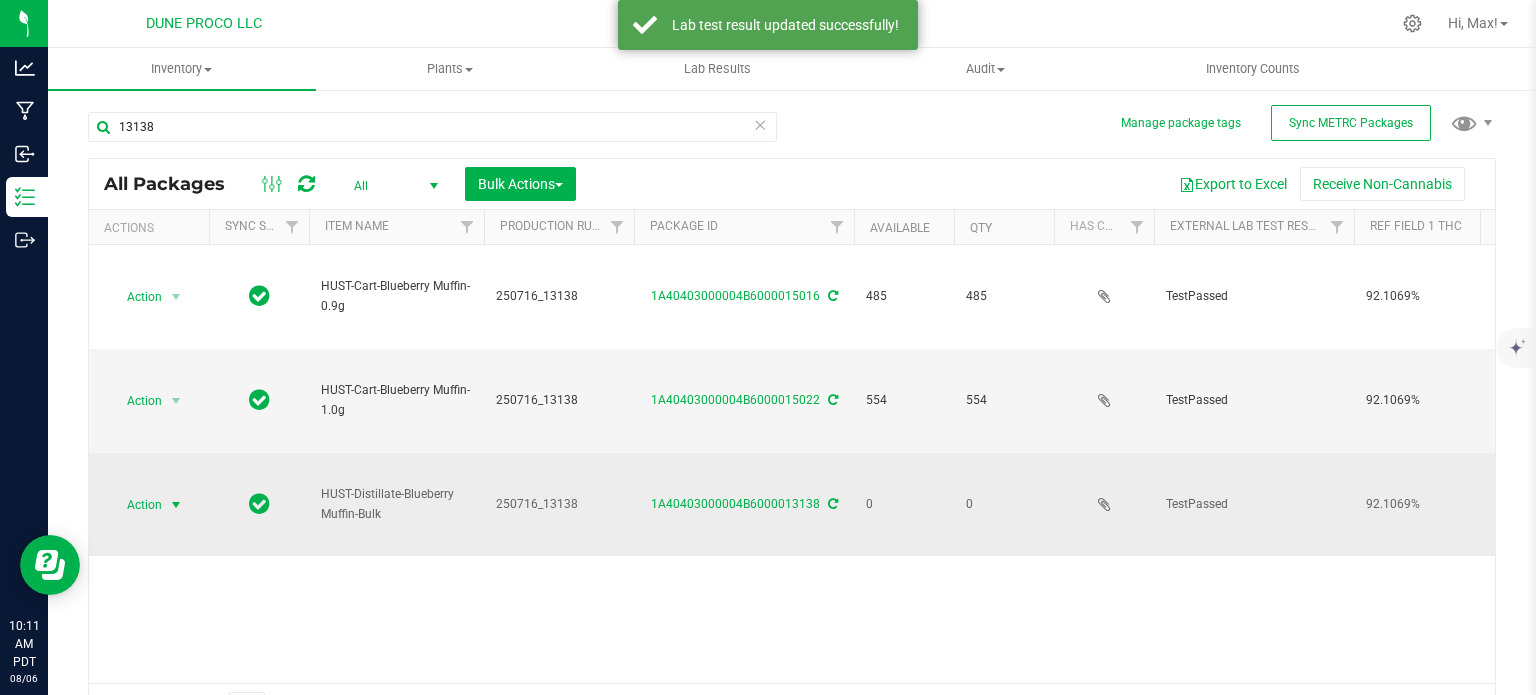 click on "Action" at bounding box center [136, 505] 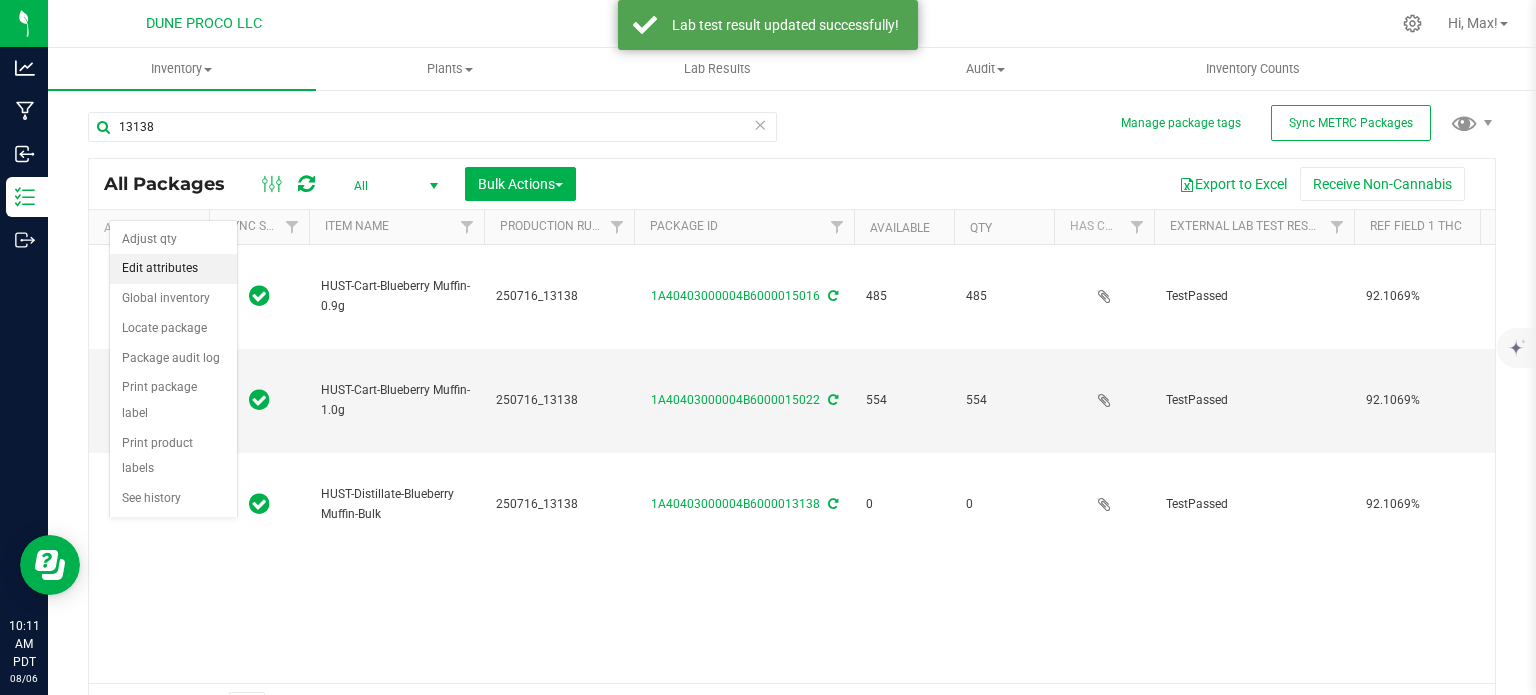 click on "Edit attributes" at bounding box center (173, 269) 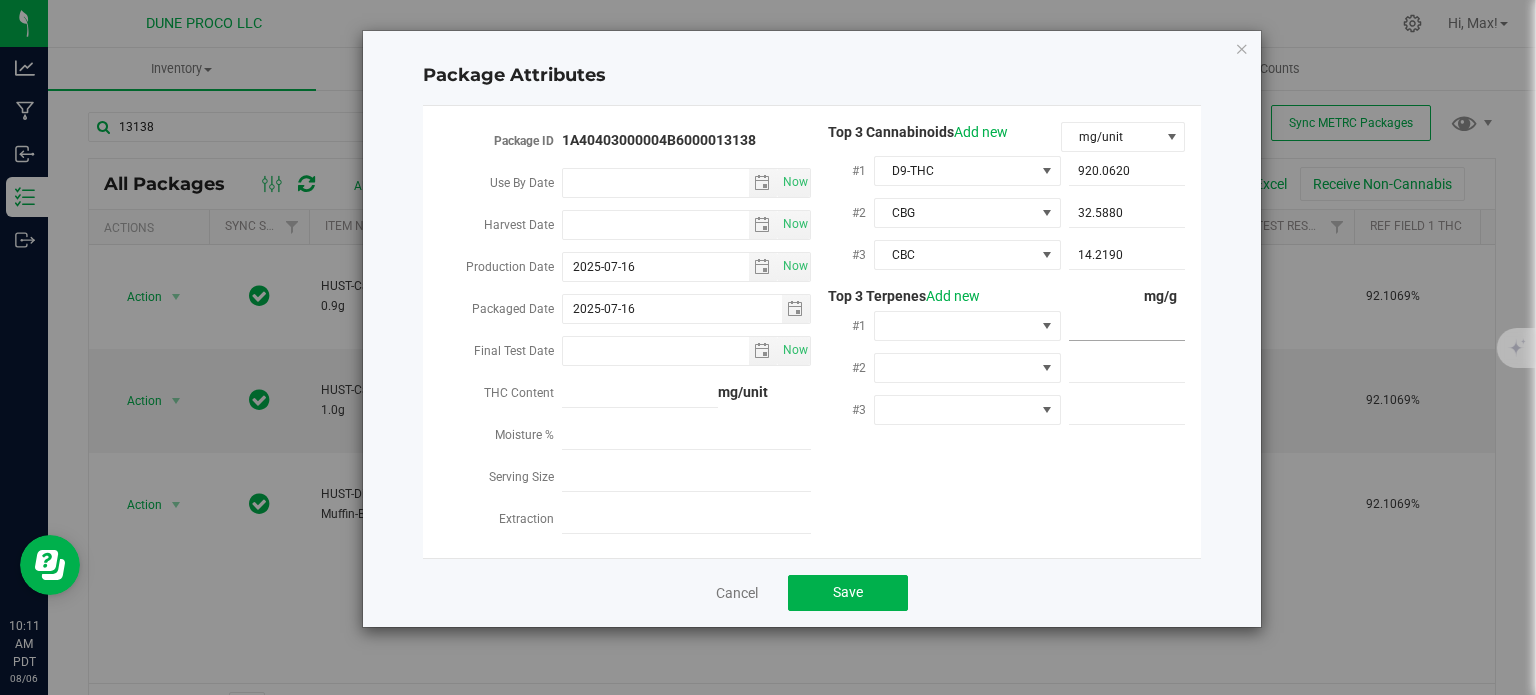 click at bounding box center [1127, 326] 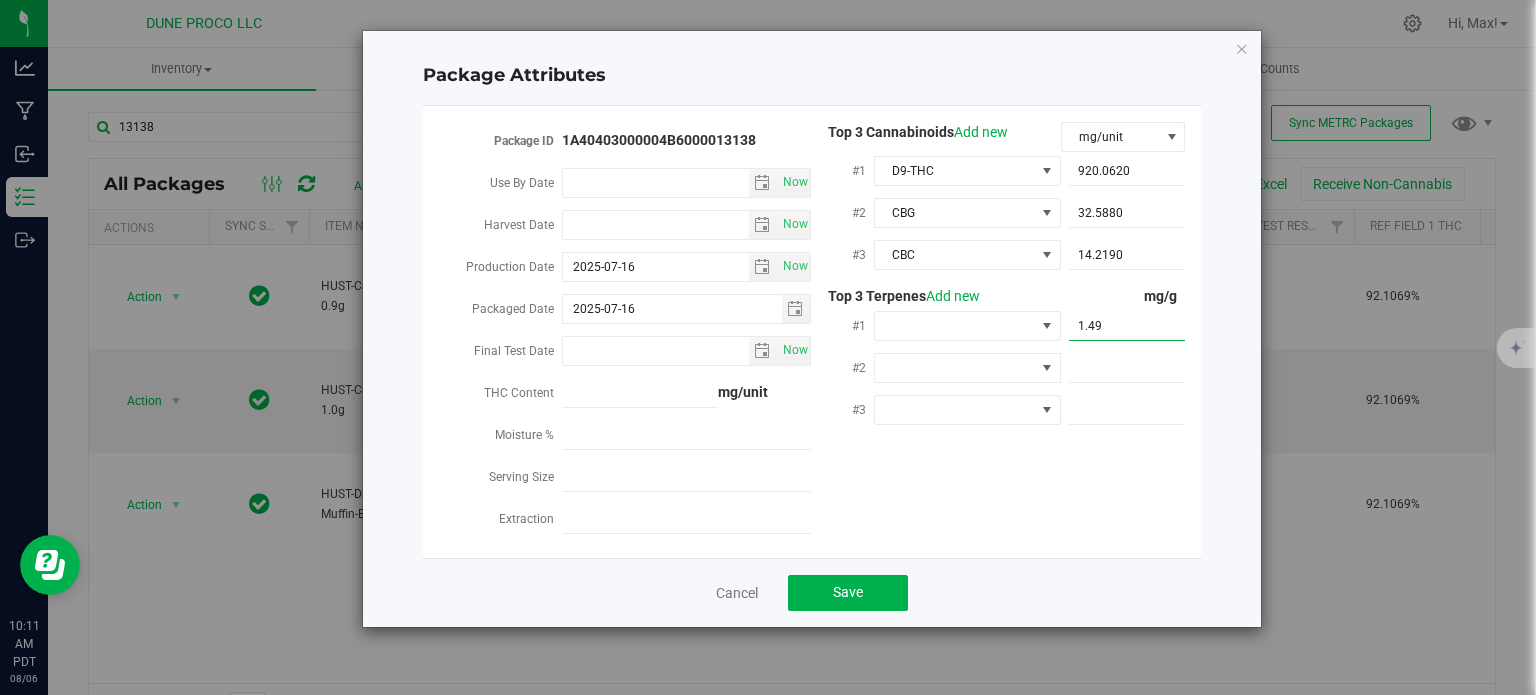 type on "1.497" 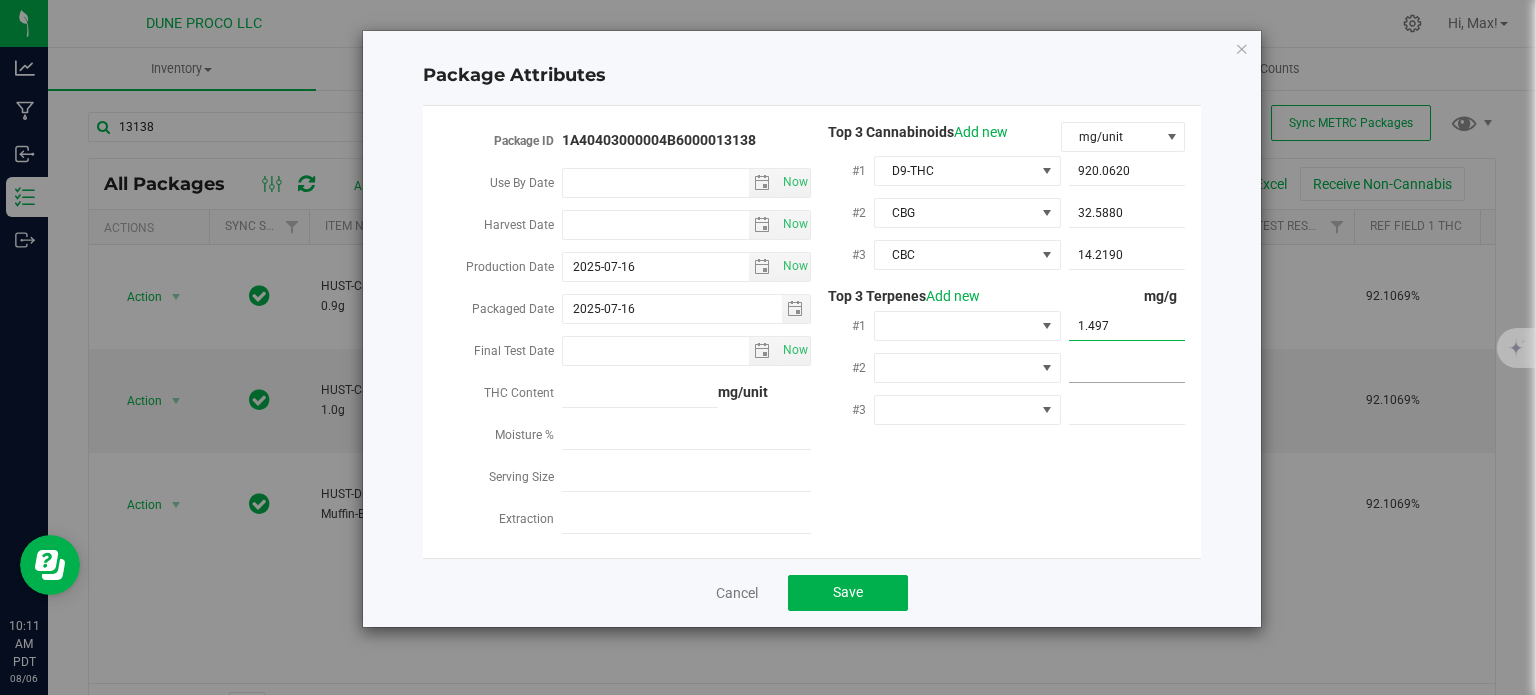 type on "1.4970" 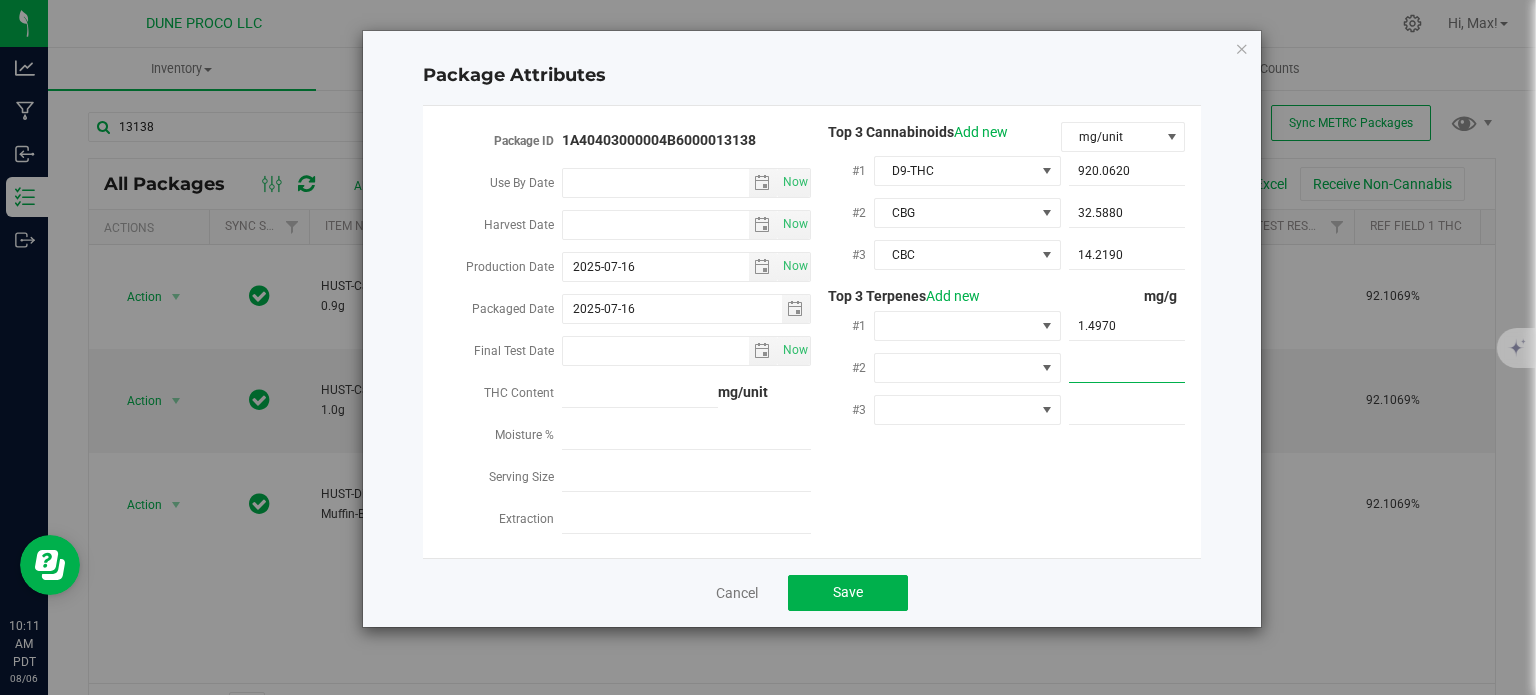 click at bounding box center (1127, 368) 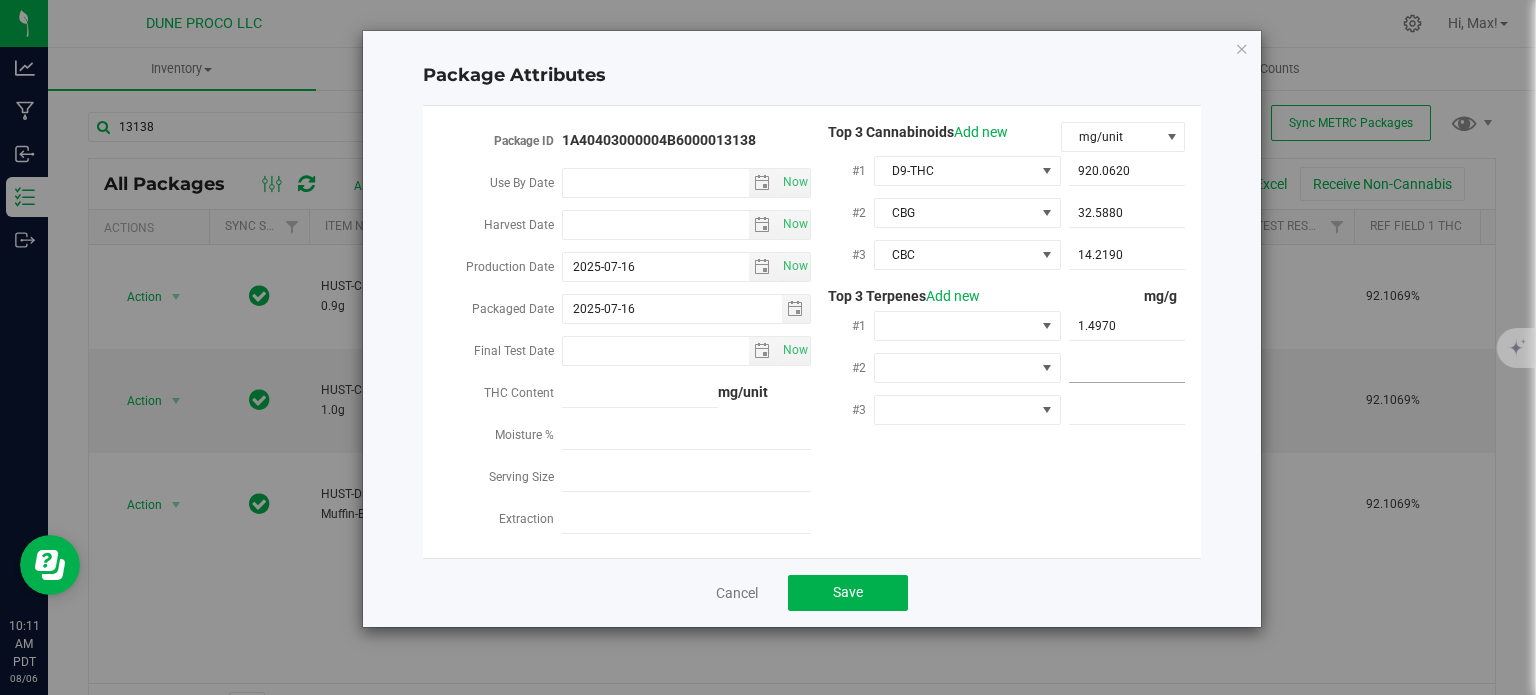 click at bounding box center [1127, 368] 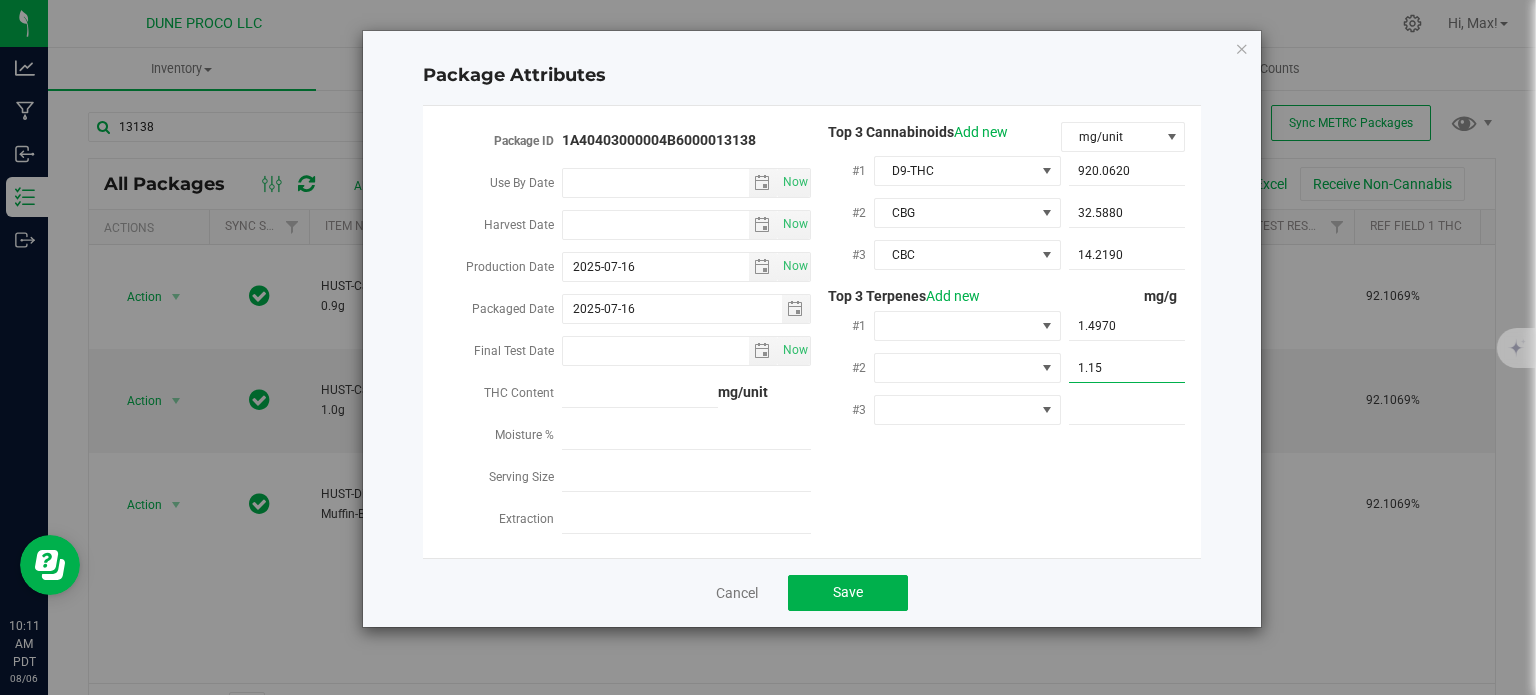 type on "1.150" 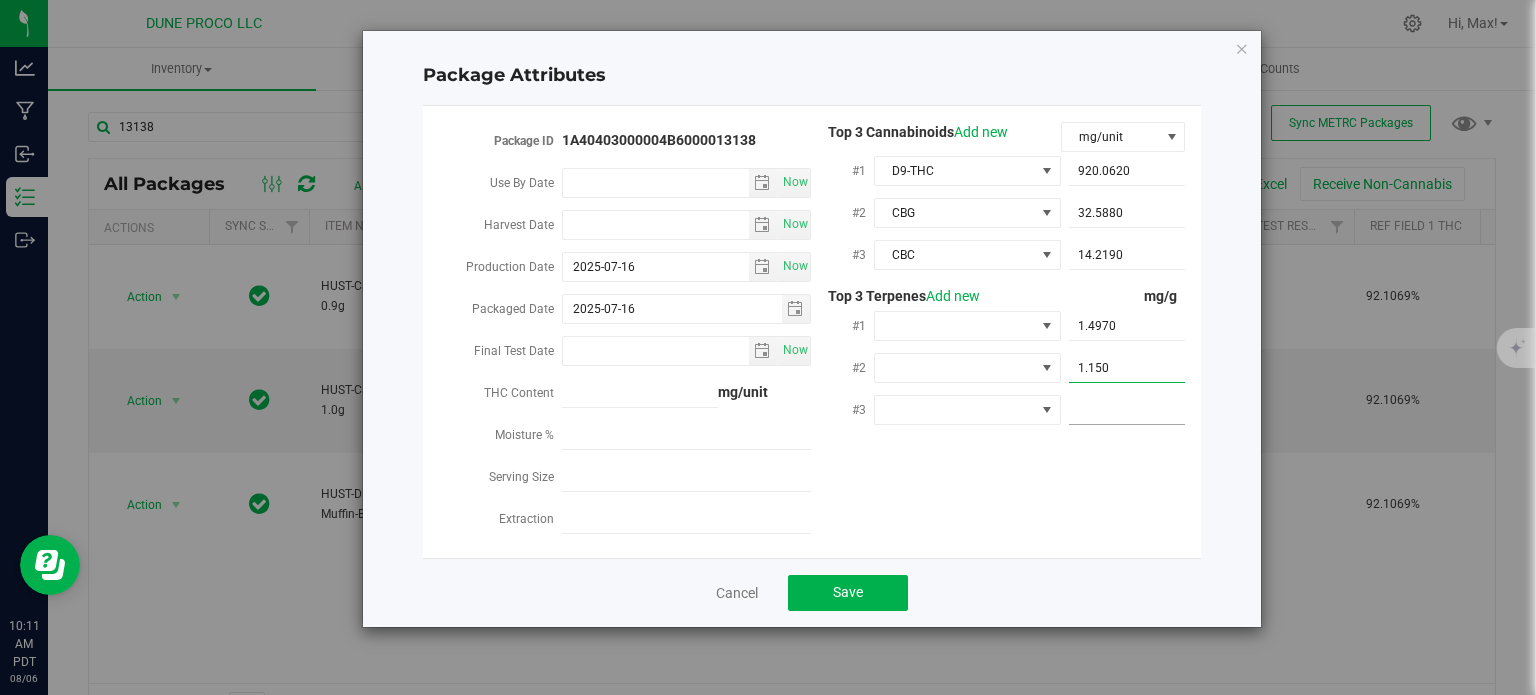 type on "1.1500" 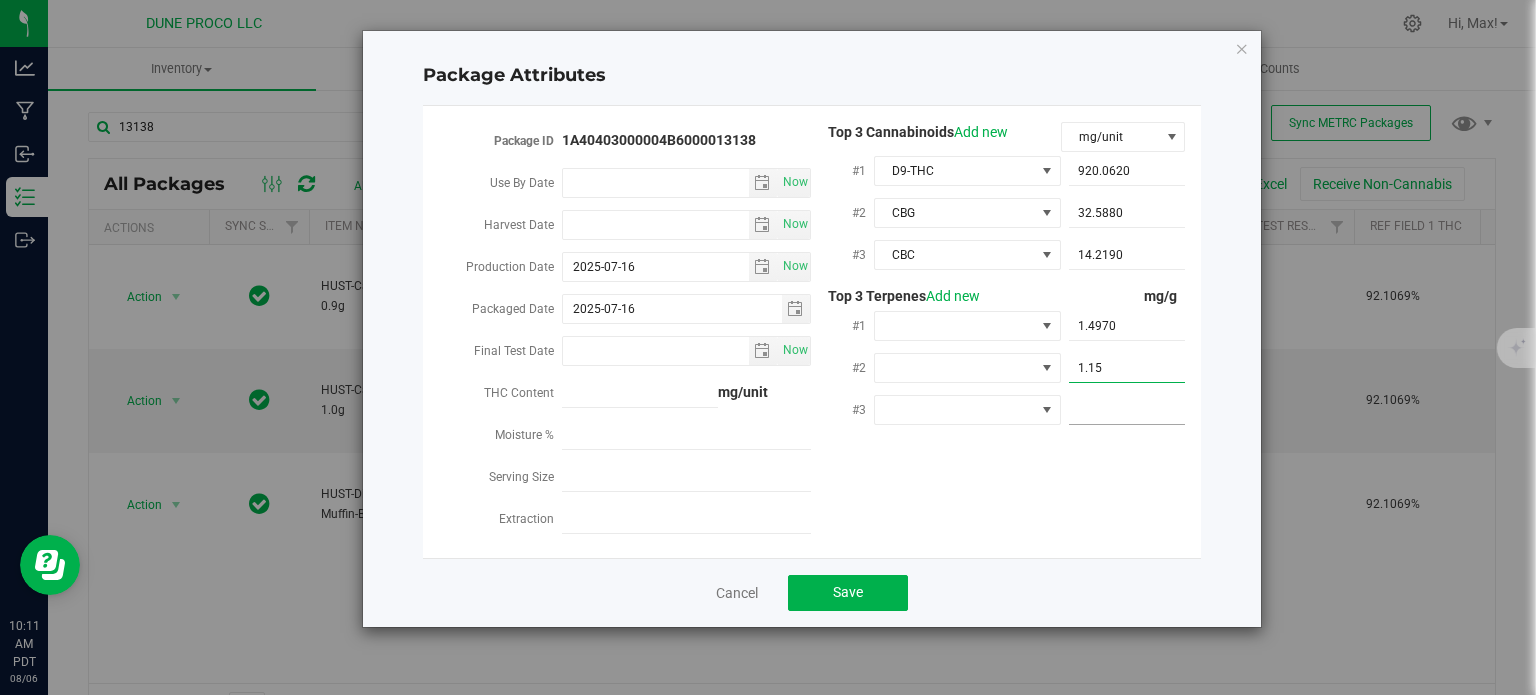 click on "#3" at bounding box center [999, 412] 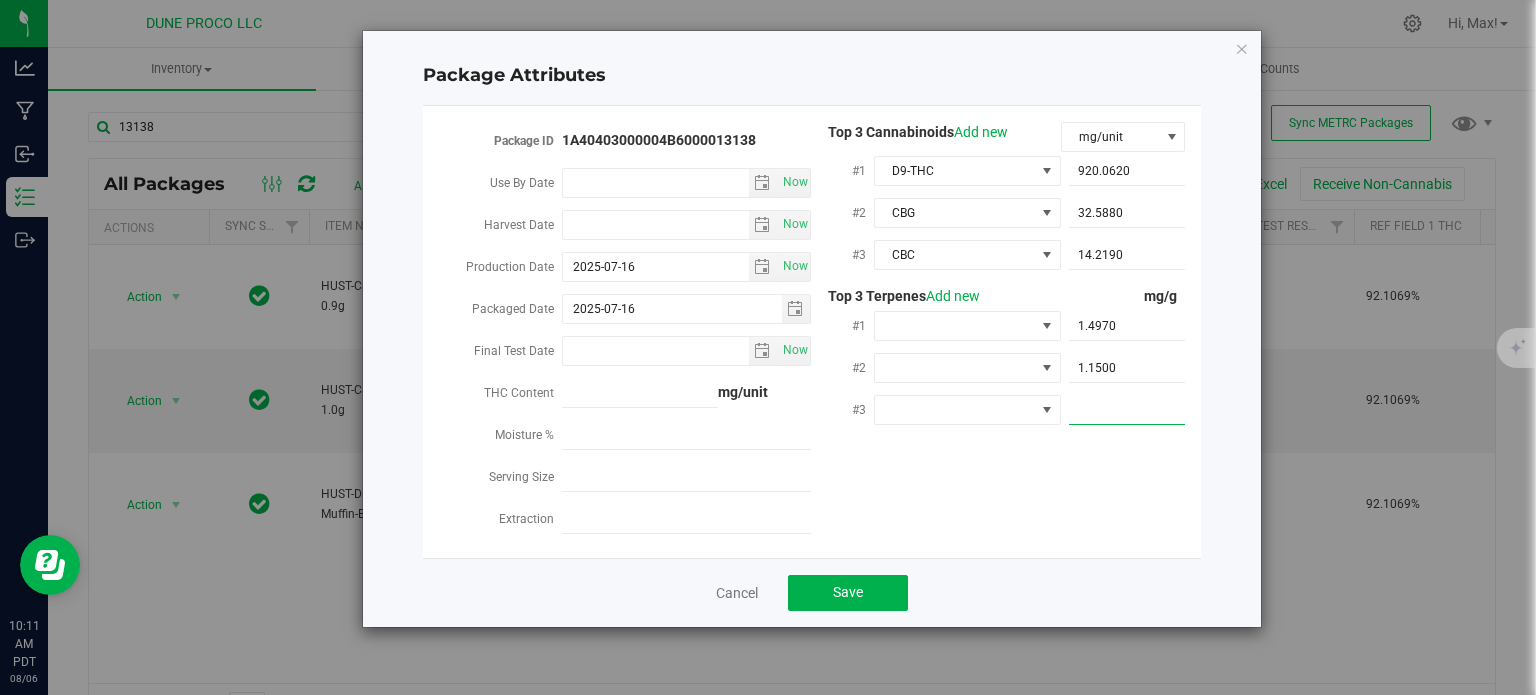 click at bounding box center (1127, 410) 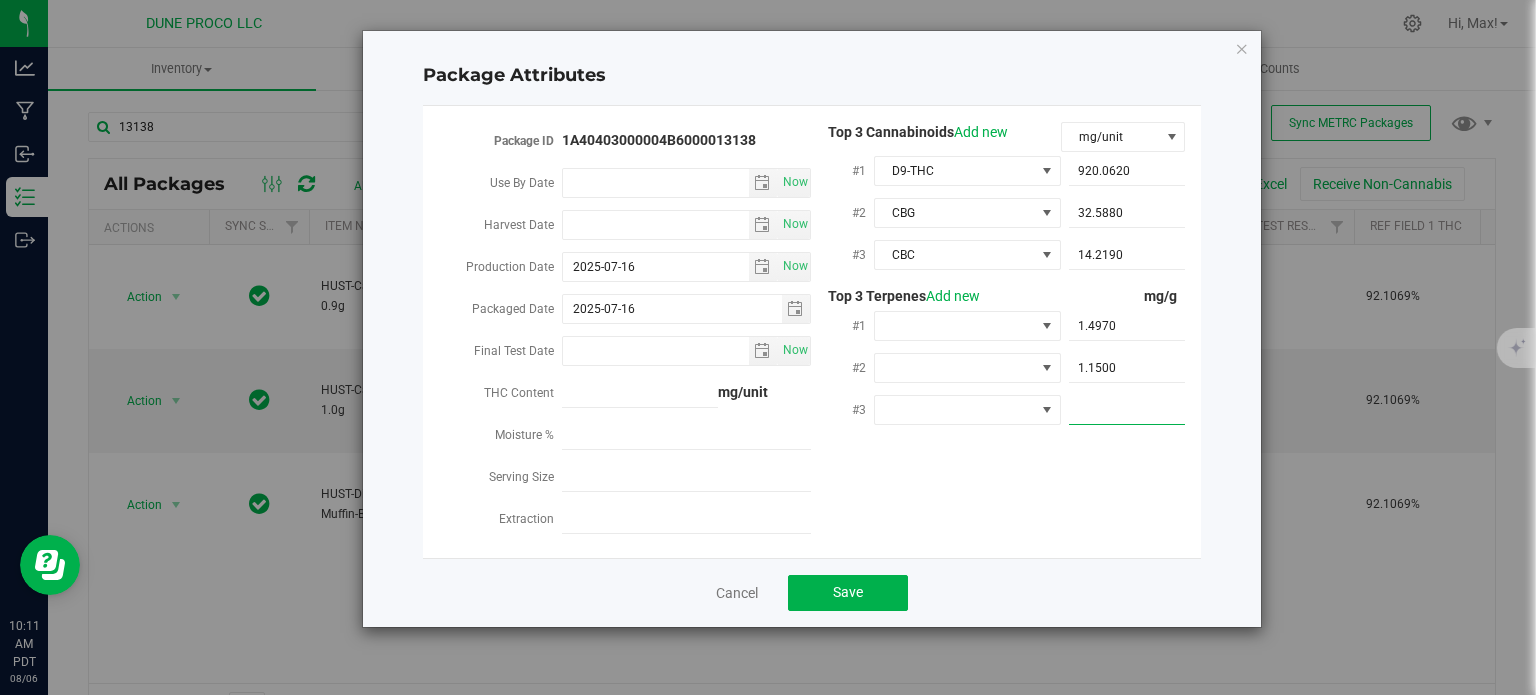 click at bounding box center (1127, 410) 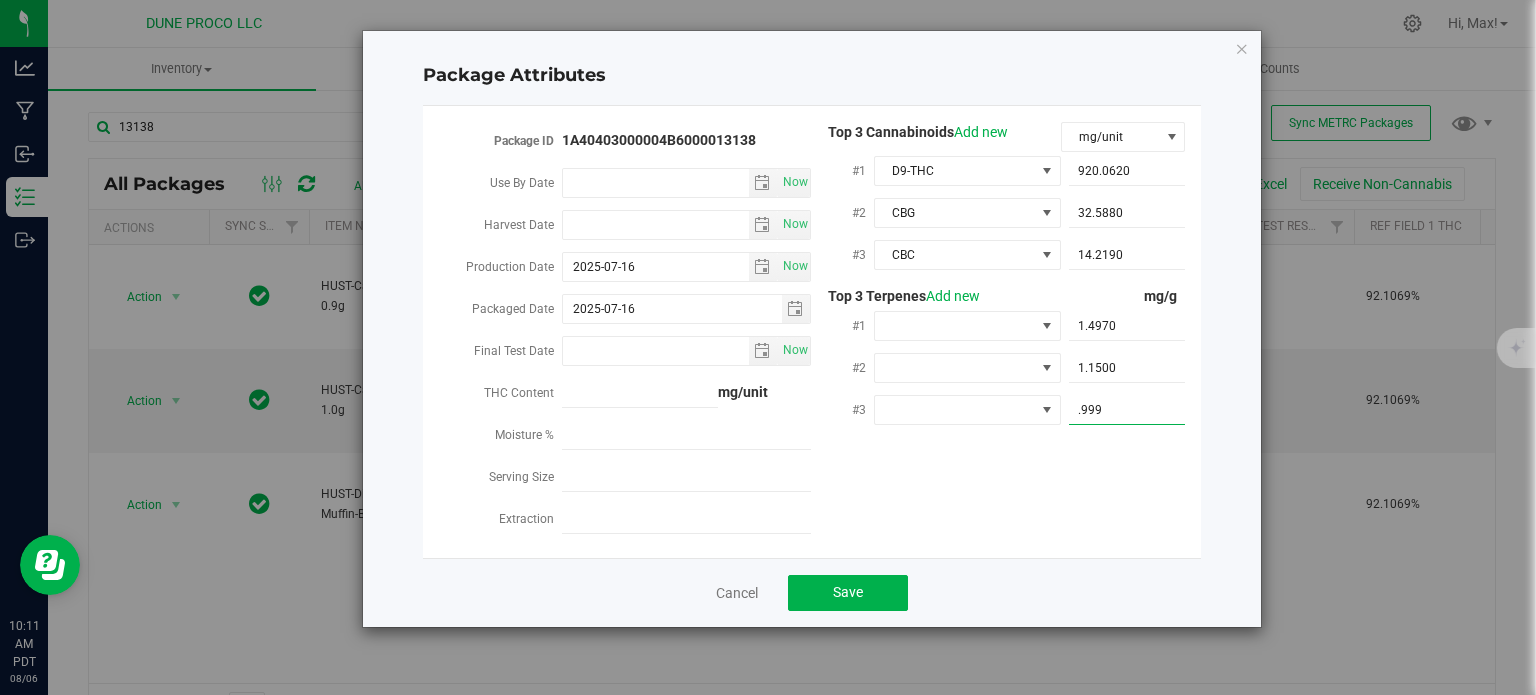 type on ".9990" 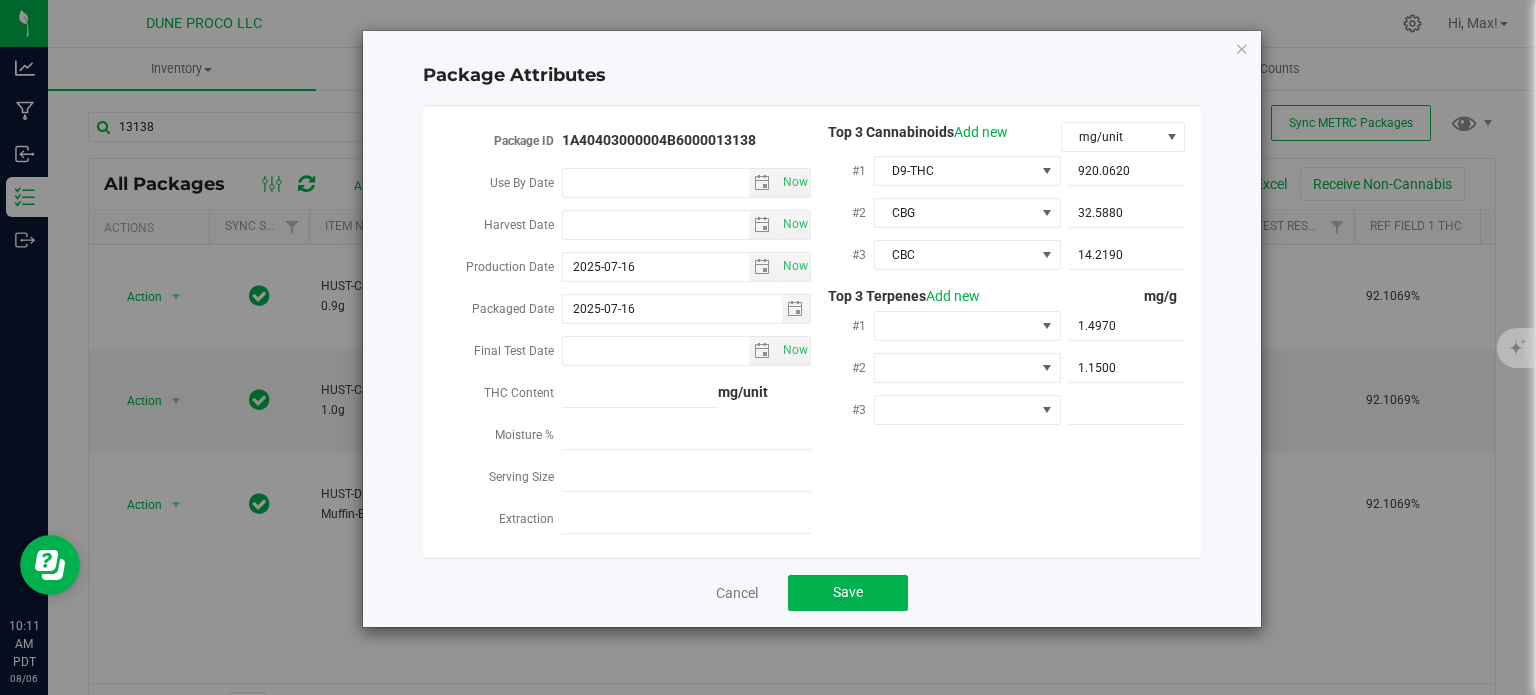 type on "0.9990" 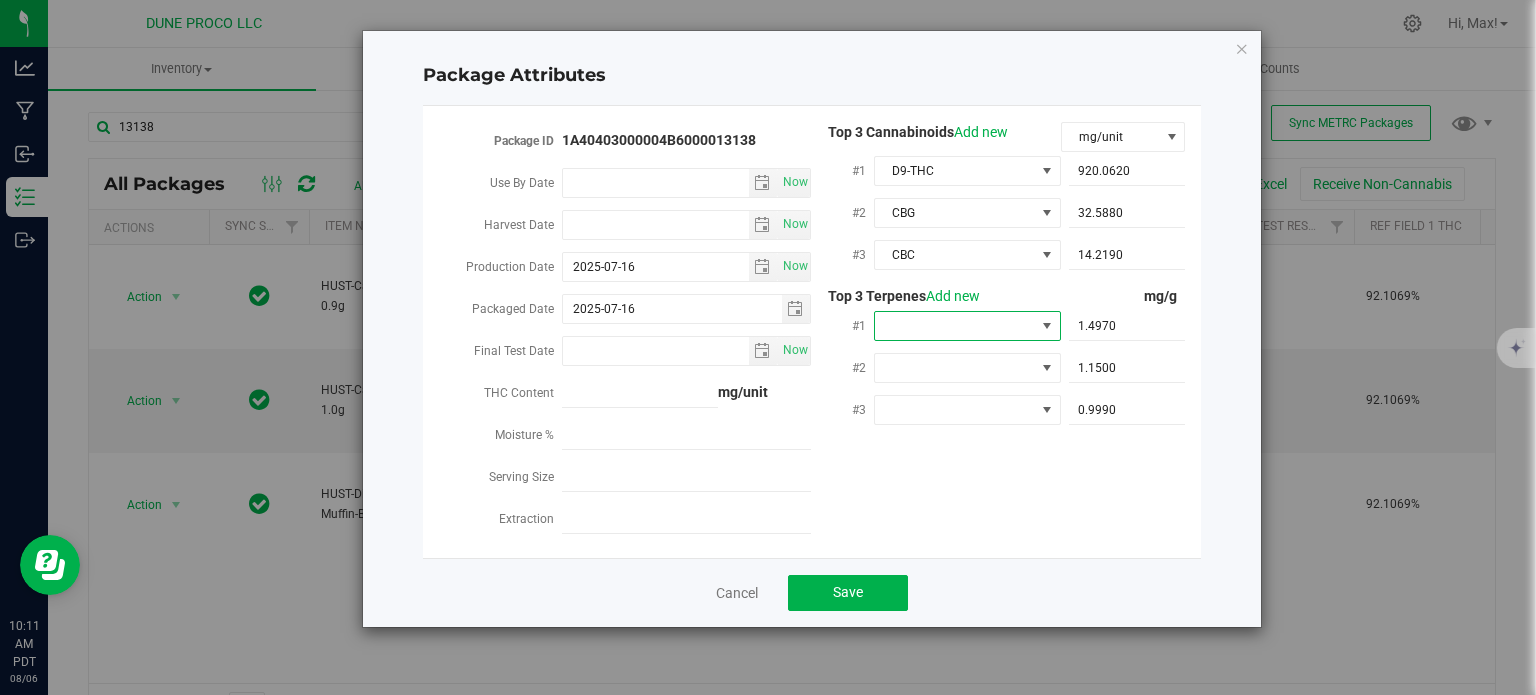 click at bounding box center (955, 326) 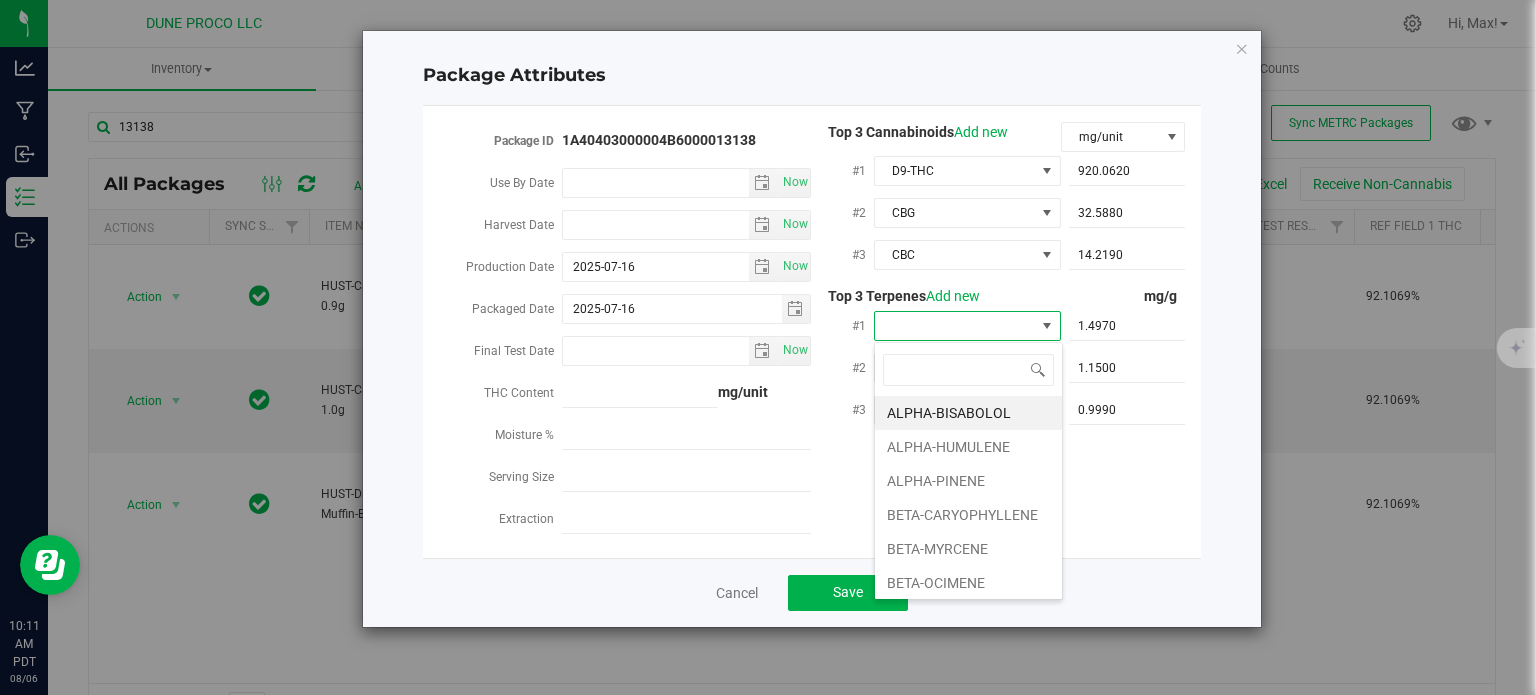 scroll, scrollTop: 99970, scrollLeft: 99812, axis: both 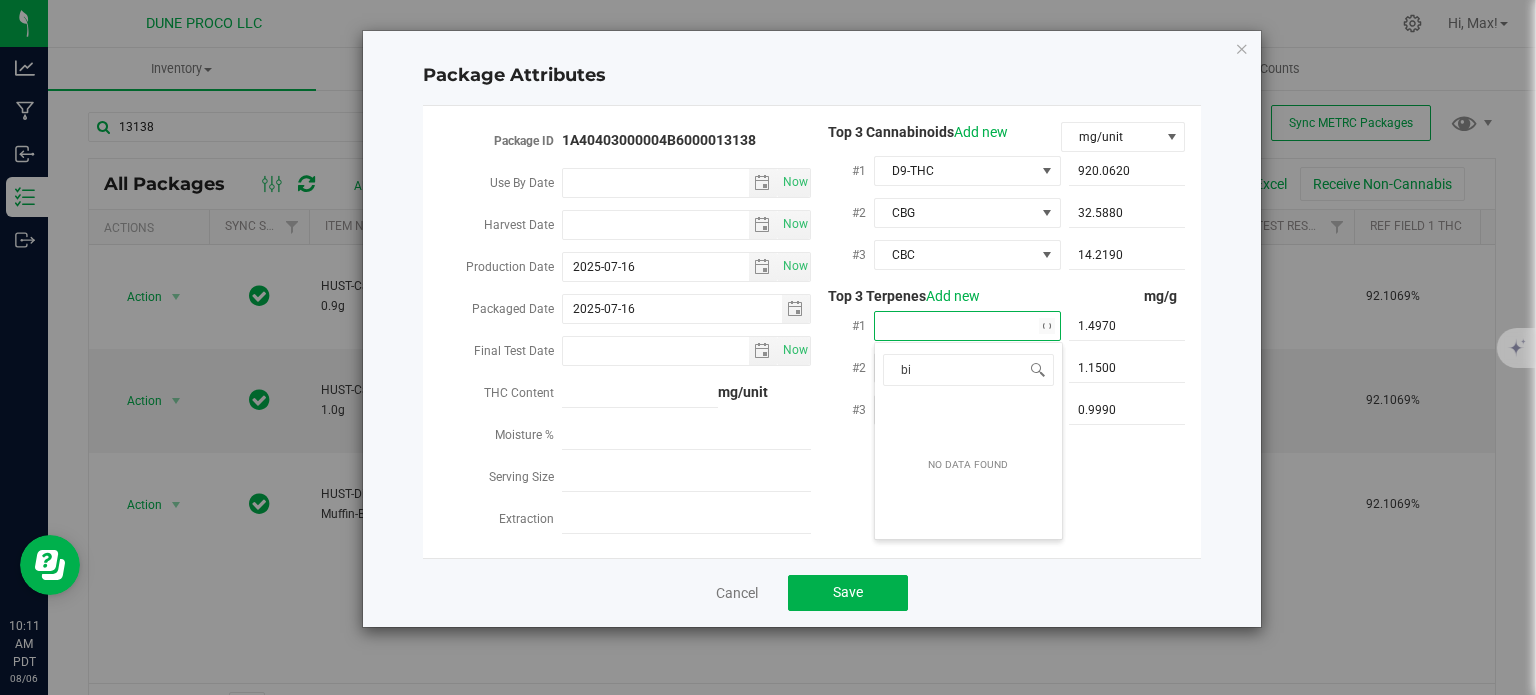 type on "bis" 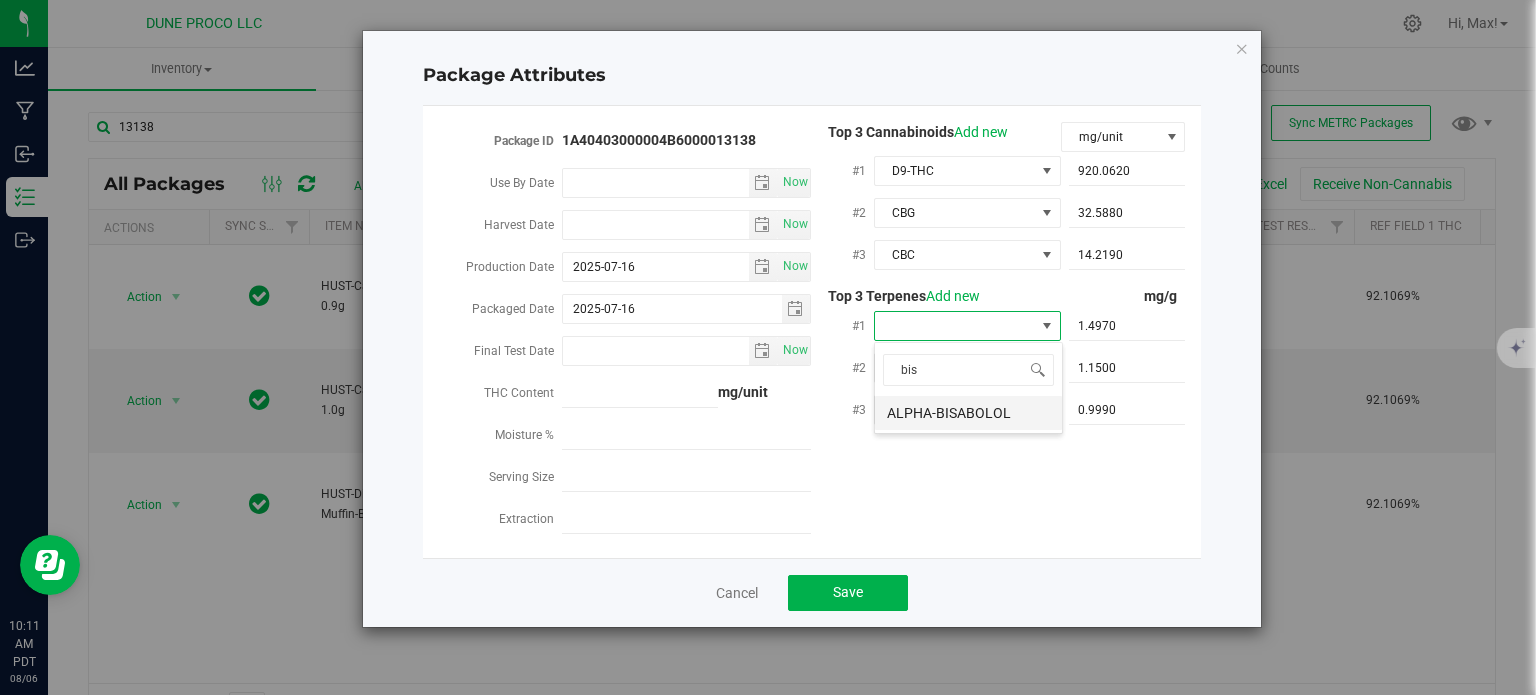 click on "ALPHA-BISABOLOL" at bounding box center [968, 413] 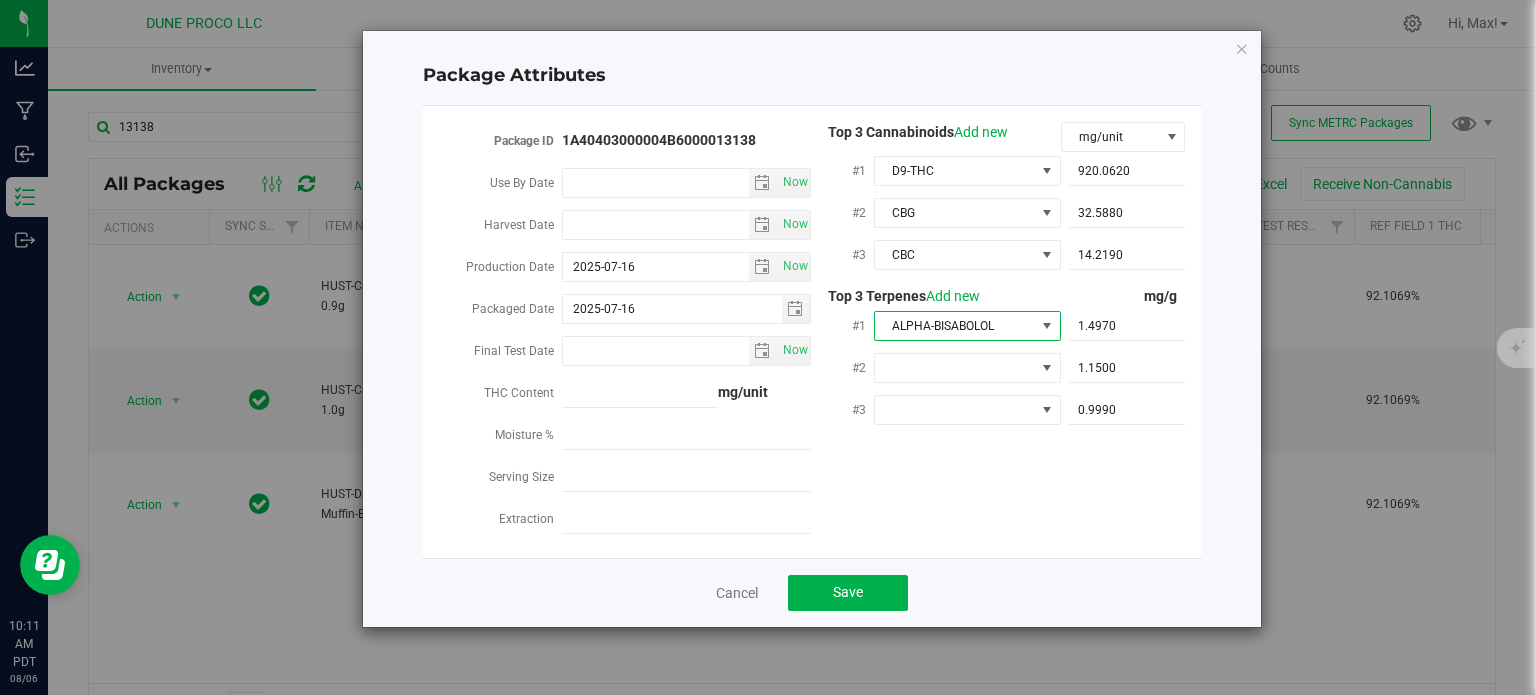 click at bounding box center [967, 367] 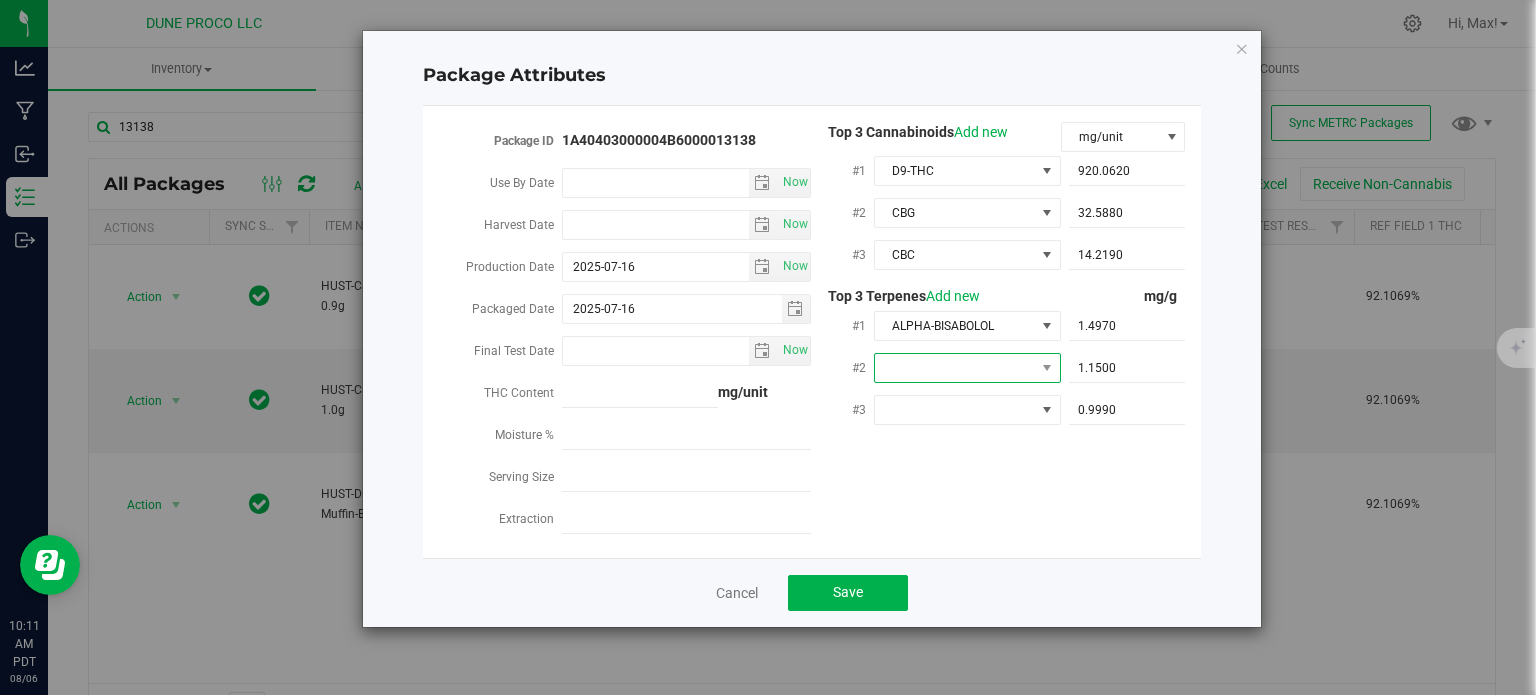 click at bounding box center [955, 368] 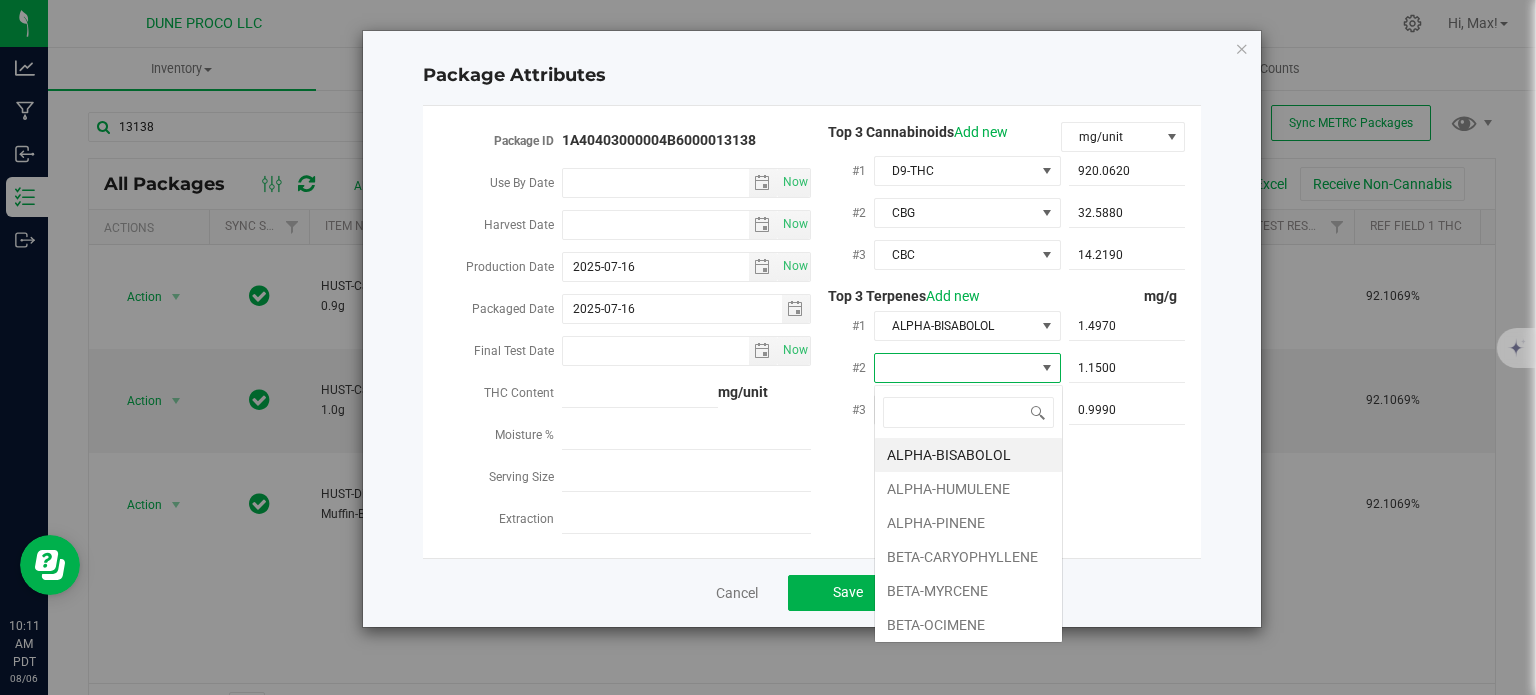 scroll, scrollTop: 99970, scrollLeft: 99812, axis: both 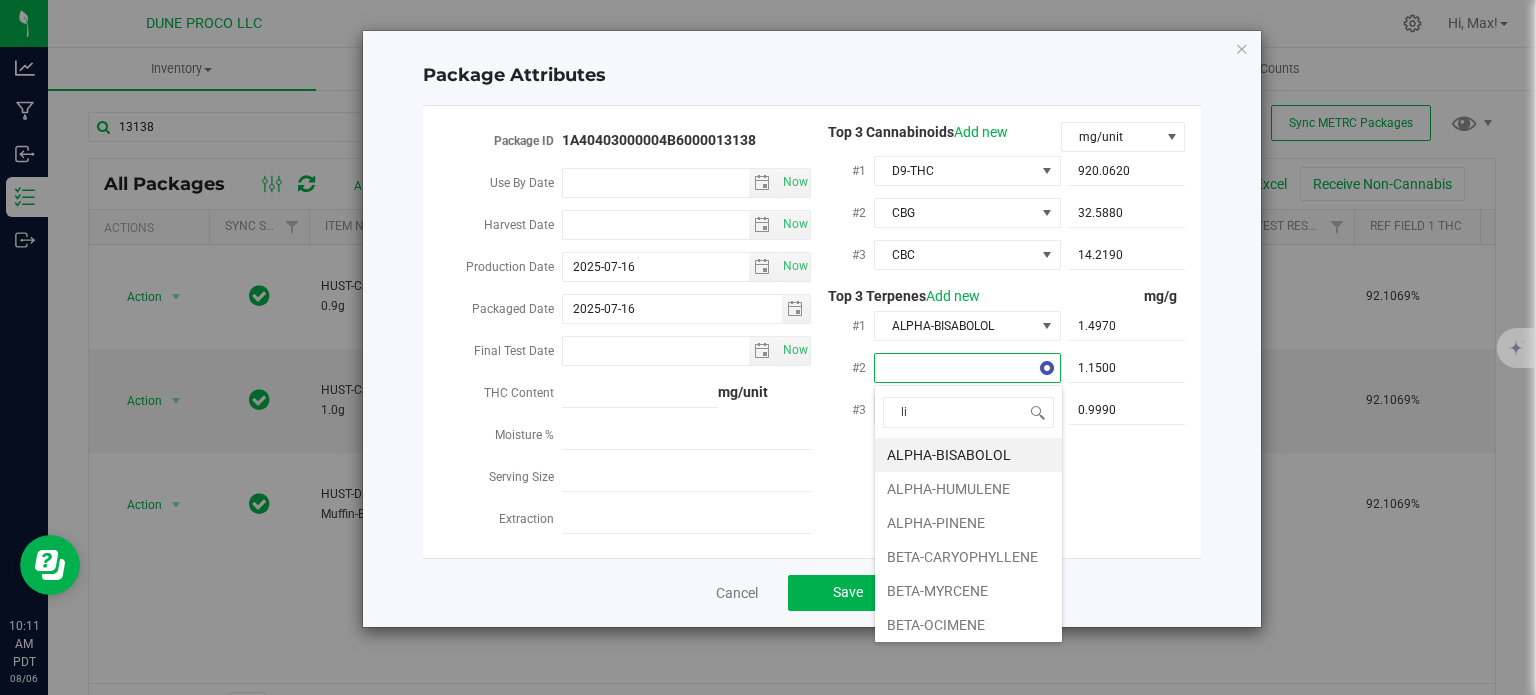 type on "lin" 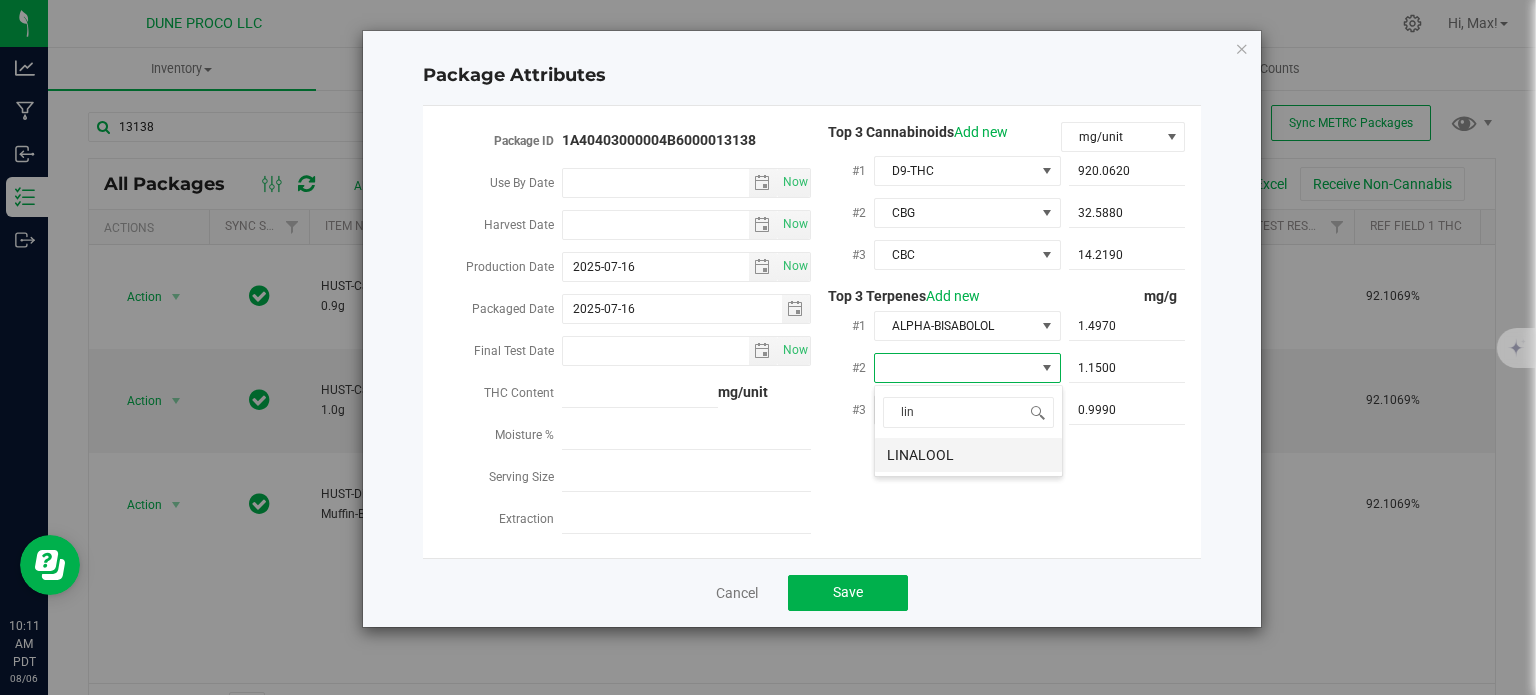 click on "LINALOOL" at bounding box center [968, 455] 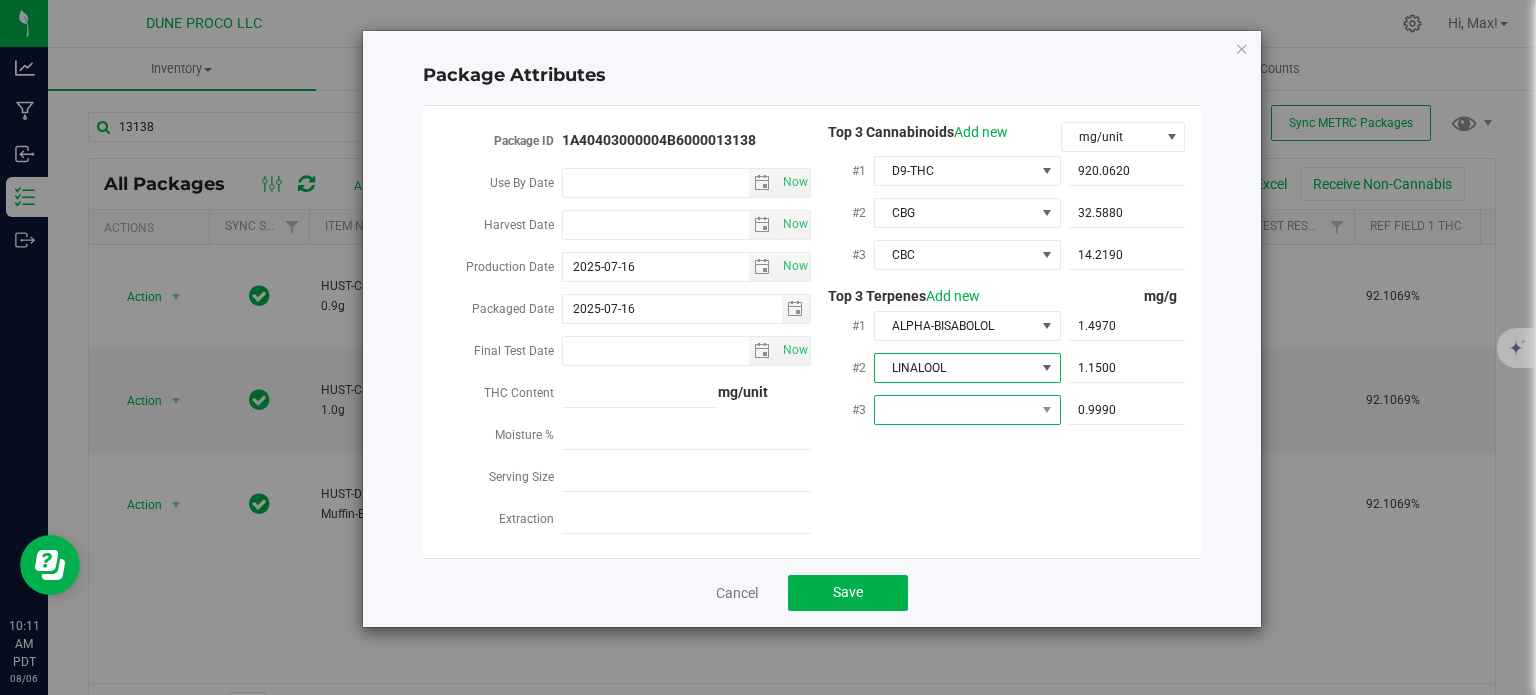 click at bounding box center (955, 410) 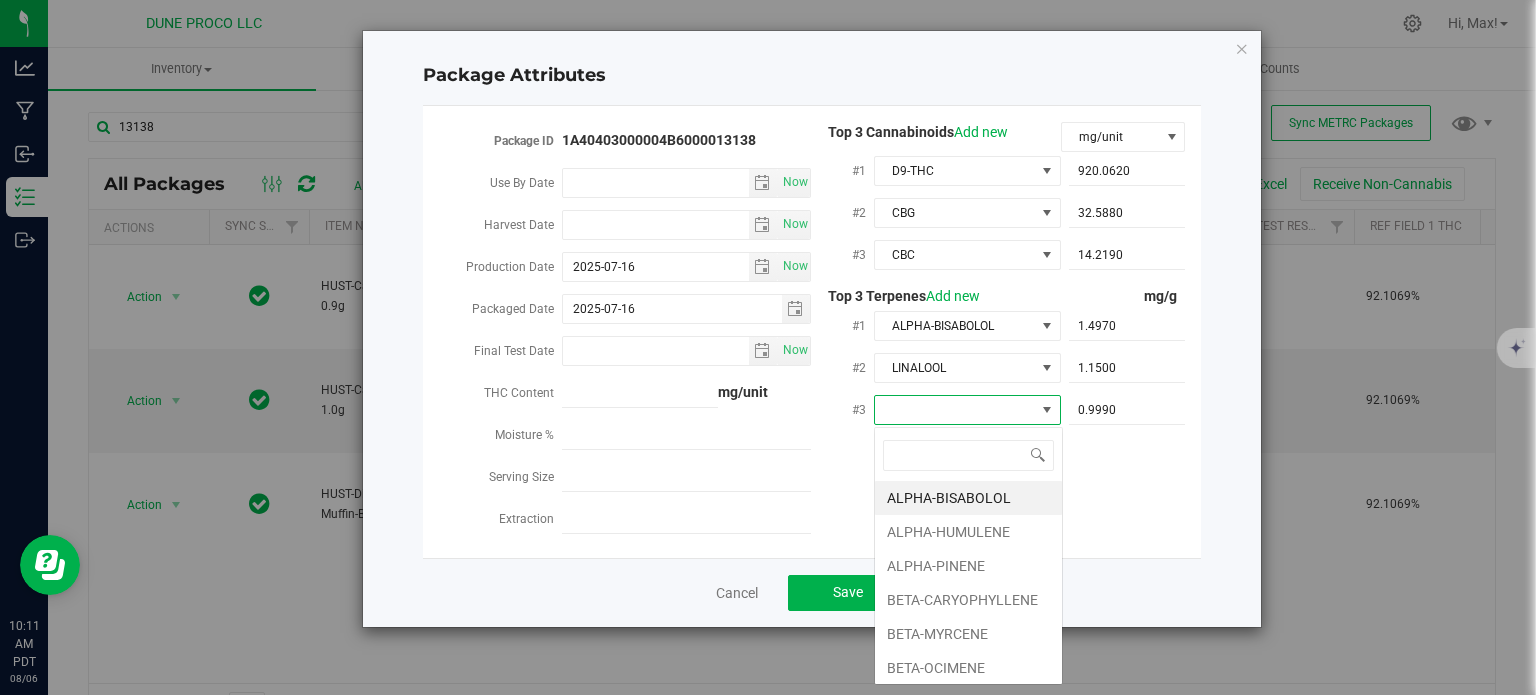 scroll, scrollTop: 99970, scrollLeft: 99812, axis: both 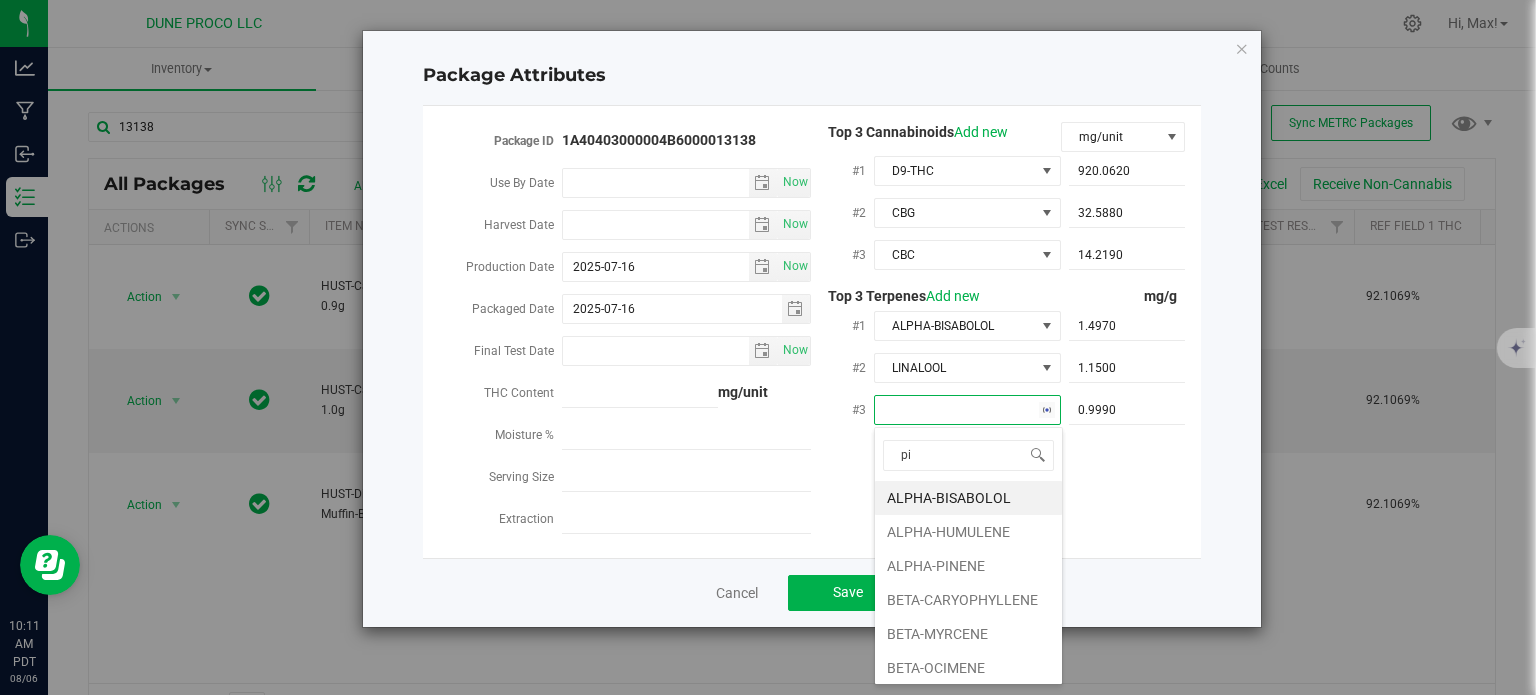 type on "pin" 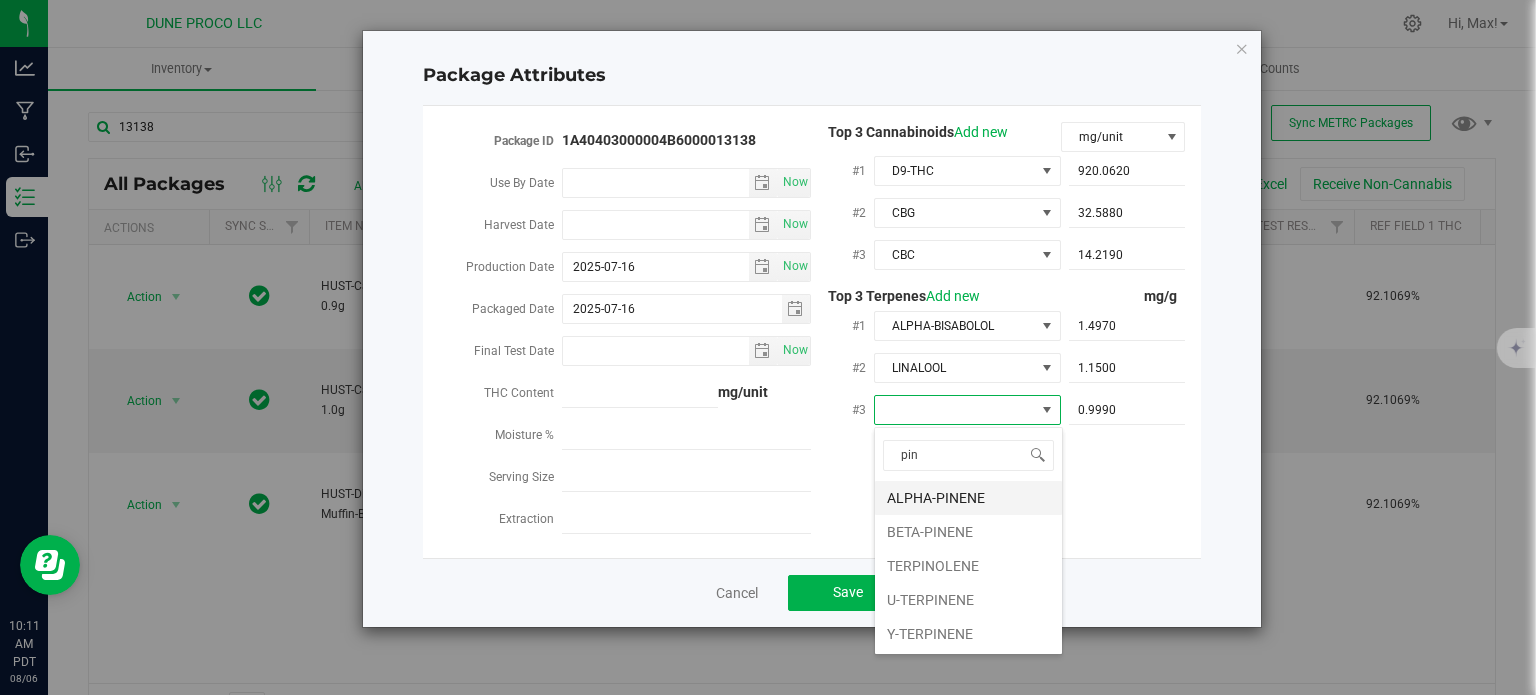 click on "ALPHA-PINENE" at bounding box center (968, 498) 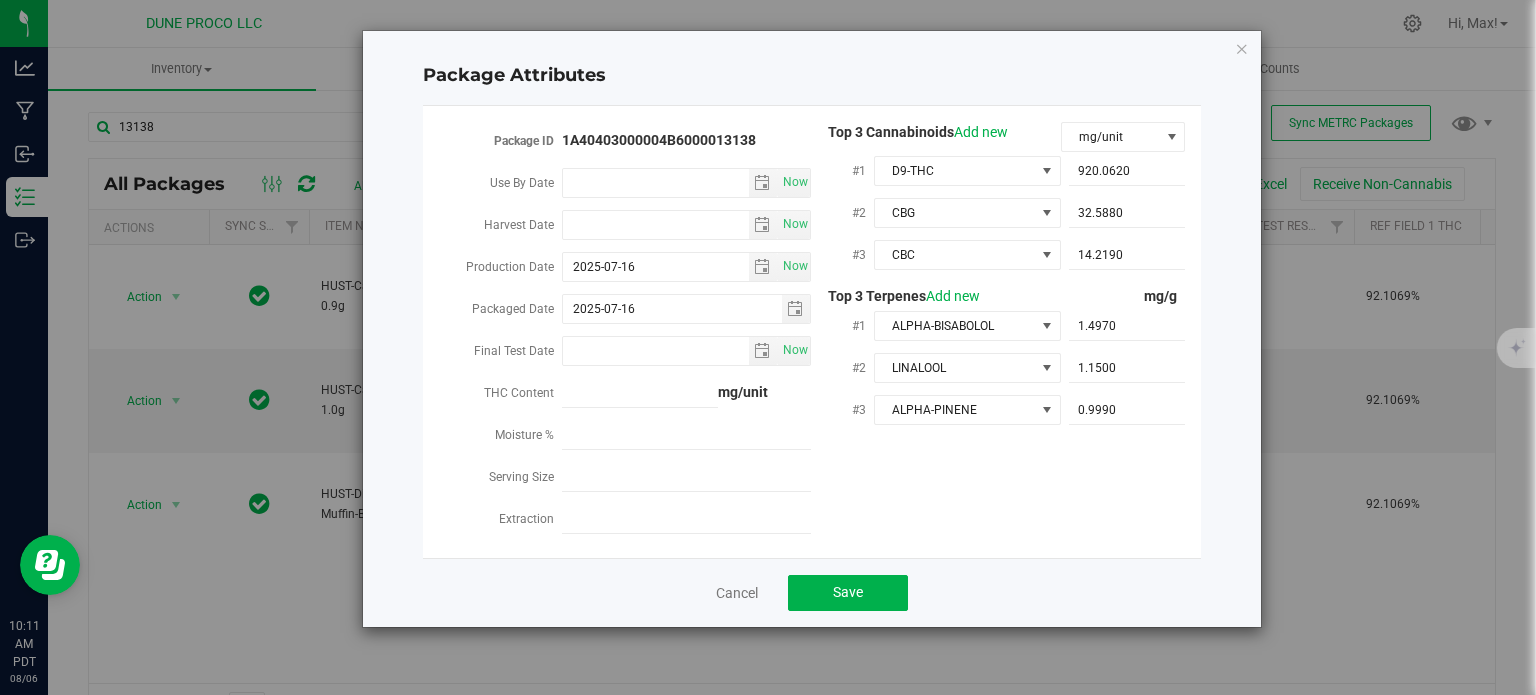 click on "Package ID
[PACKAGE_ID]
Use By Date
Now
Harvest Date
Now
Production Date
2025-07-16
Now
CBG" at bounding box center (812, 332) 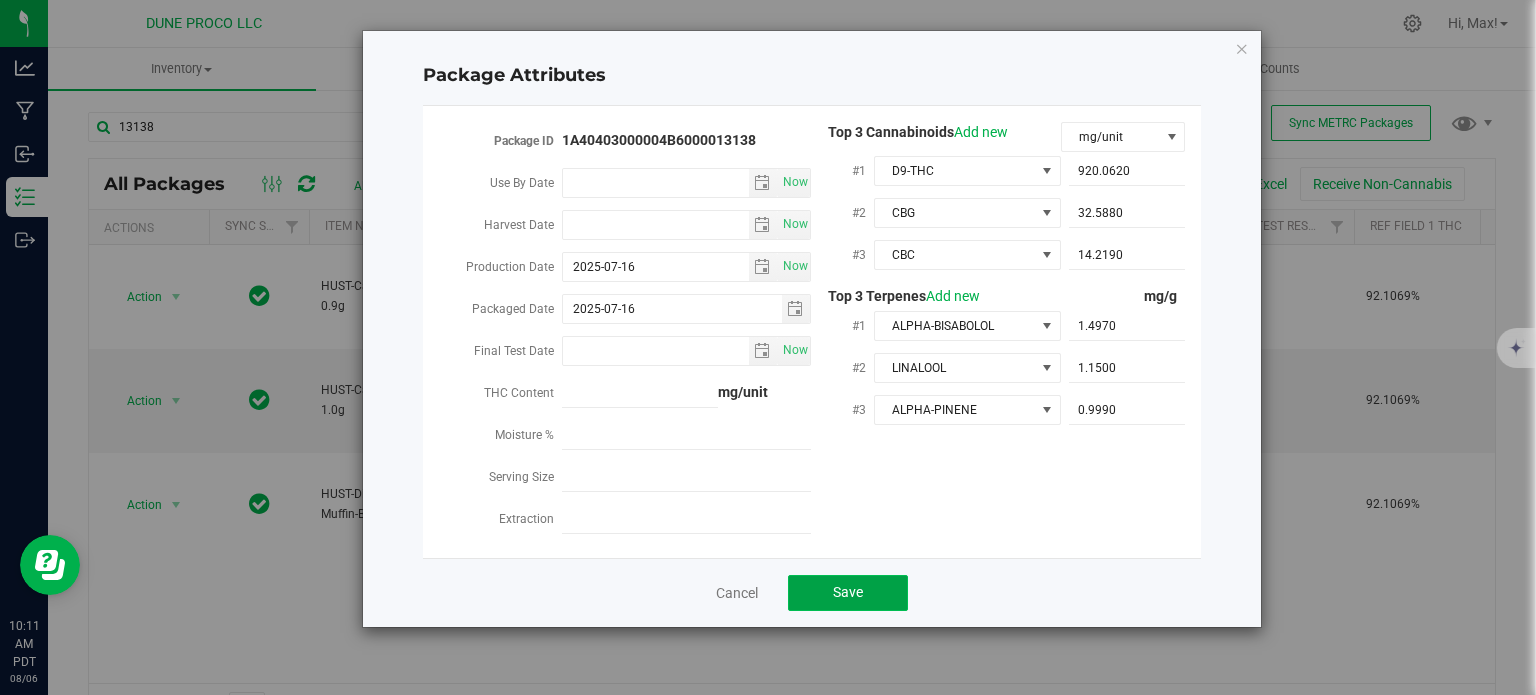 click on "Save" 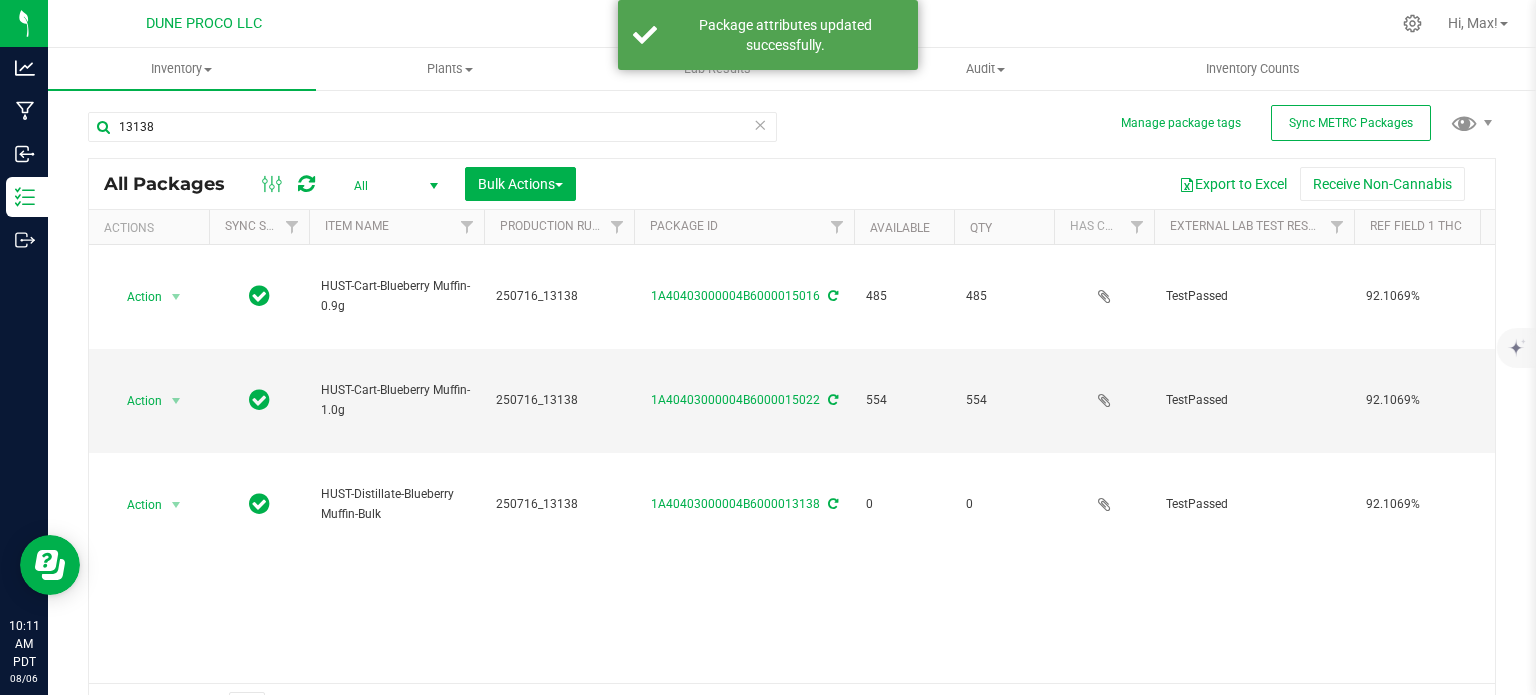 scroll, scrollTop: 0, scrollLeft: 492, axis: horizontal 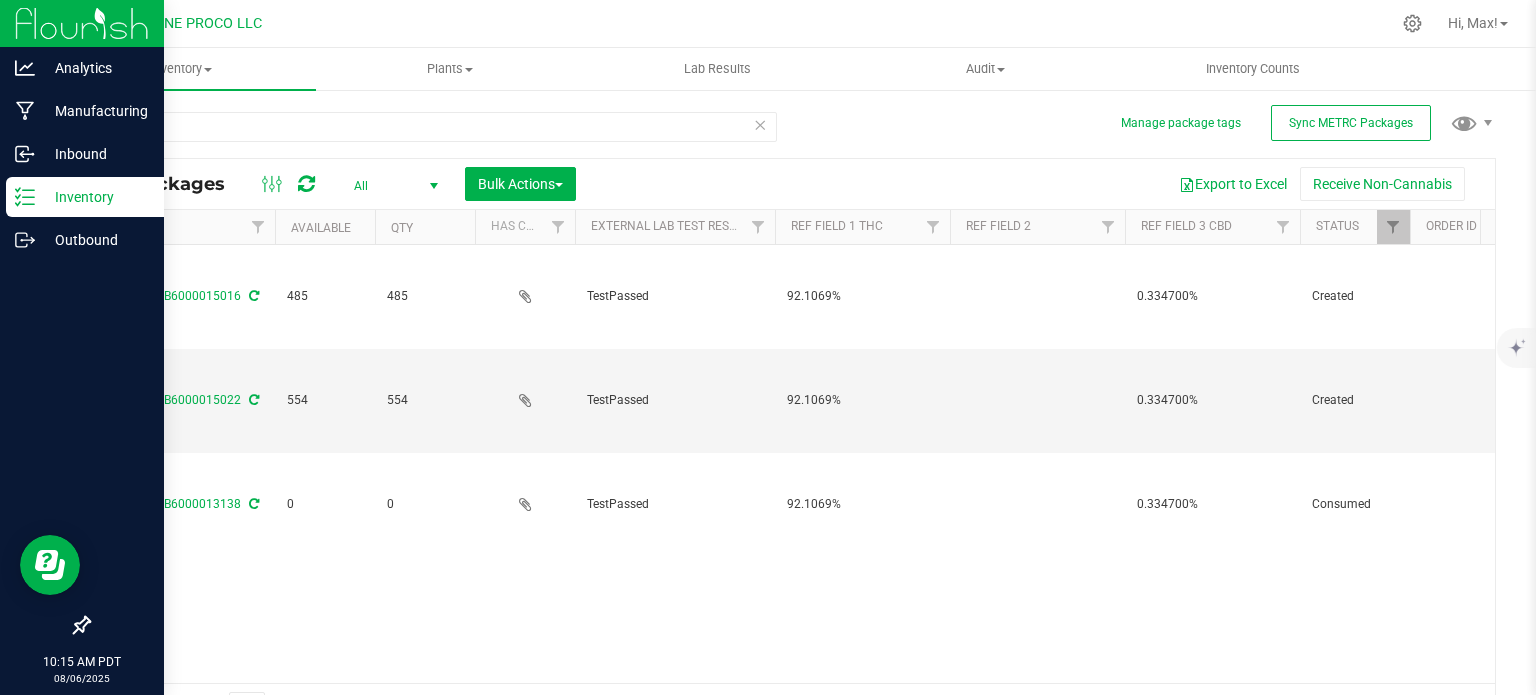click on "Inventory" at bounding box center [85, 197] 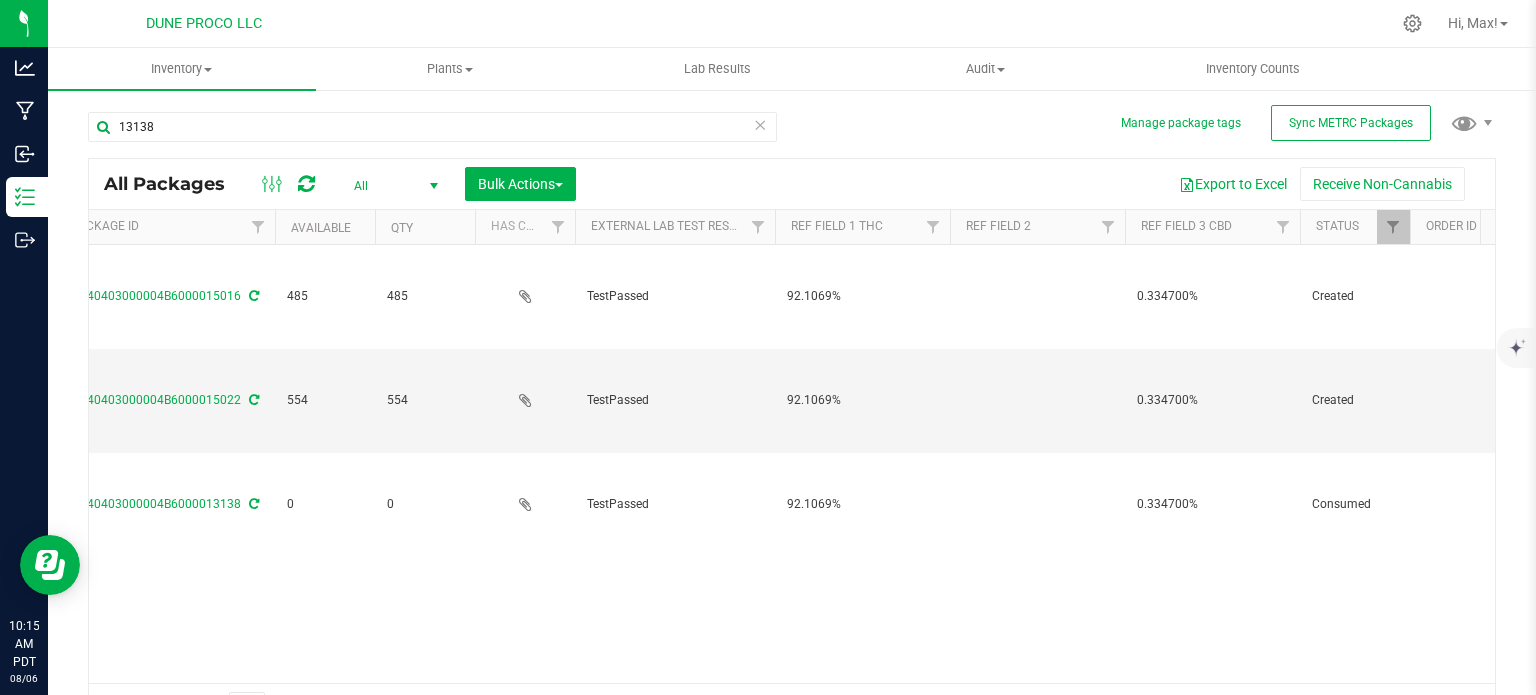 click at bounding box center [760, 124] 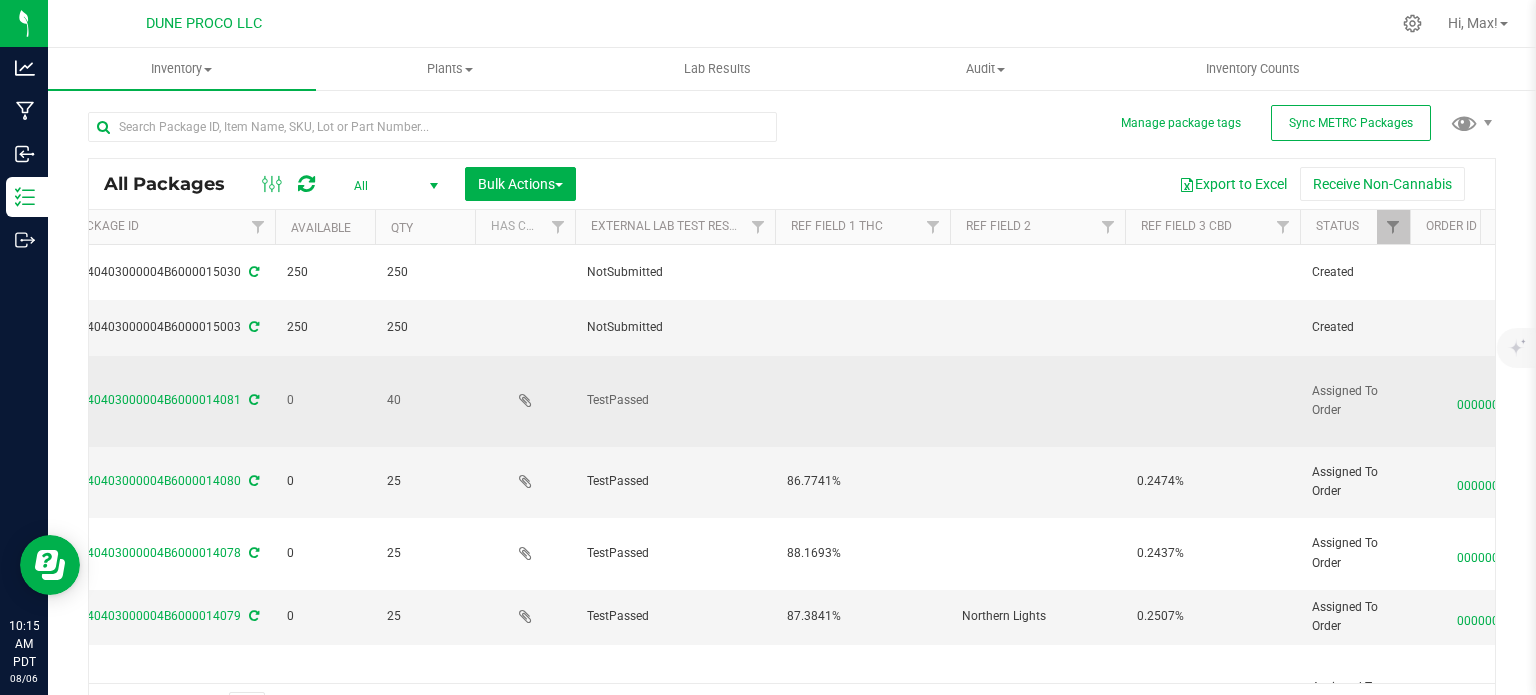 scroll, scrollTop: 0, scrollLeft: 0, axis: both 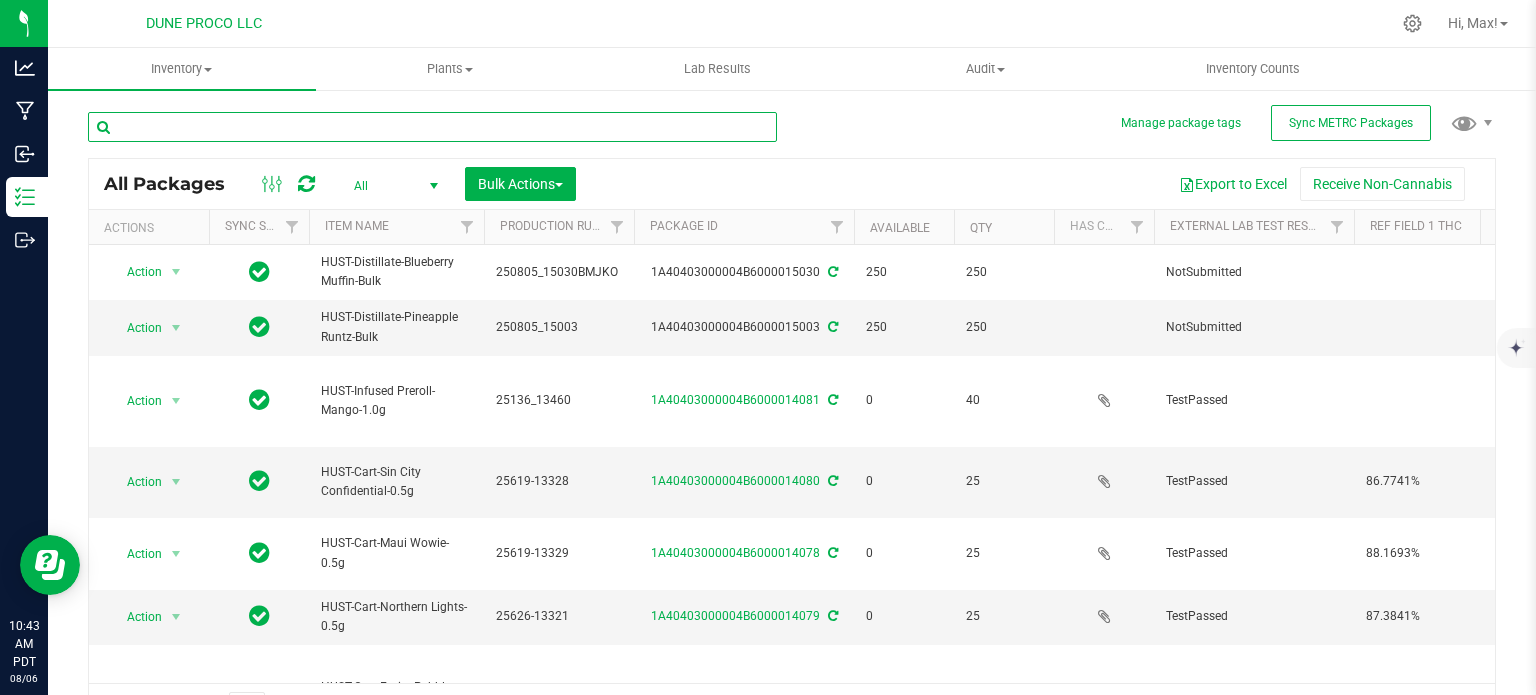 click at bounding box center (432, 127) 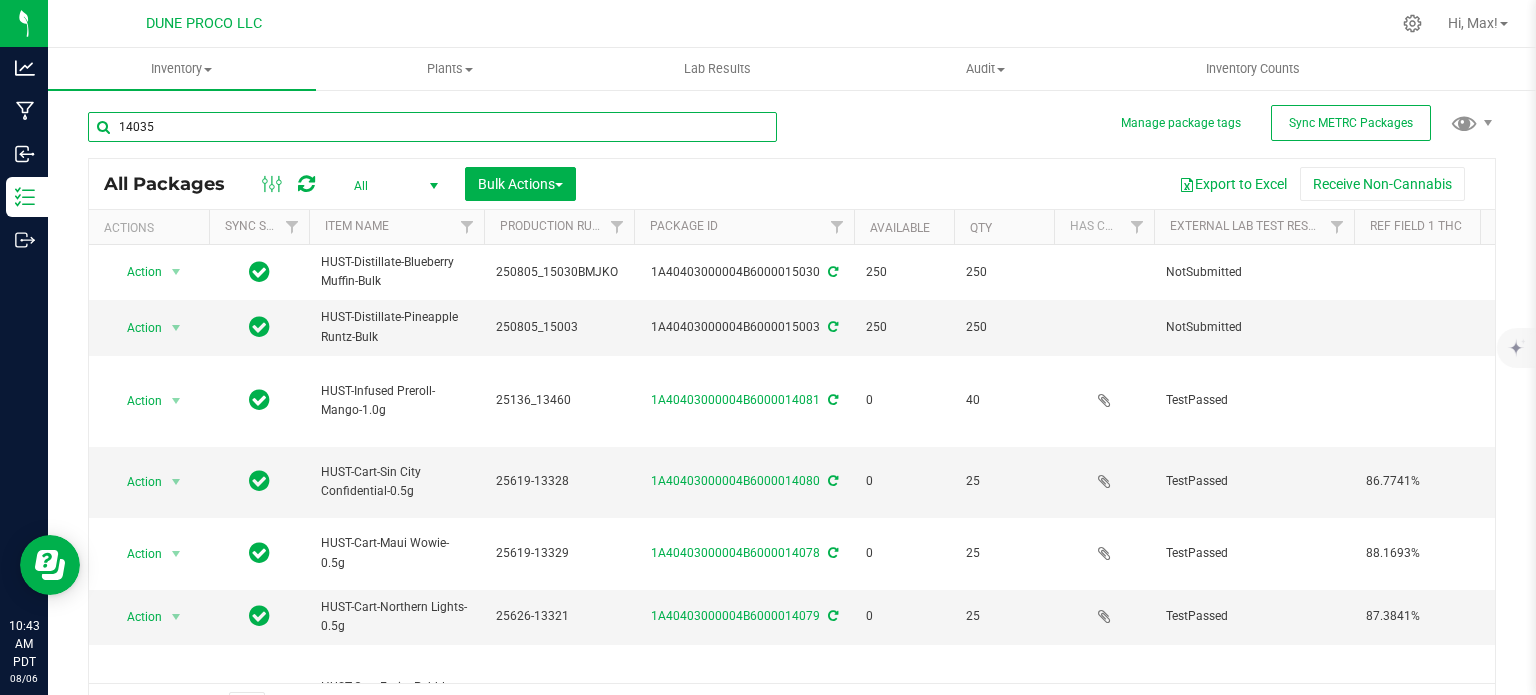 type on "14035" 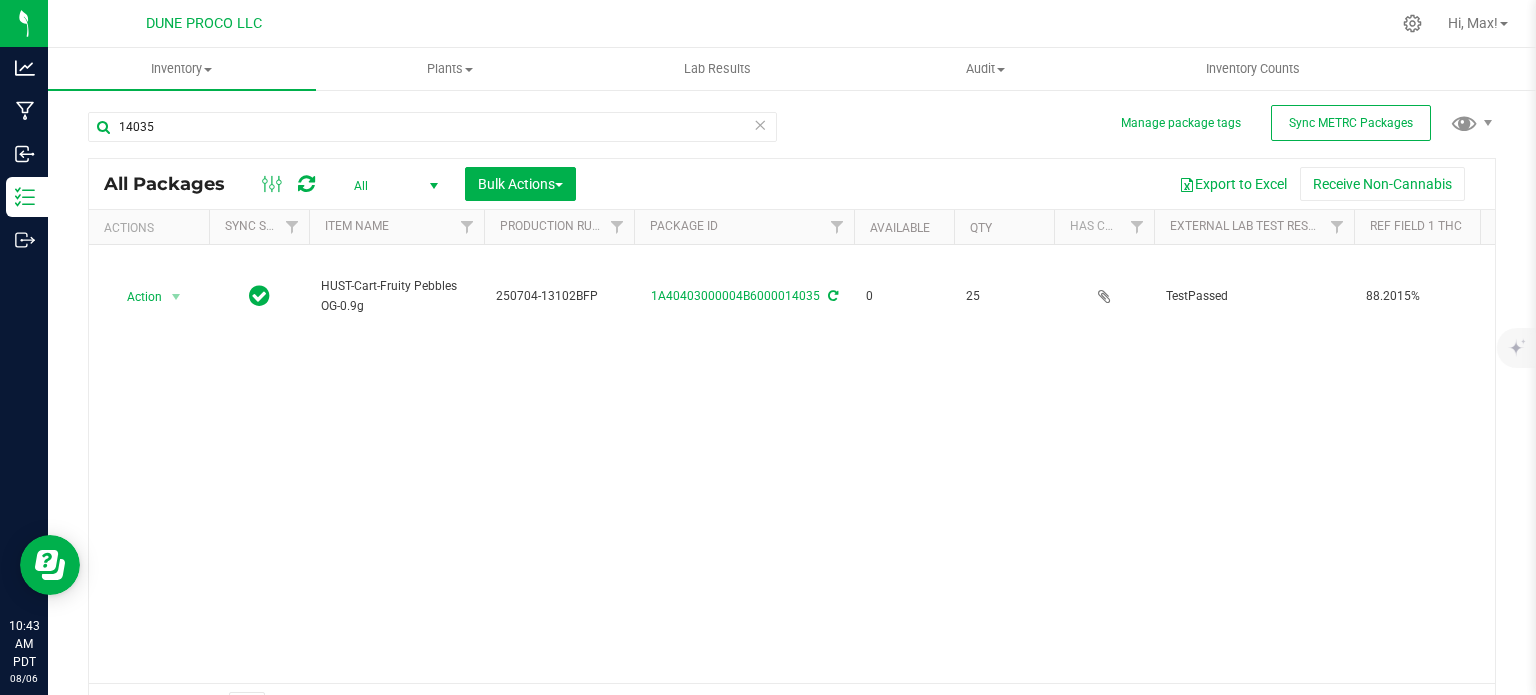 click on "Action Action Edit attributes Global inventory Locate package Package audit log Print package label Print product labels See history View package order
HUST-Cart-Fruity Pebbles OG-0.9g
[ALPHANUMERIC]
[PACKAGE_ID]
0
25
TestPassed
88.2015%
0.2687%
Assigned To Order
00000093
Each
(0.9 g ea.)
88.2015
Product Packaging
Pass" at bounding box center [792, 464] 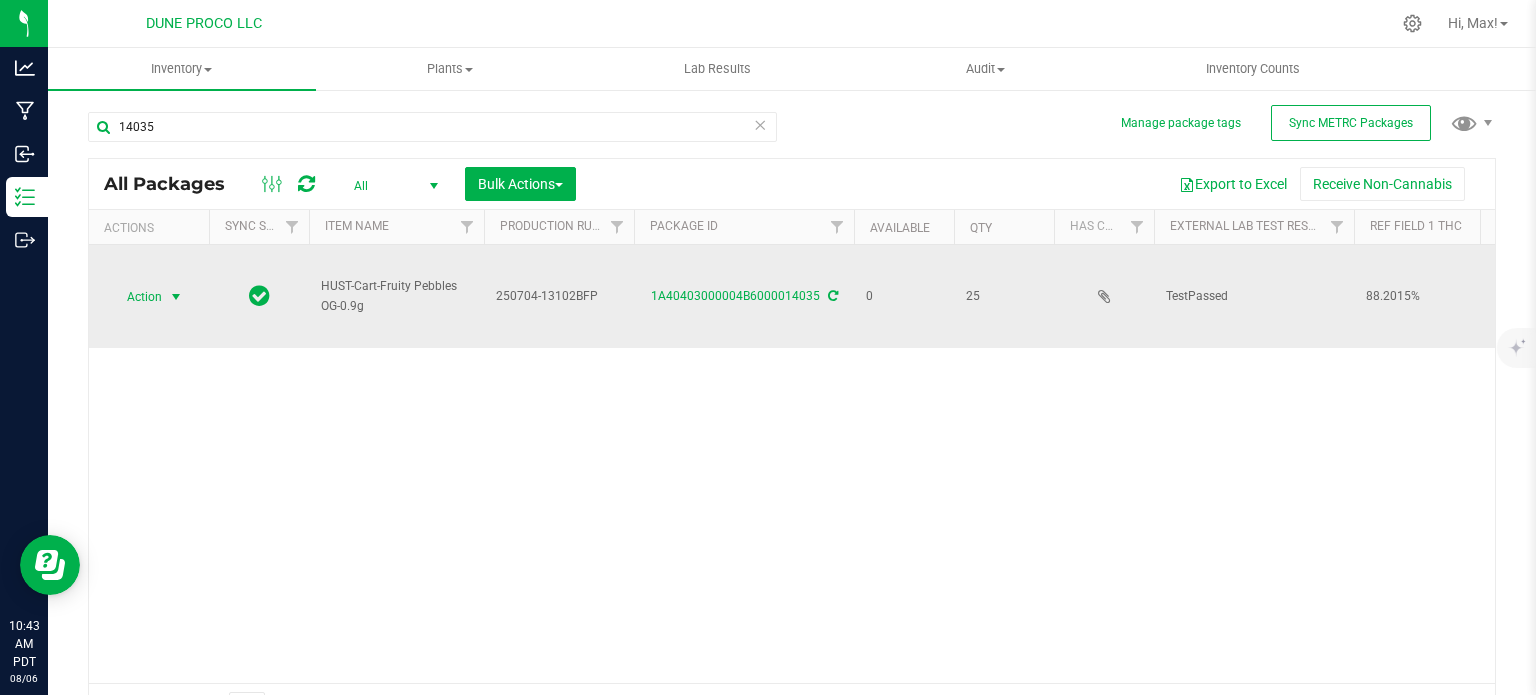 click at bounding box center (176, 297) 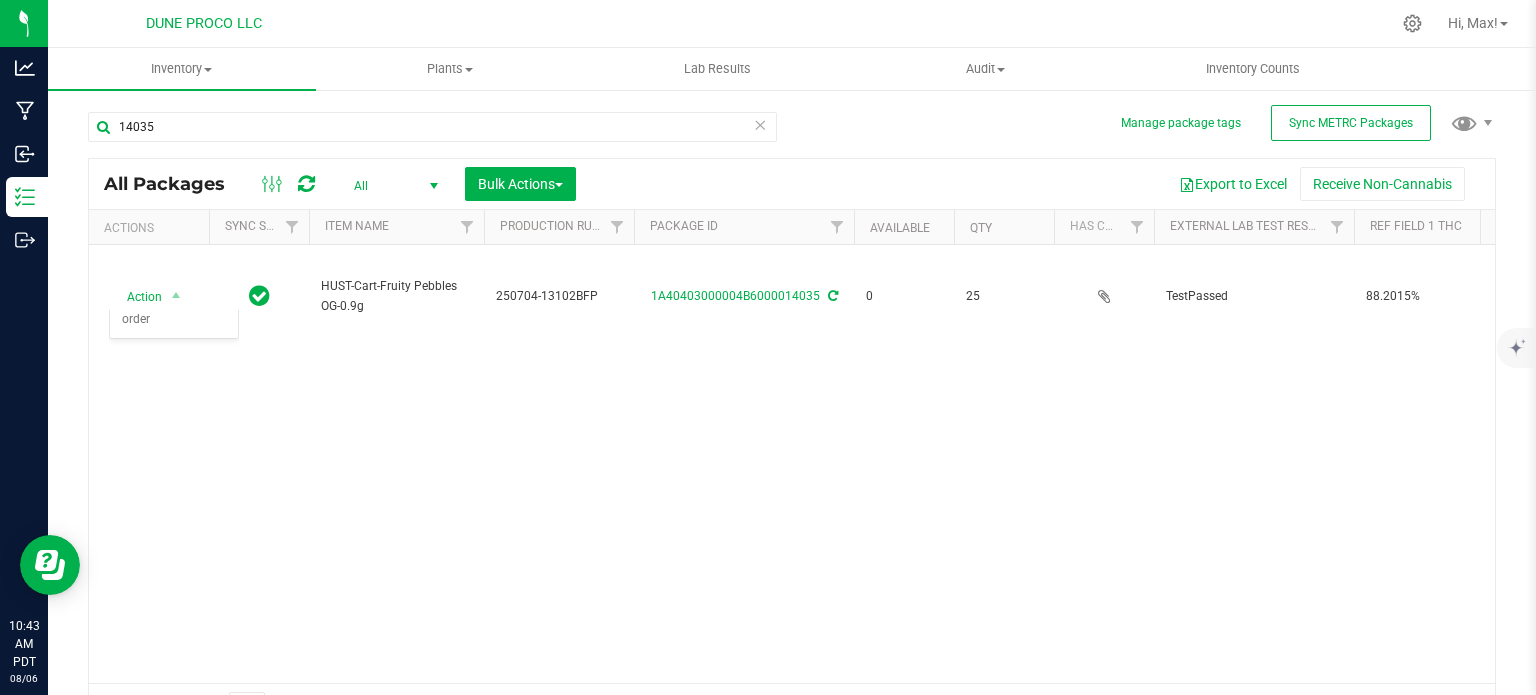 click on "Action Action Edit attributes Global inventory Locate package Package audit log Print package label Print product labels See history View package order
HUST-Cart-Fruity Pebbles OG-0.9g
[ALPHANUMERIC]
[PACKAGE_ID]
0
25
TestPassed
88.2015%
0.2687%
Assigned To Order
00000093
Each
(0.9 g ea.)
88.2015
Product Packaging
Pass" at bounding box center (792, 464) 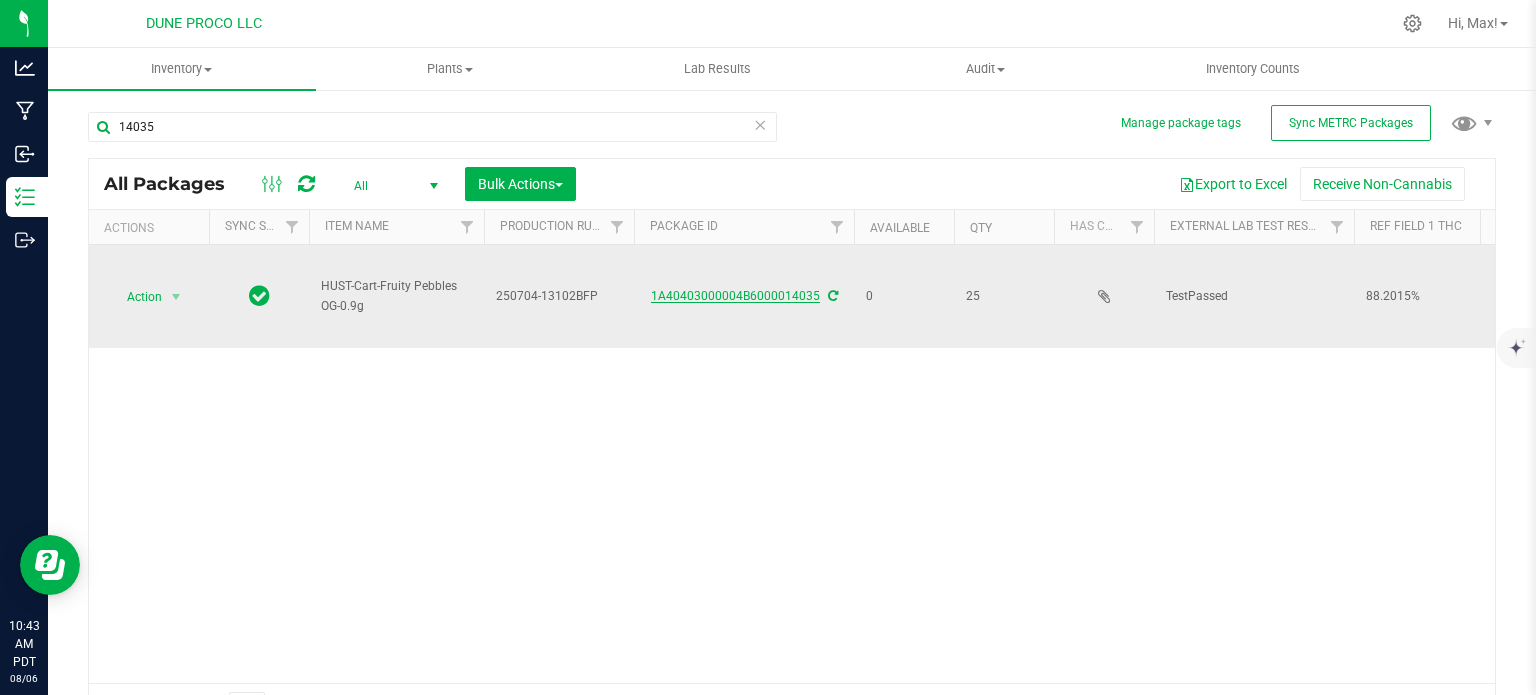 click on "1A40403000004B6000014035" at bounding box center [735, 296] 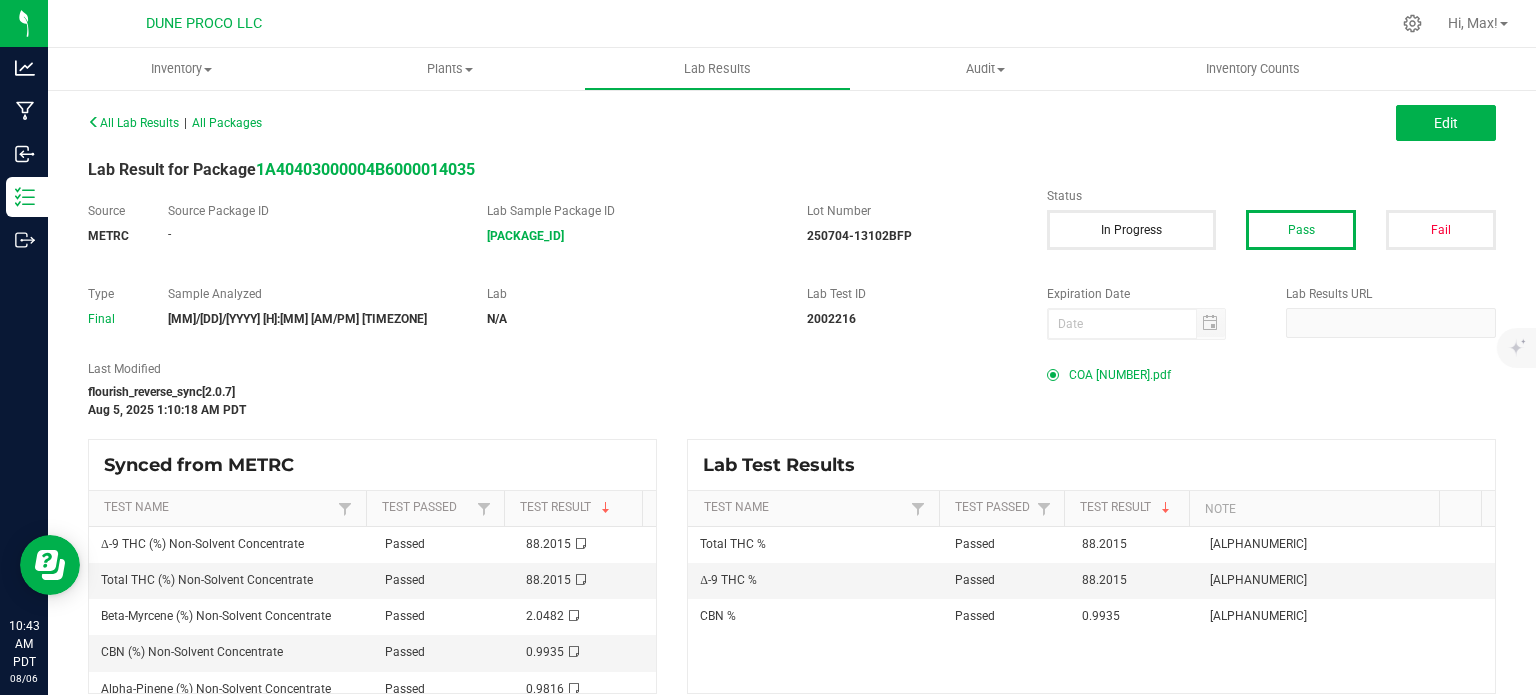 click on "COA [NUMBER].pdf" at bounding box center [1120, 375] 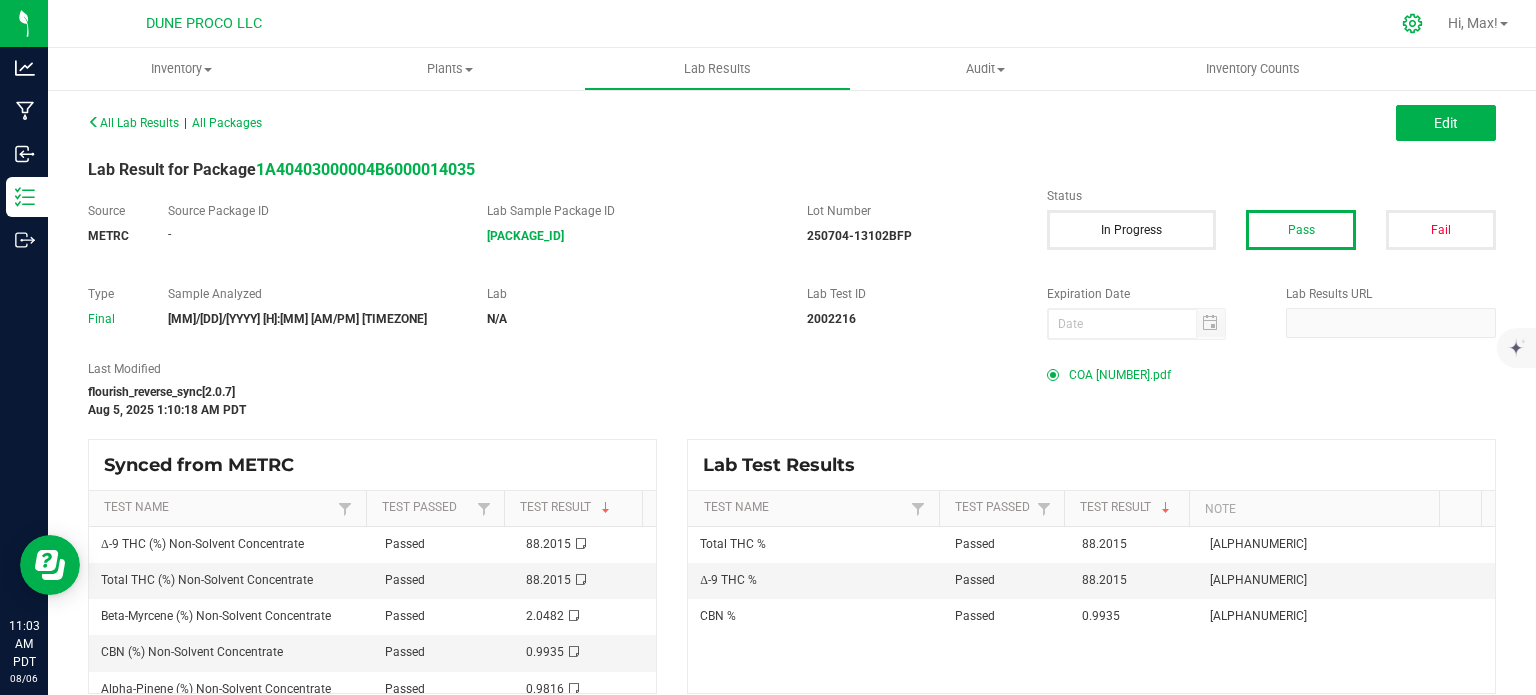 click 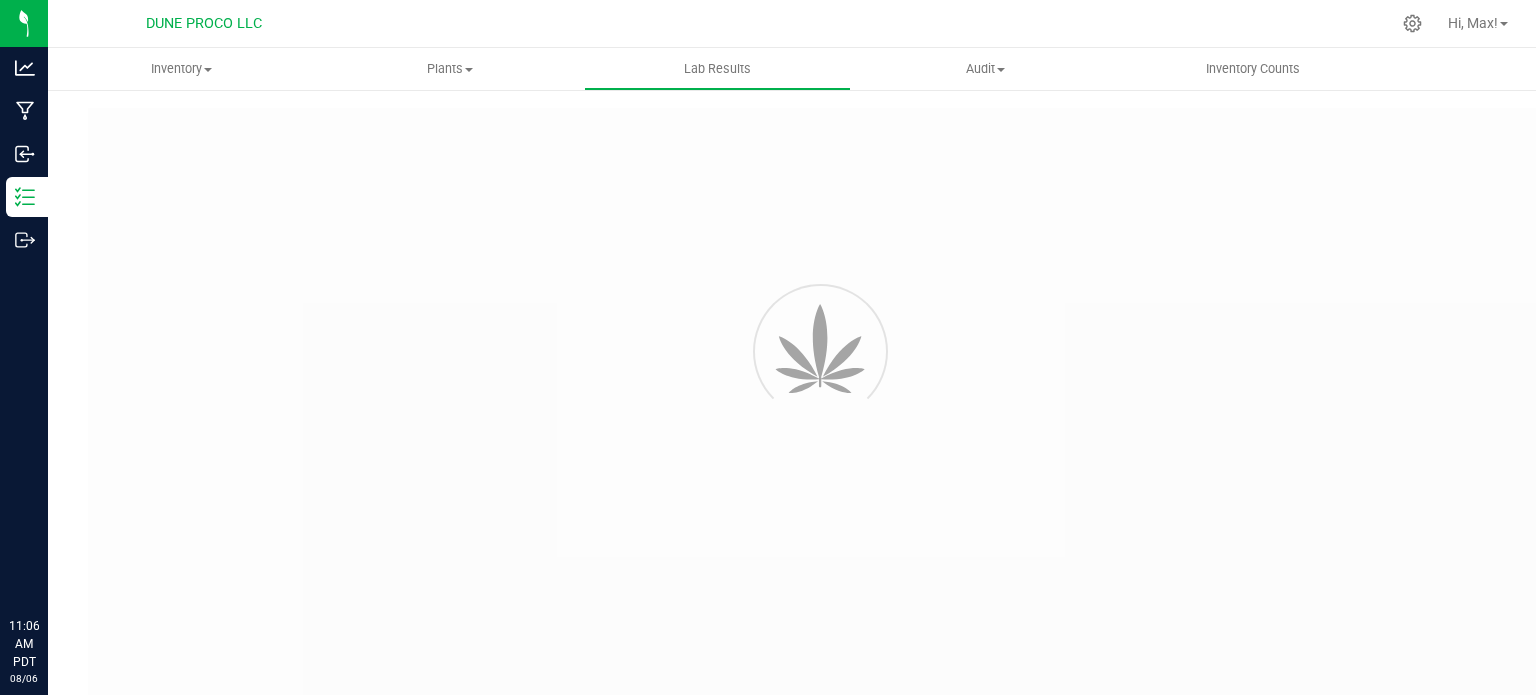 scroll, scrollTop: 0, scrollLeft: 0, axis: both 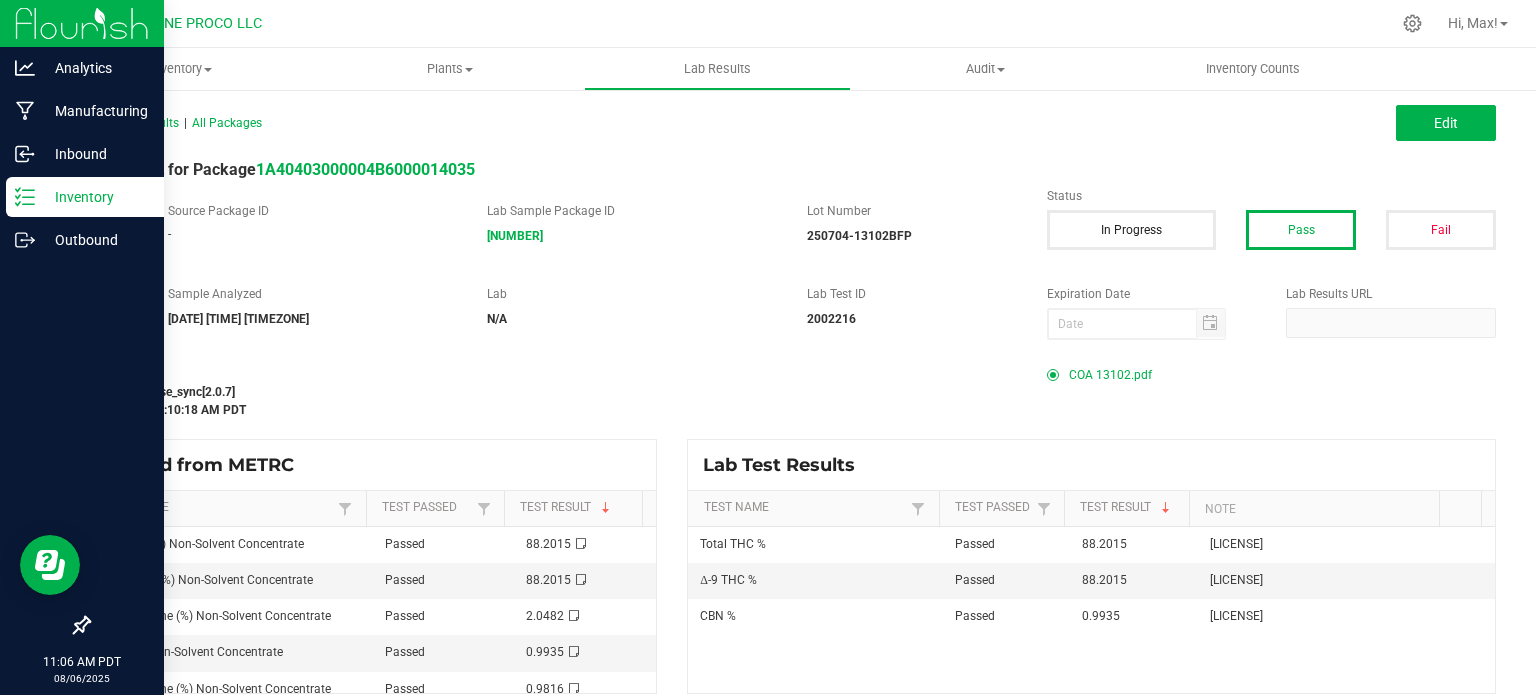 click on "Inventory" at bounding box center (95, 197) 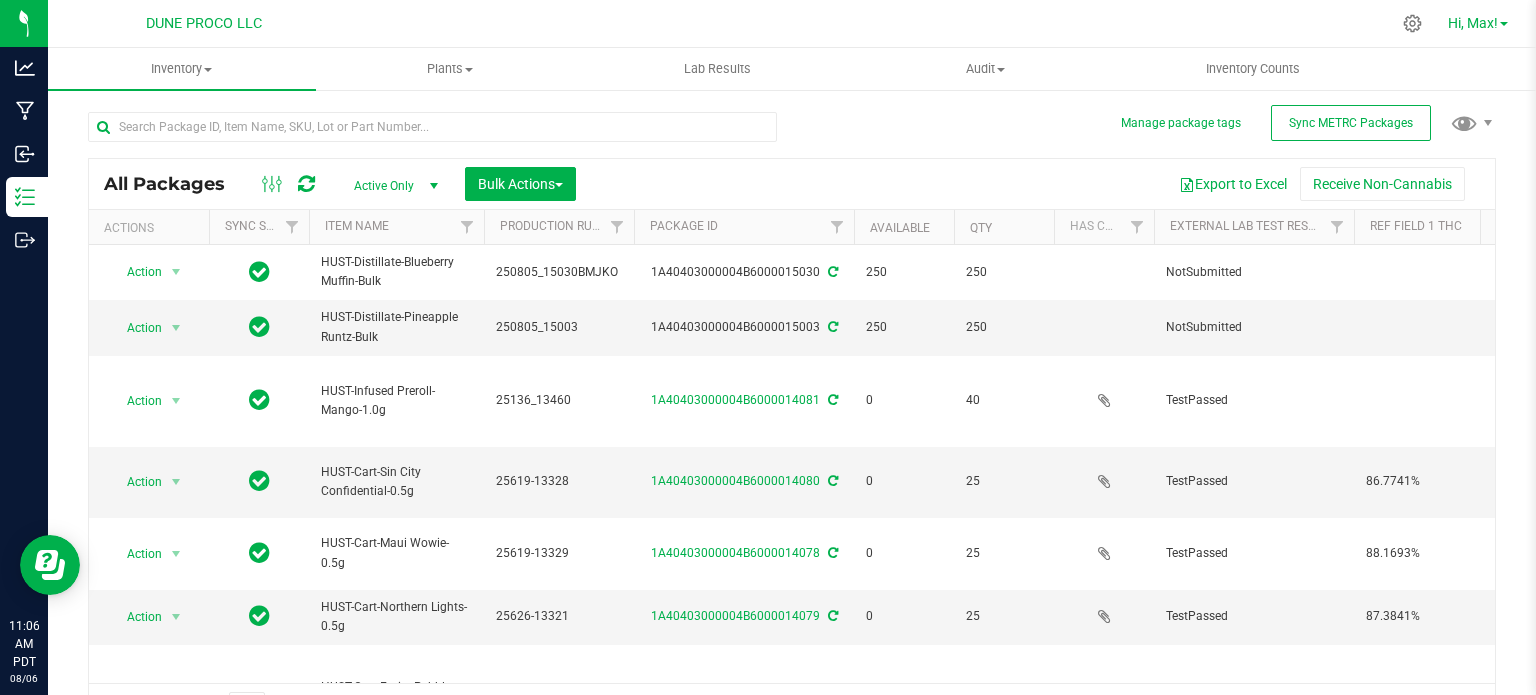 click on "Hi, Max!" at bounding box center [1478, 23] 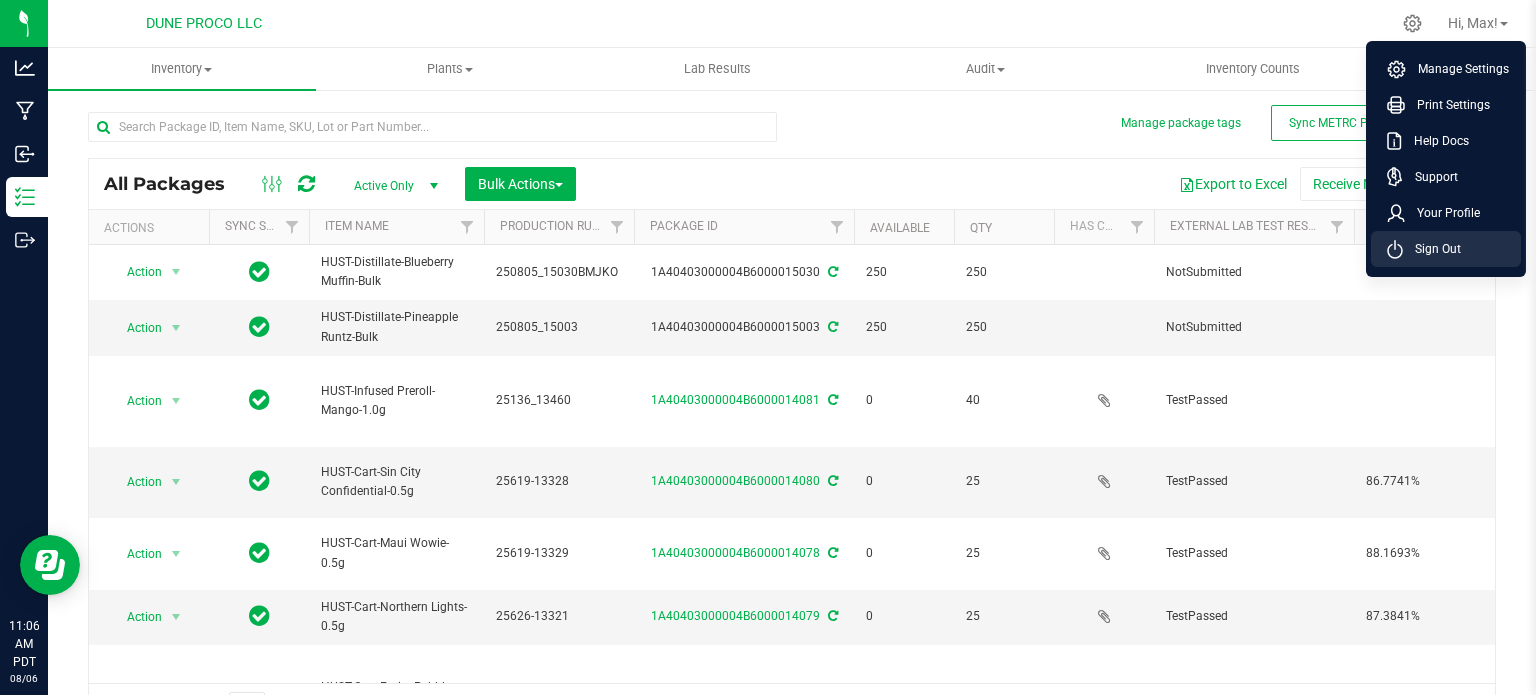 click on "Sign Out" at bounding box center (1432, 249) 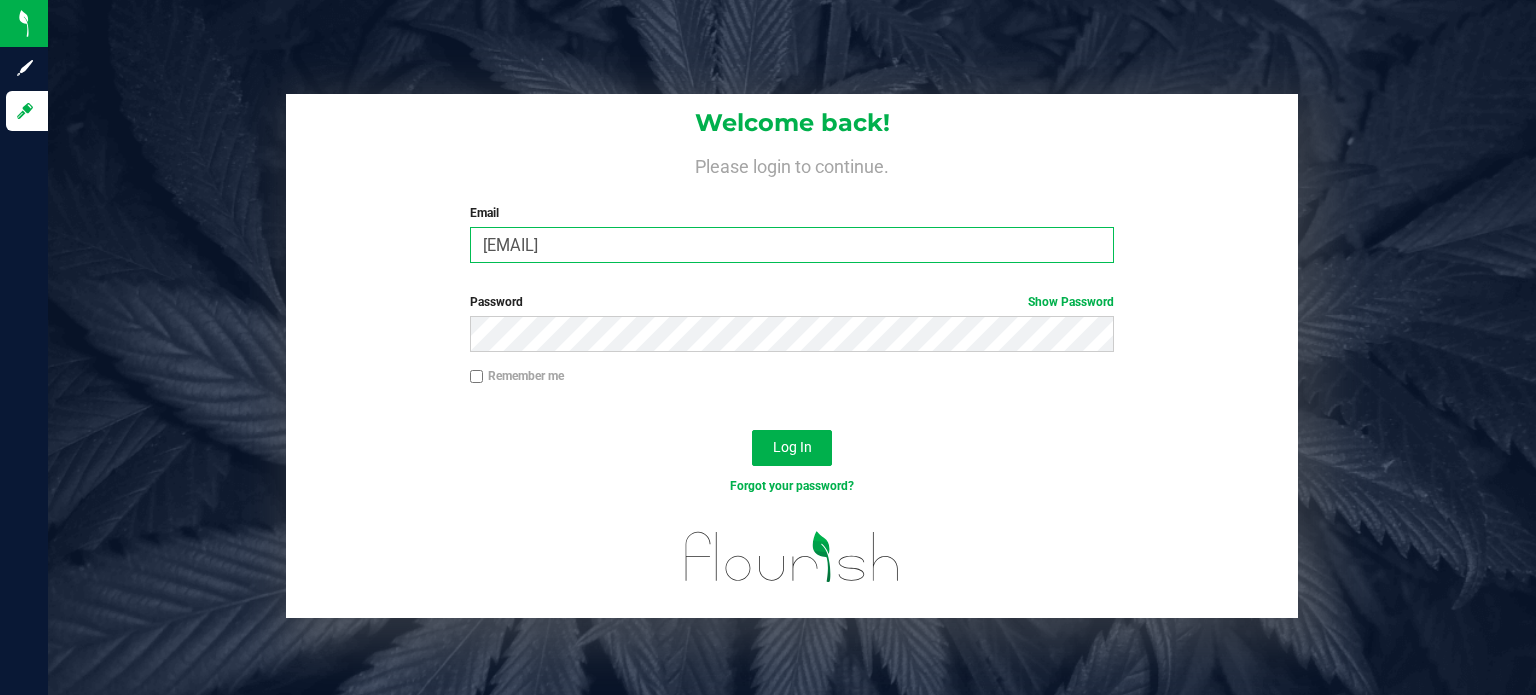 click on "[FIRSTNAME].[LASTNAME]@[DOMAIN]" at bounding box center (792, 245) 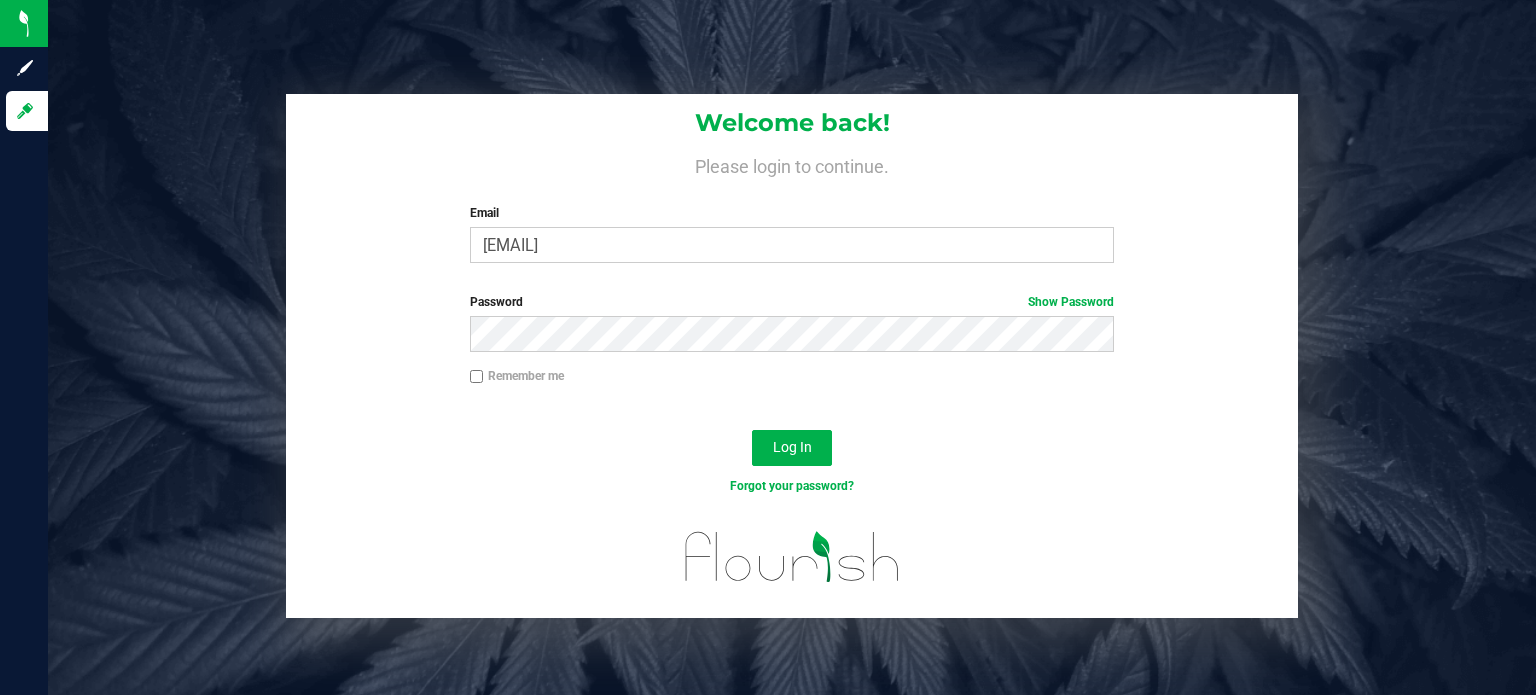 click on "Log In" at bounding box center (792, 454) 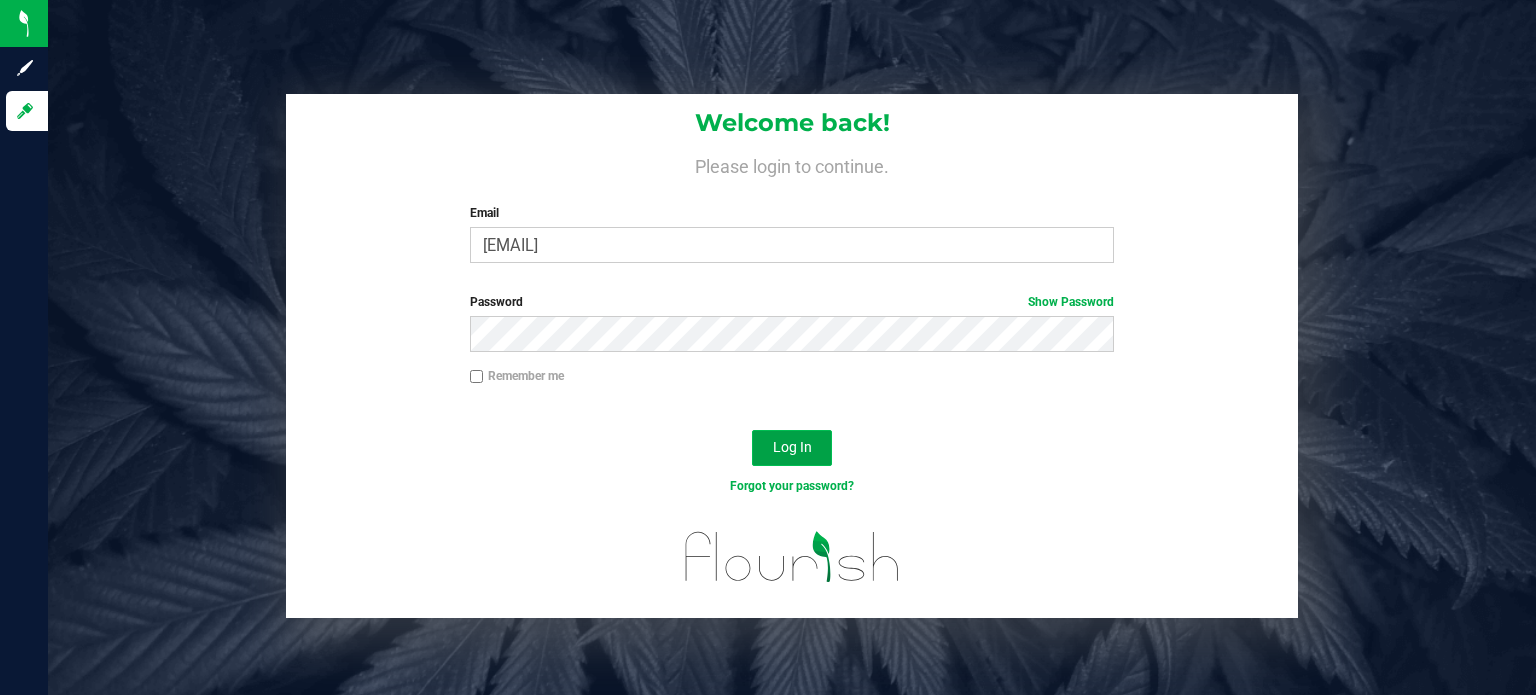 click on "Log In" at bounding box center (792, 448) 